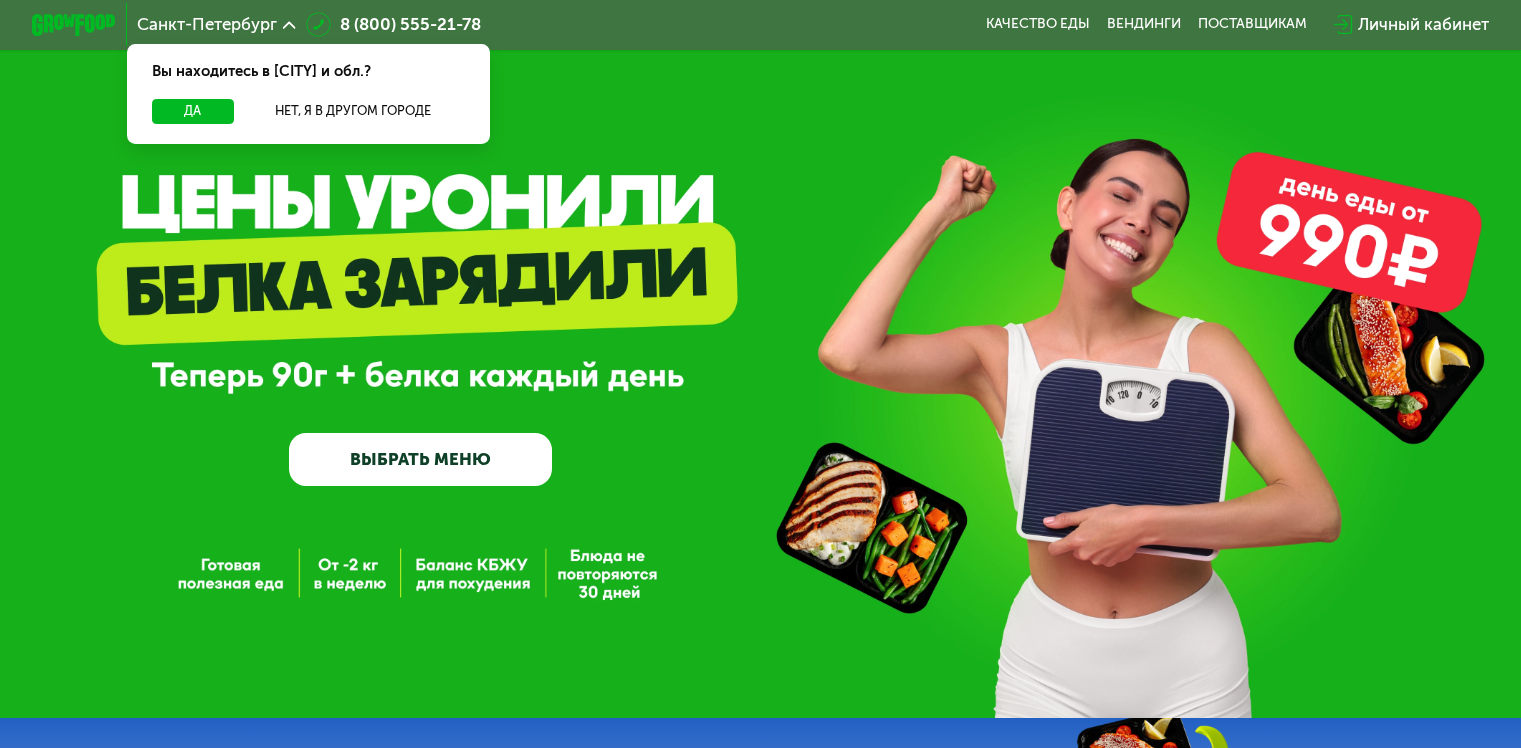 scroll, scrollTop: 0, scrollLeft: 0, axis: both 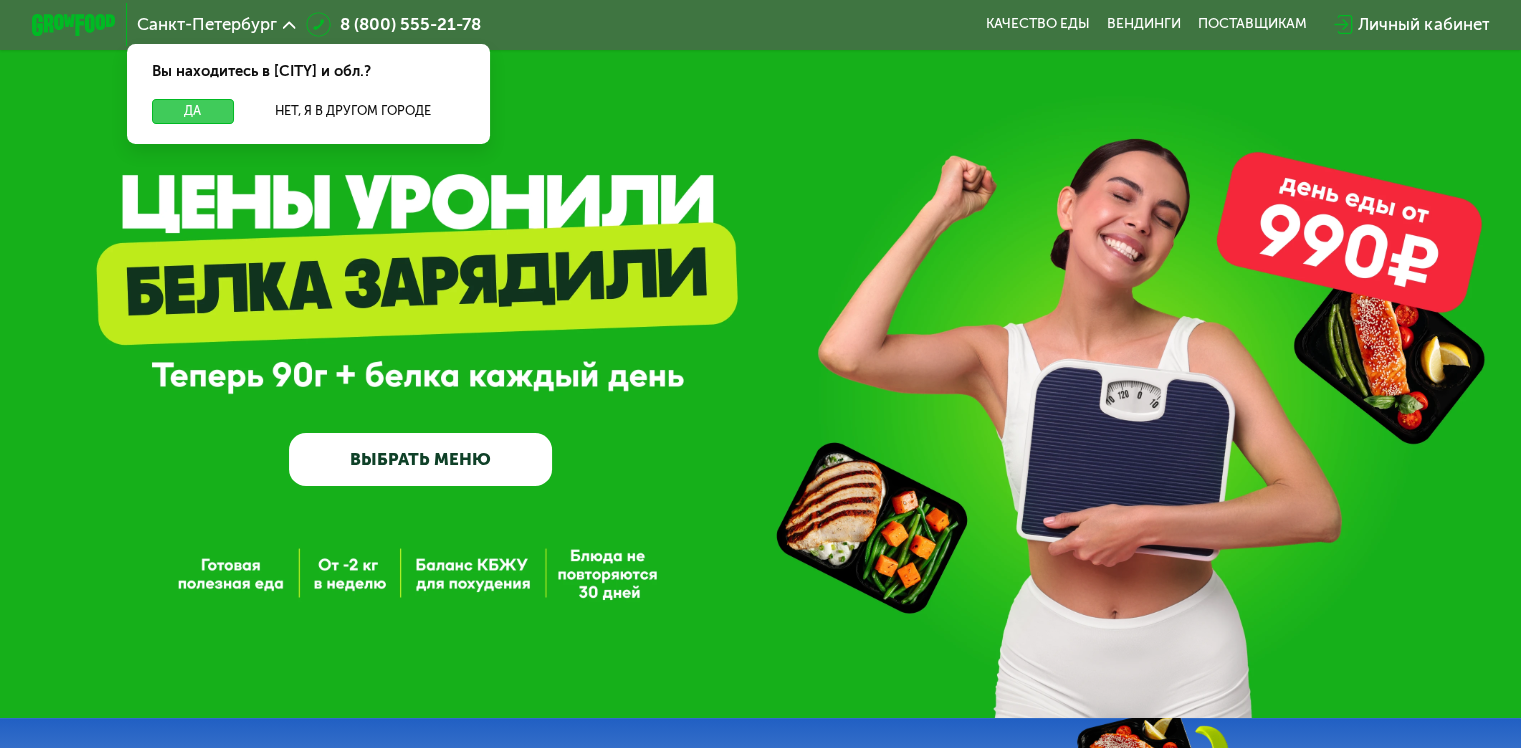 click on "Да" at bounding box center (192, 111) 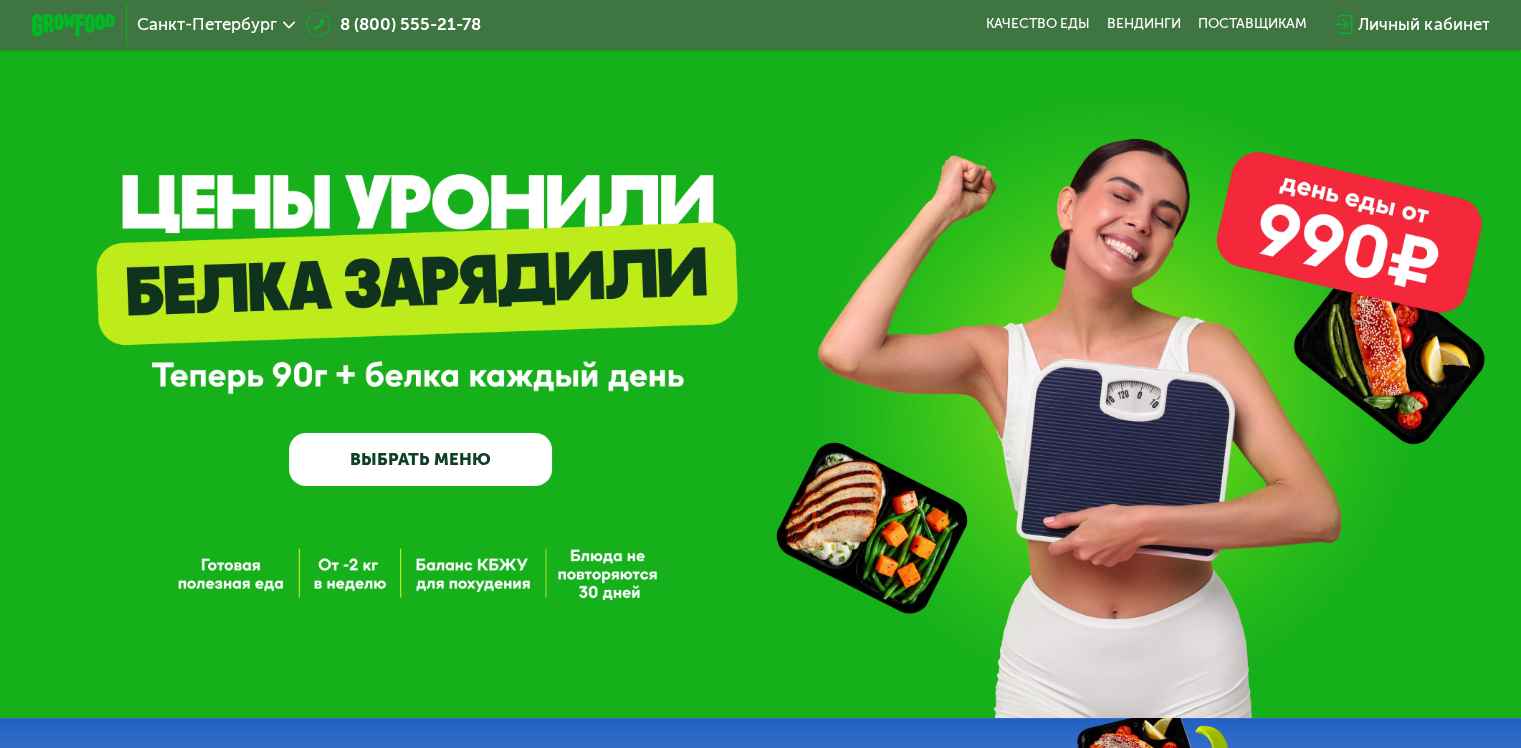 click on "ВЫБРАТЬ МЕНЮ" at bounding box center (420, 459) 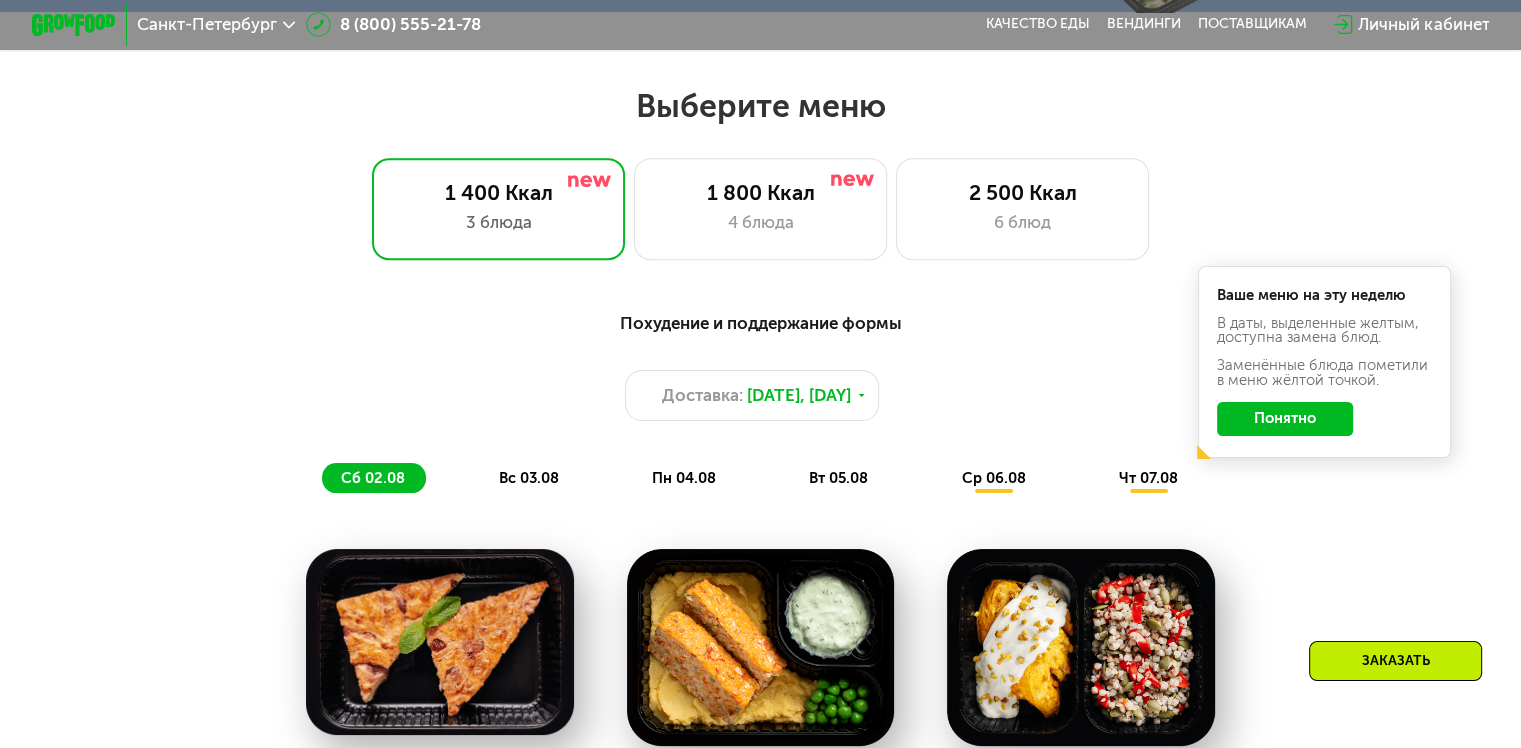 scroll, scrollTop: 900, scrollLeft: 0, axis: vertical 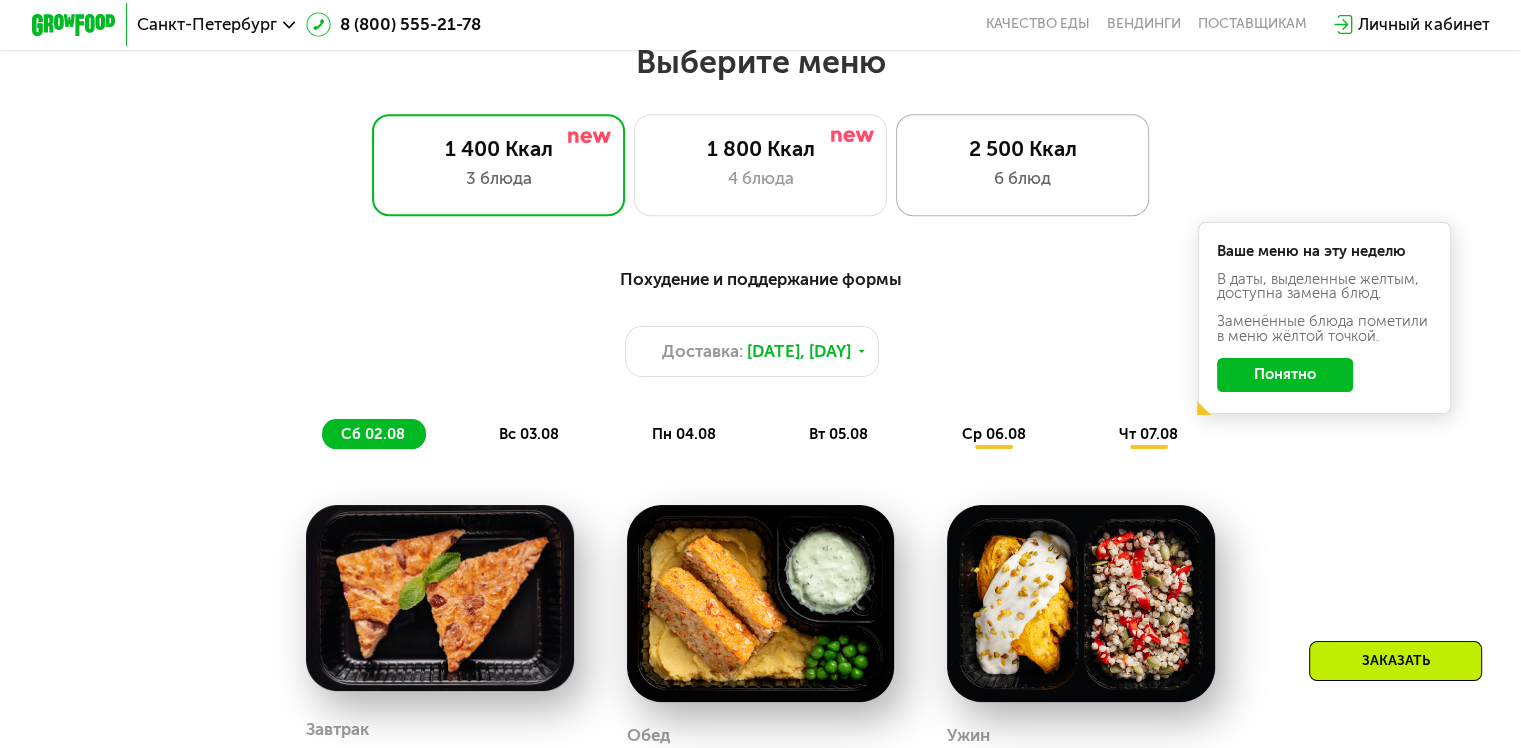click on "2 500 Ккал" at bounding box center [1022, 148] 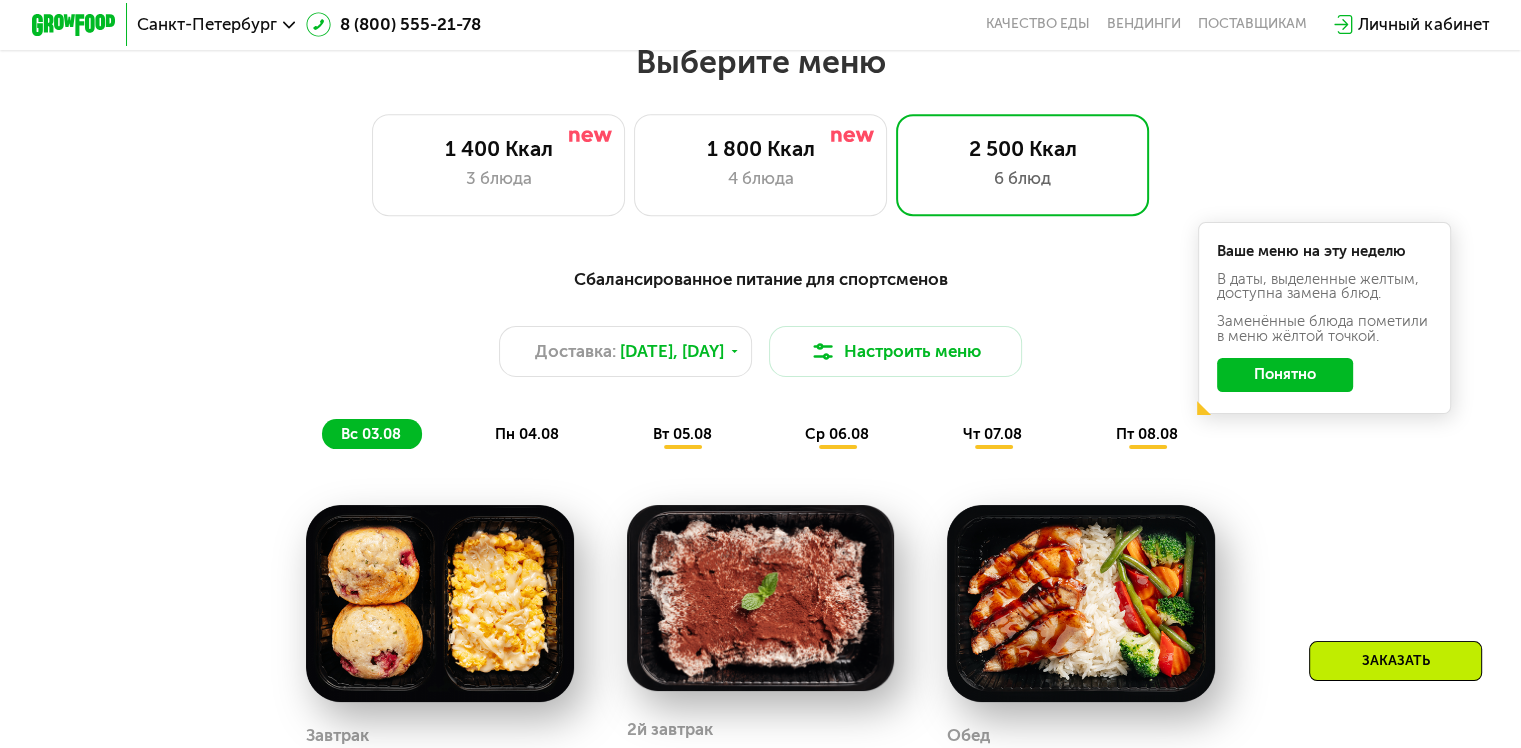 click on "Понятно" 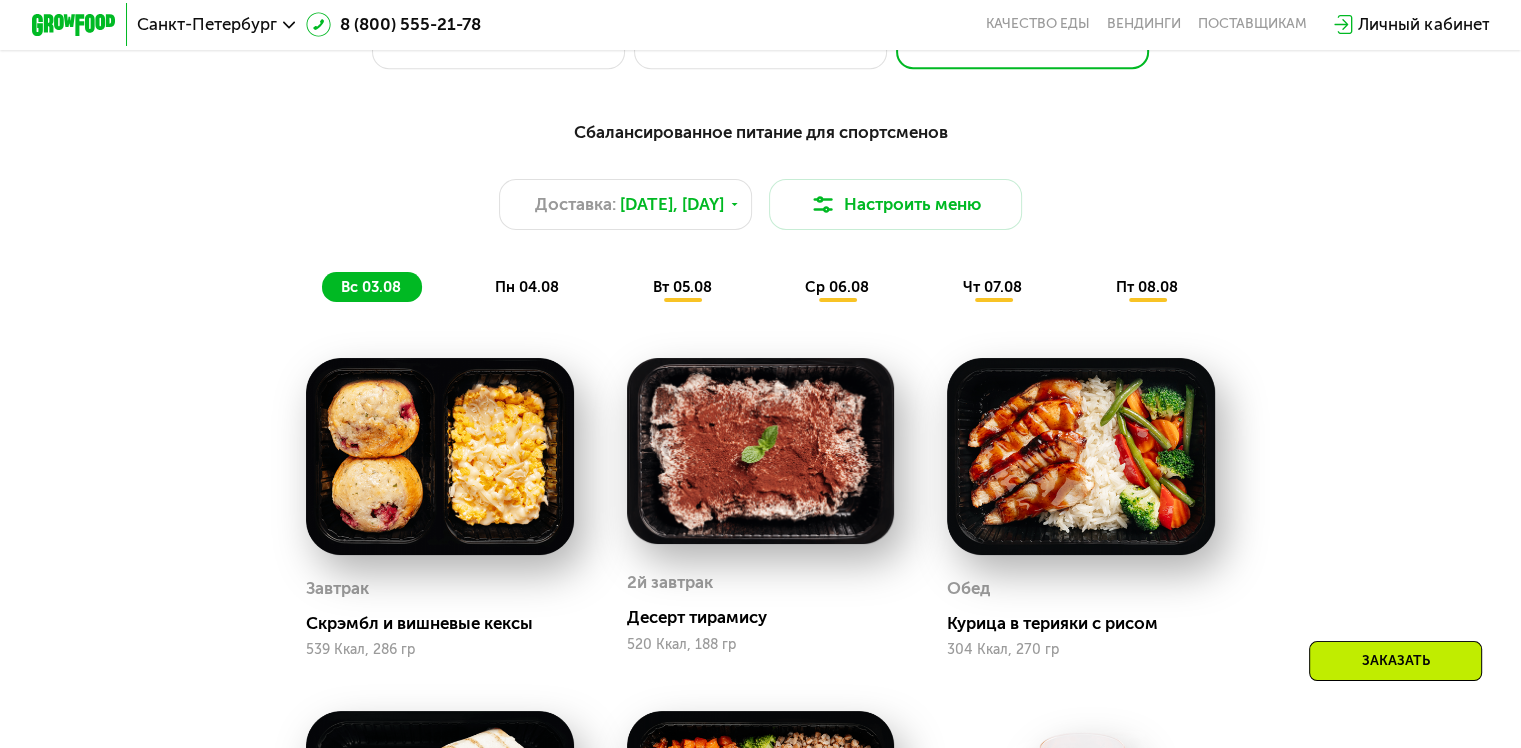 scroll, scrollTop: 1100, scrollLeft: 0, axis: vertical 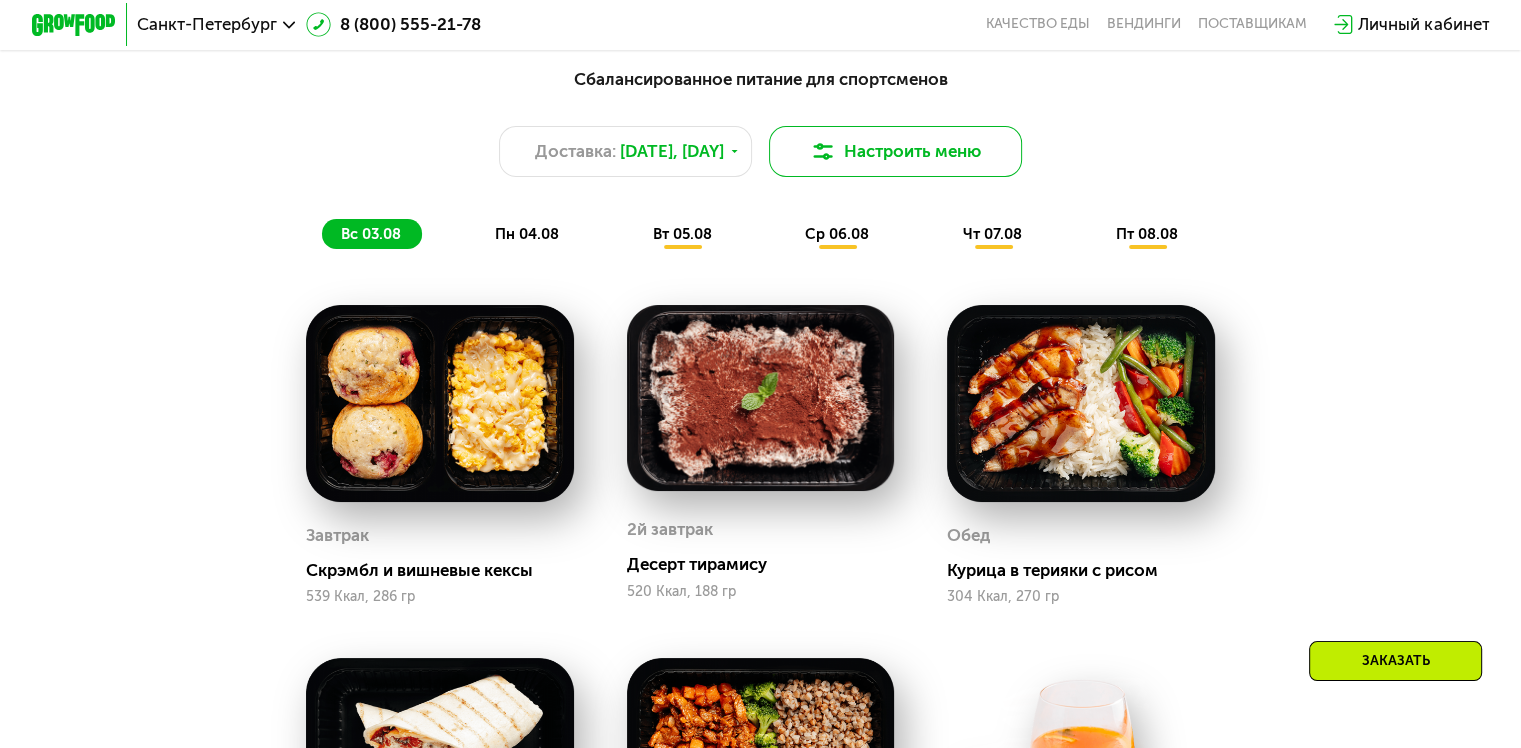click on "Настроить меню" at bounding box center (896, 151) 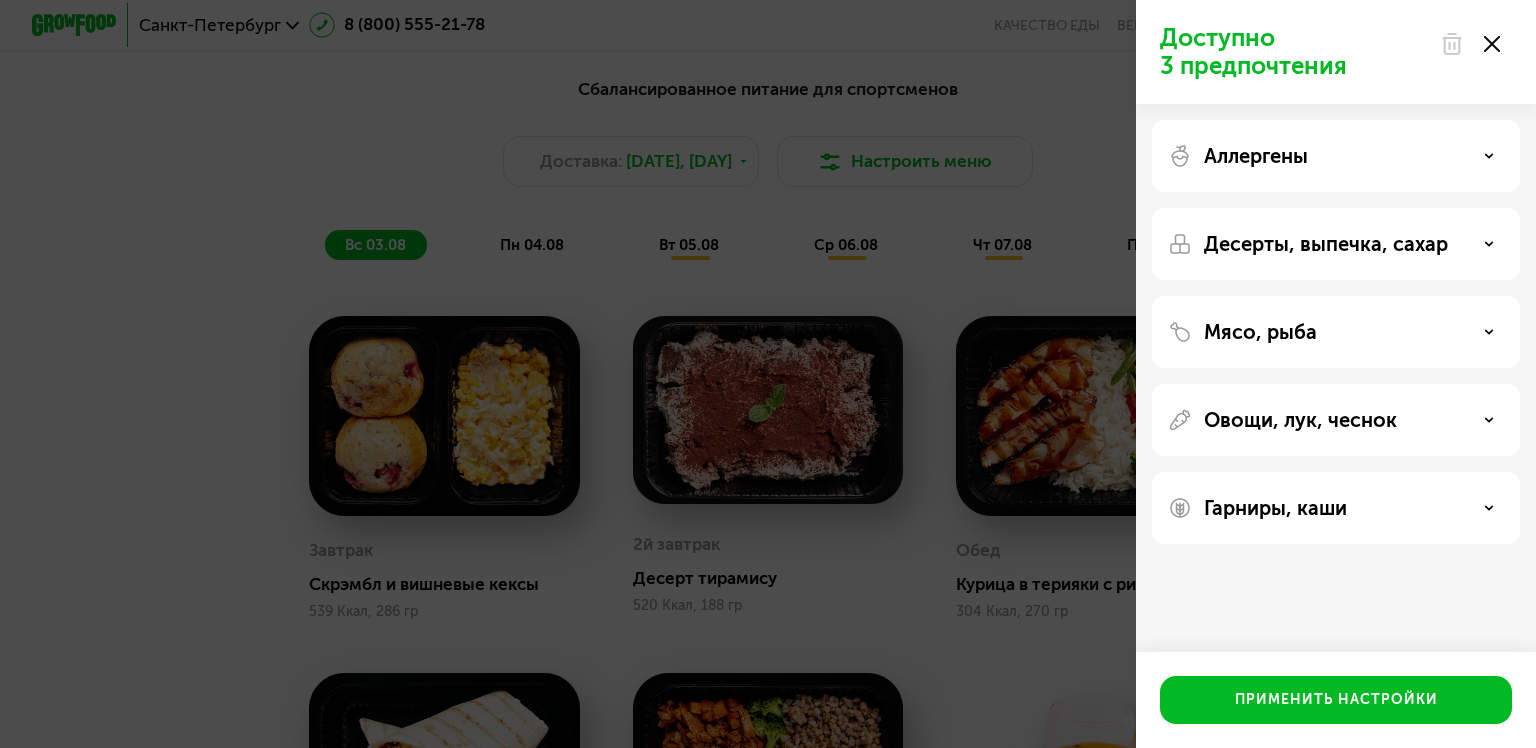 click on "Аллергены" at bounding box center (1336, 156) 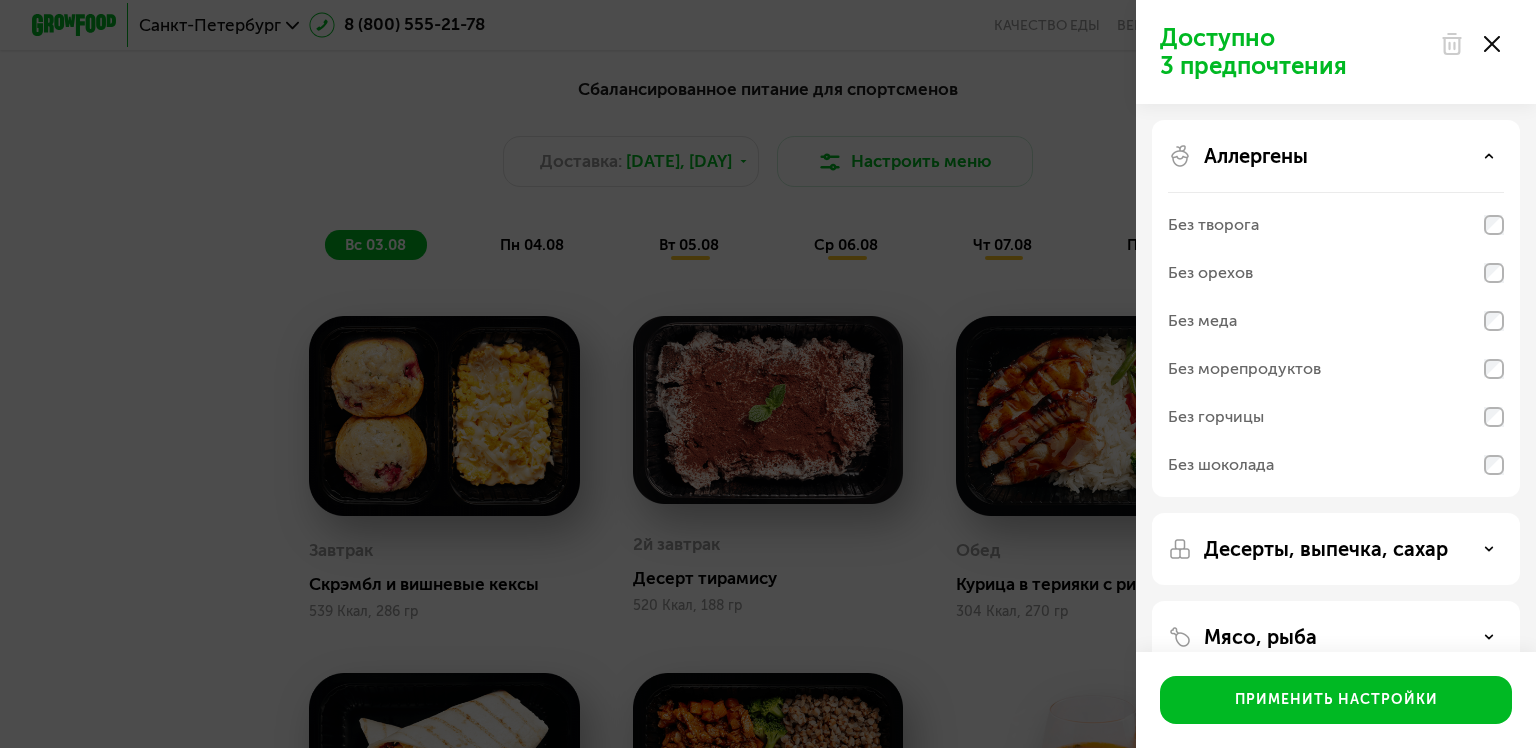 click on "Аллергены" at bounding box center (1336, 156) 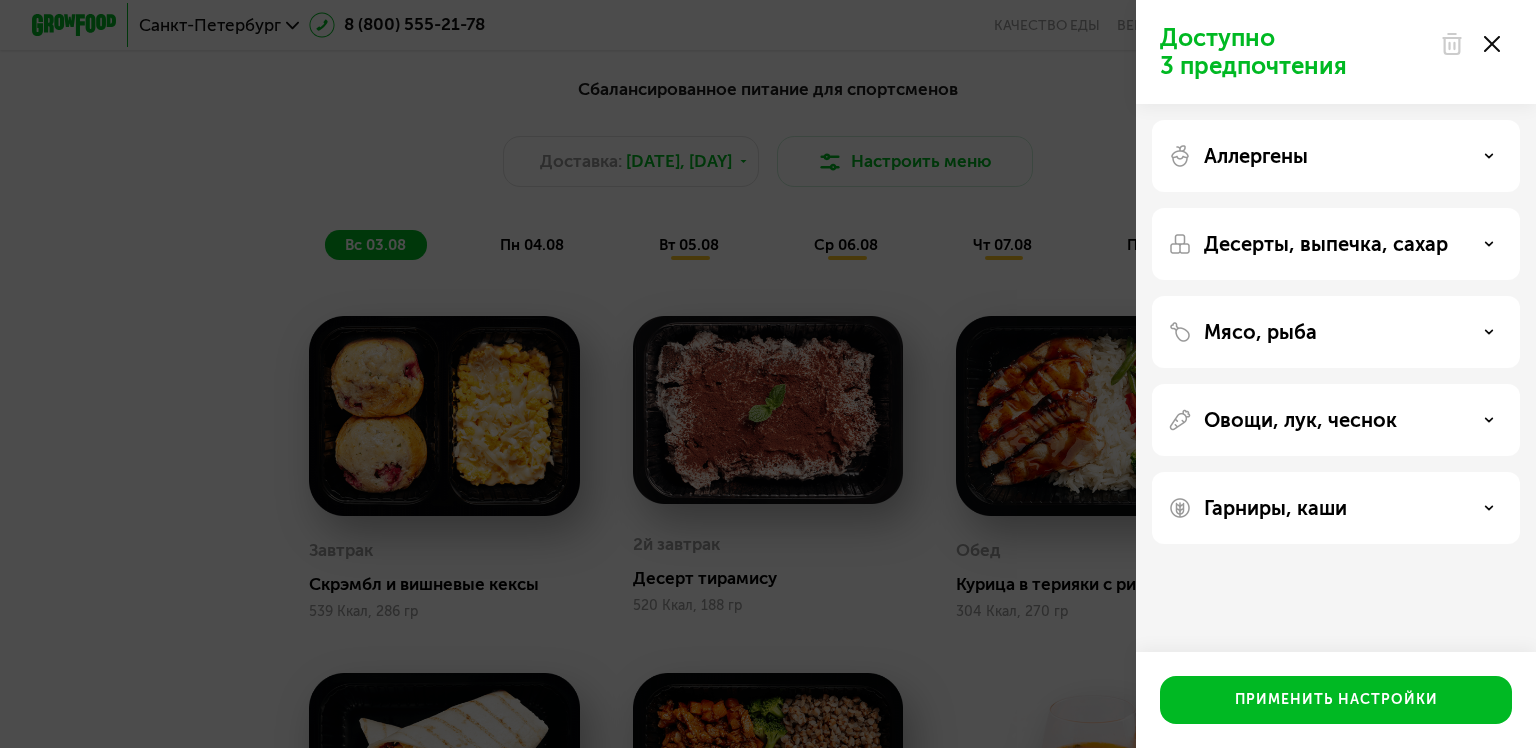 click on "Гарниры, каши" at bounding box center [1336, 508] 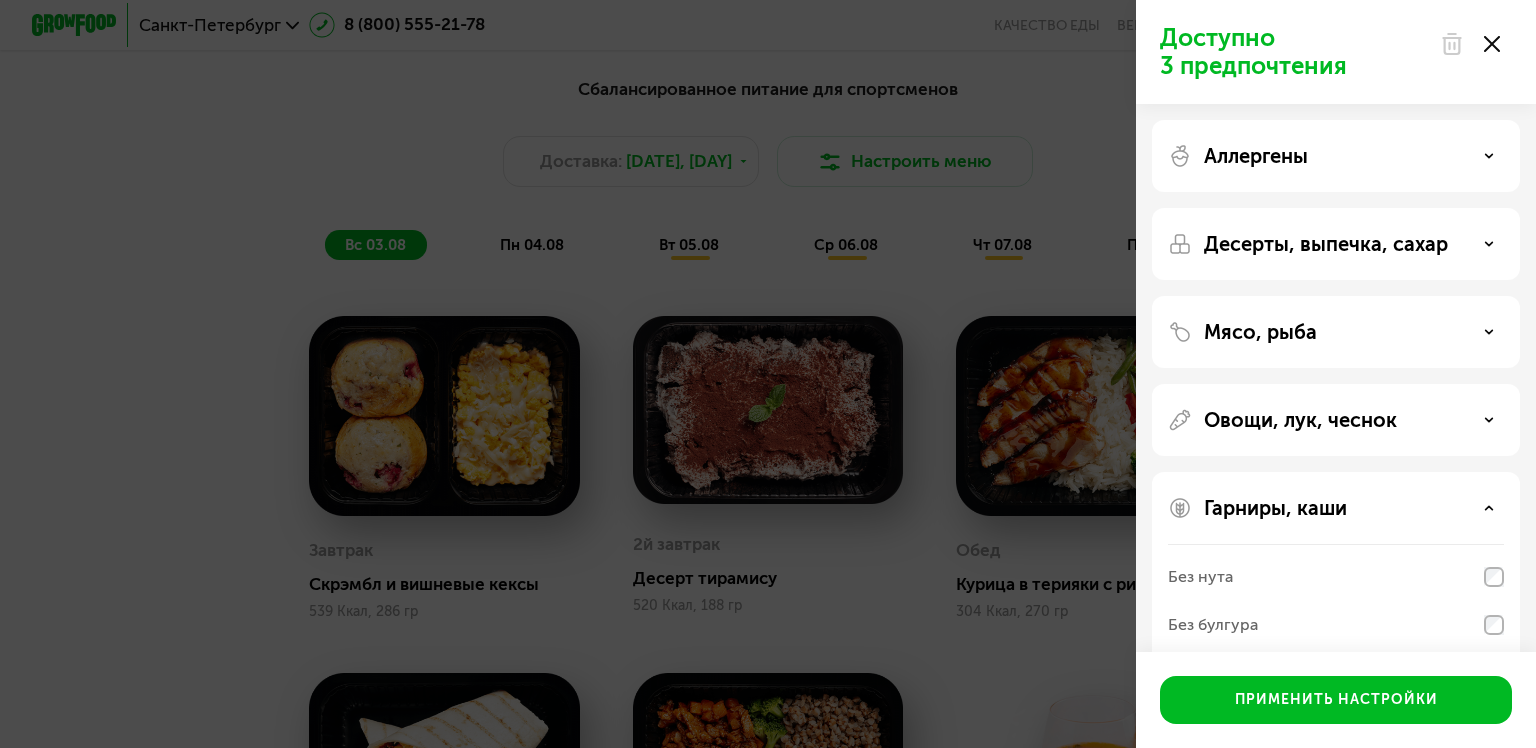 click on "Гарниры, каши" at bounding box center [1336, 508] 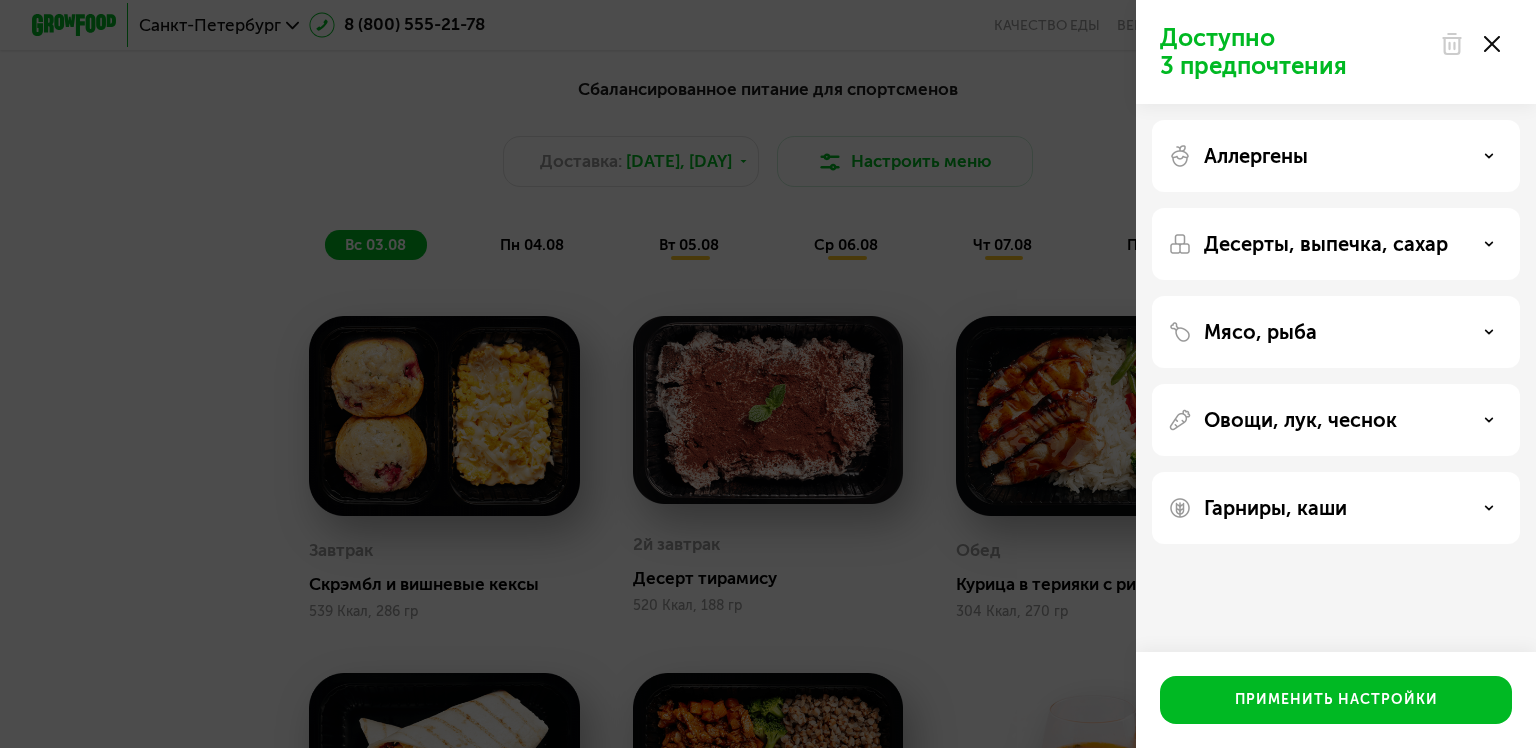 click at bounding box center [1470, 44] 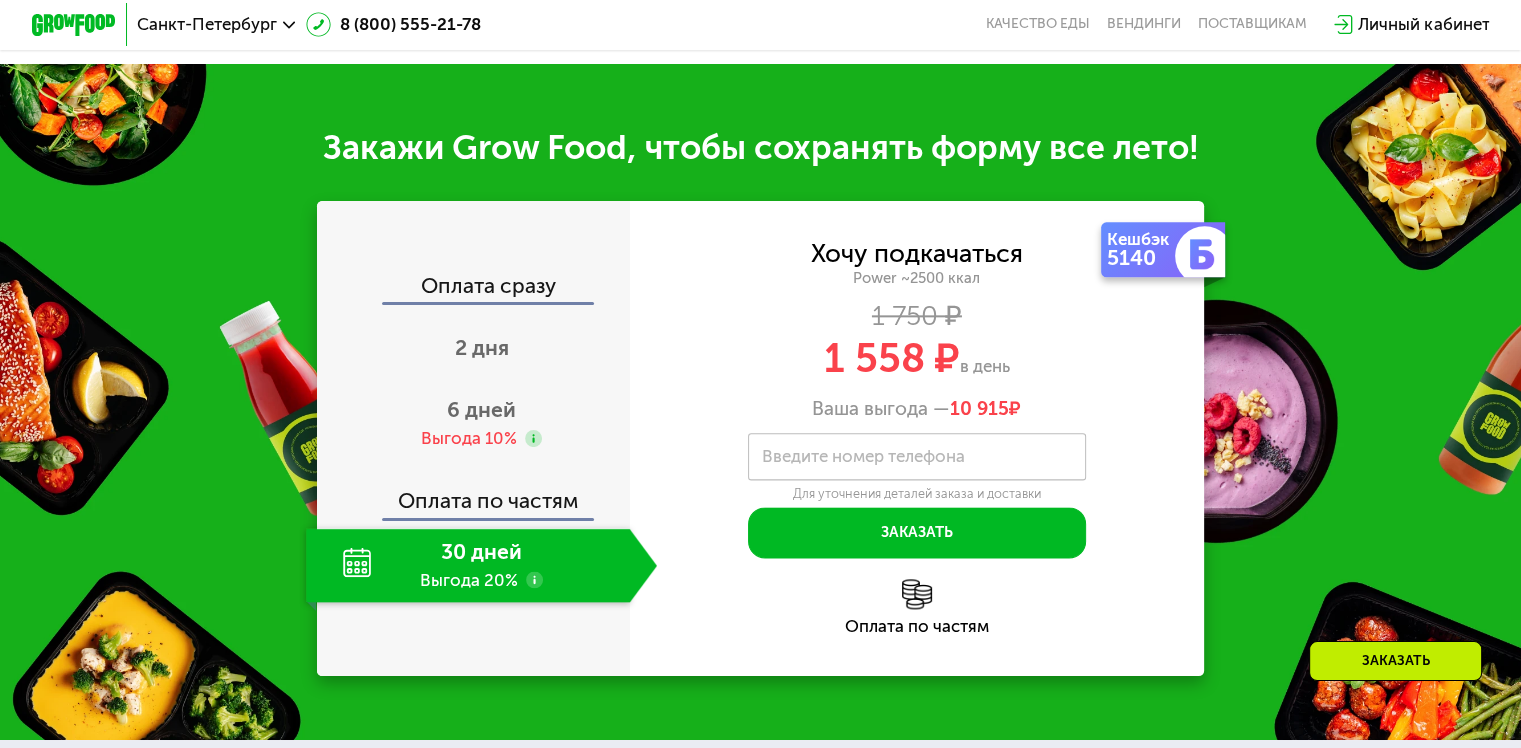 scroll, scrollTop: 2400, scrollLeft: 0, axis: vertical 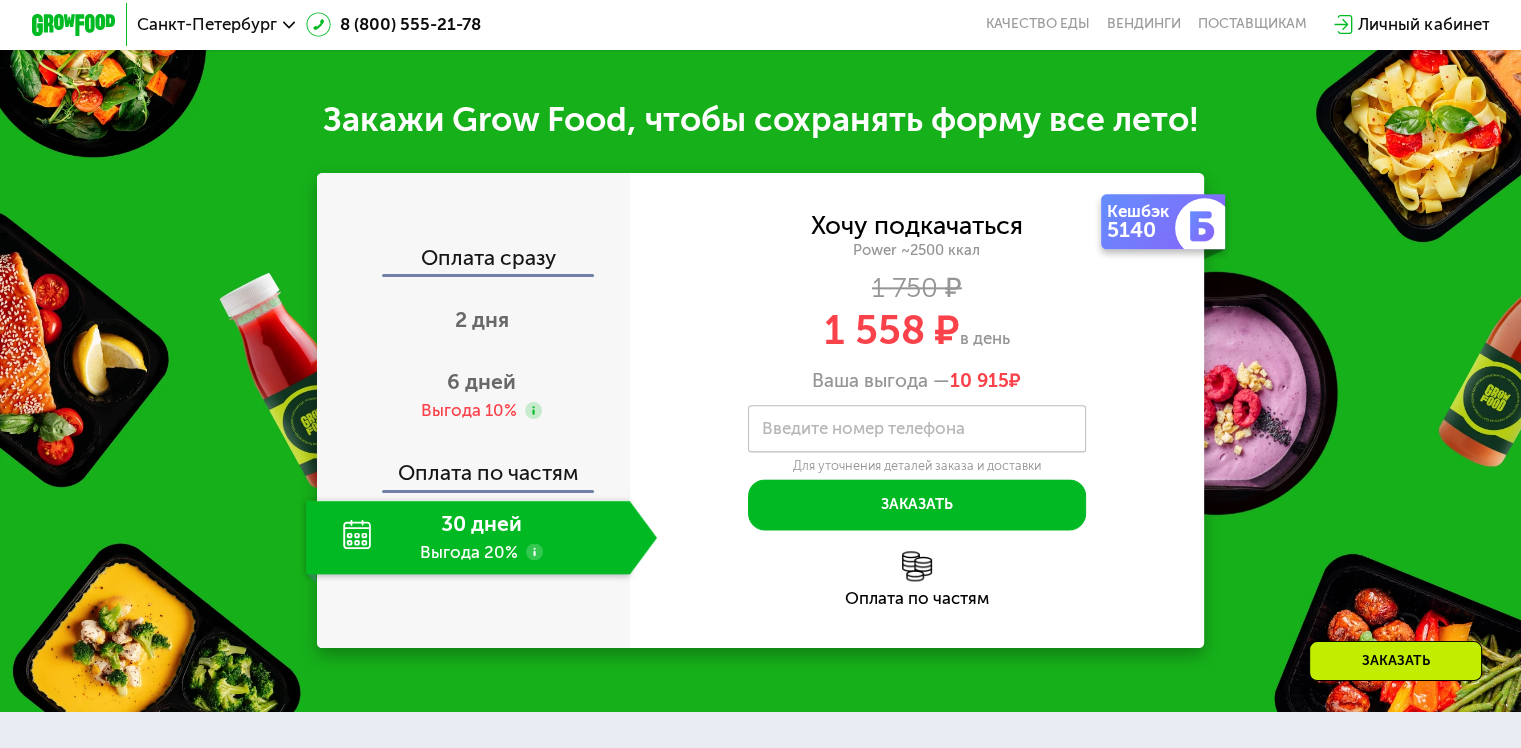click on "30 дней Выгода 20%" 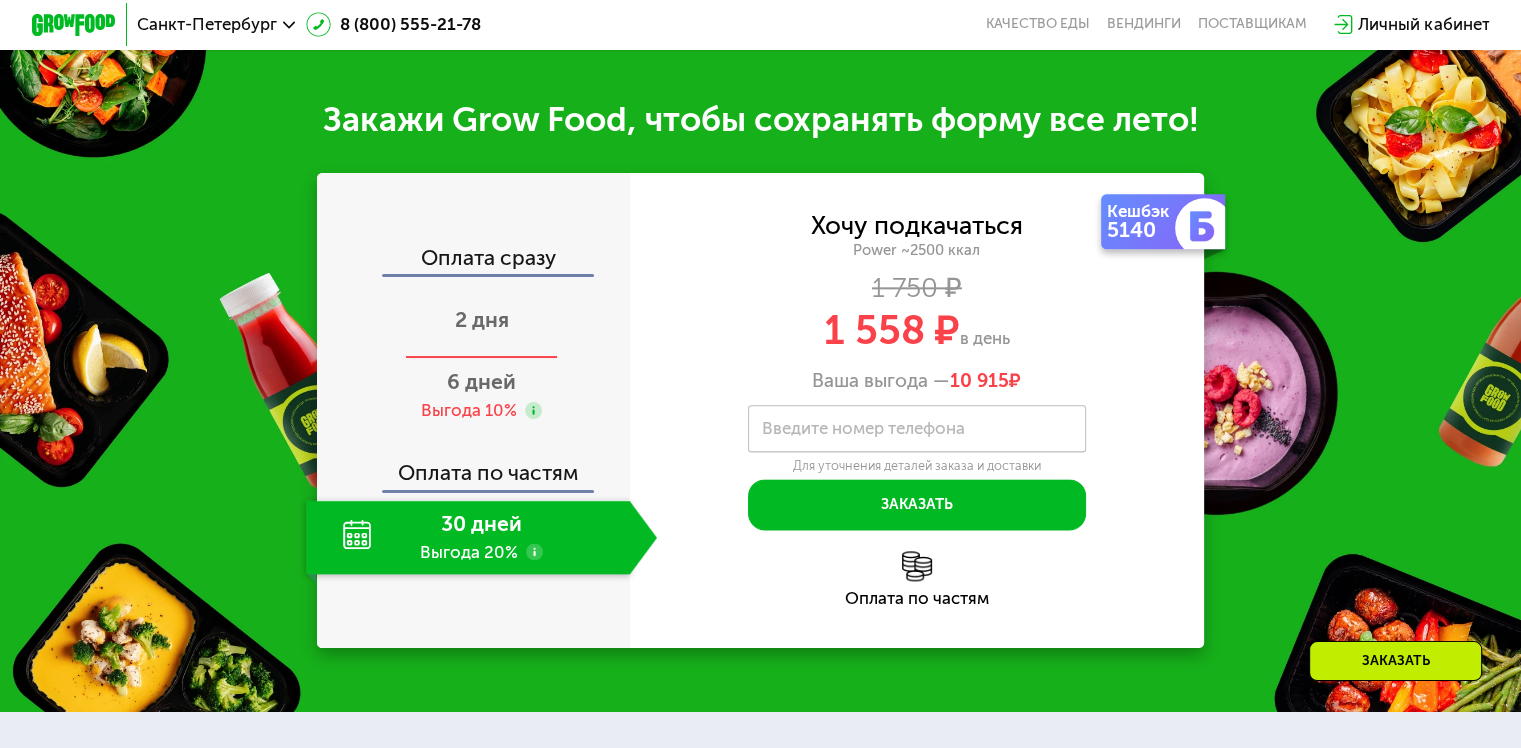 click on "2 дня" at bounding box center [482, 319] 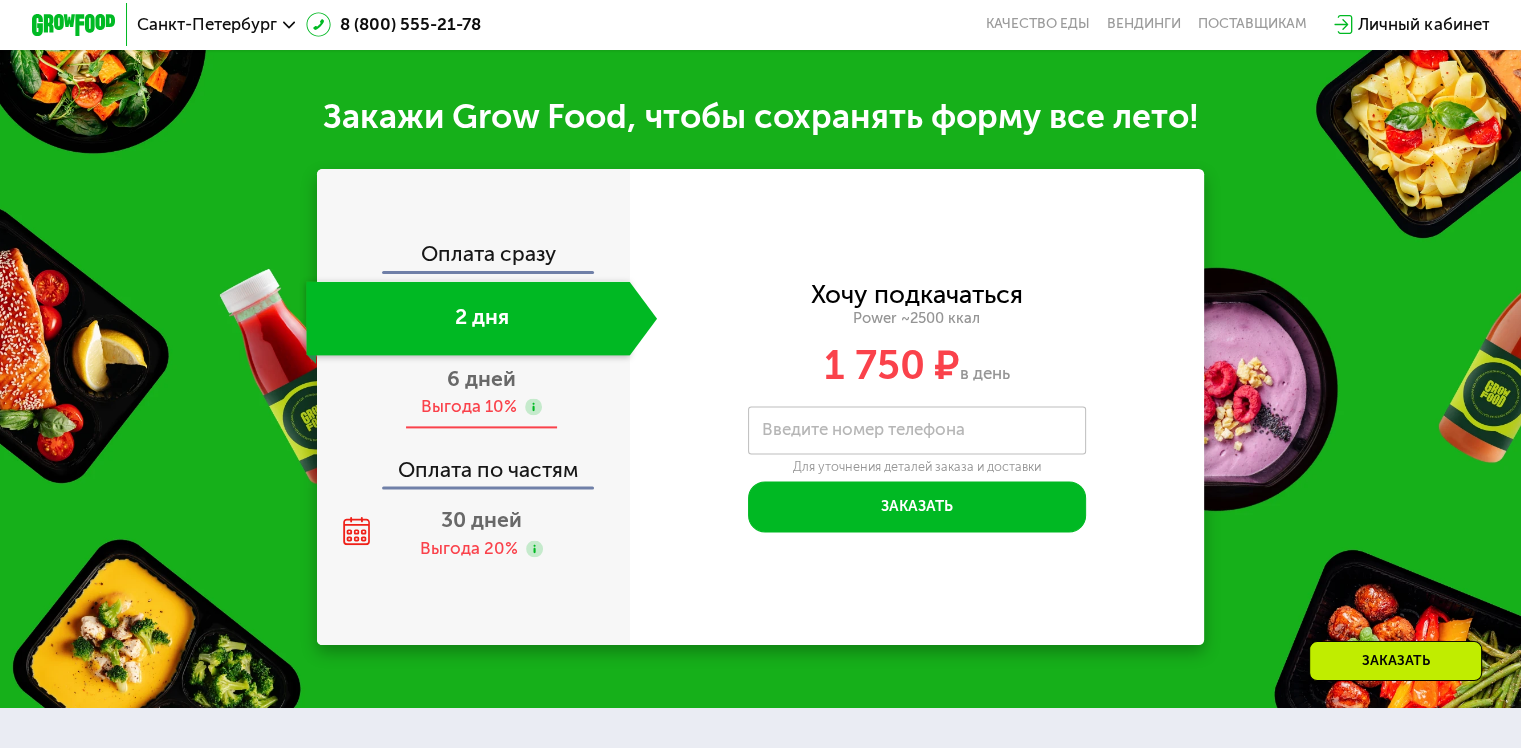 click on "Выгода 10%" at bounding box center (469, 406) 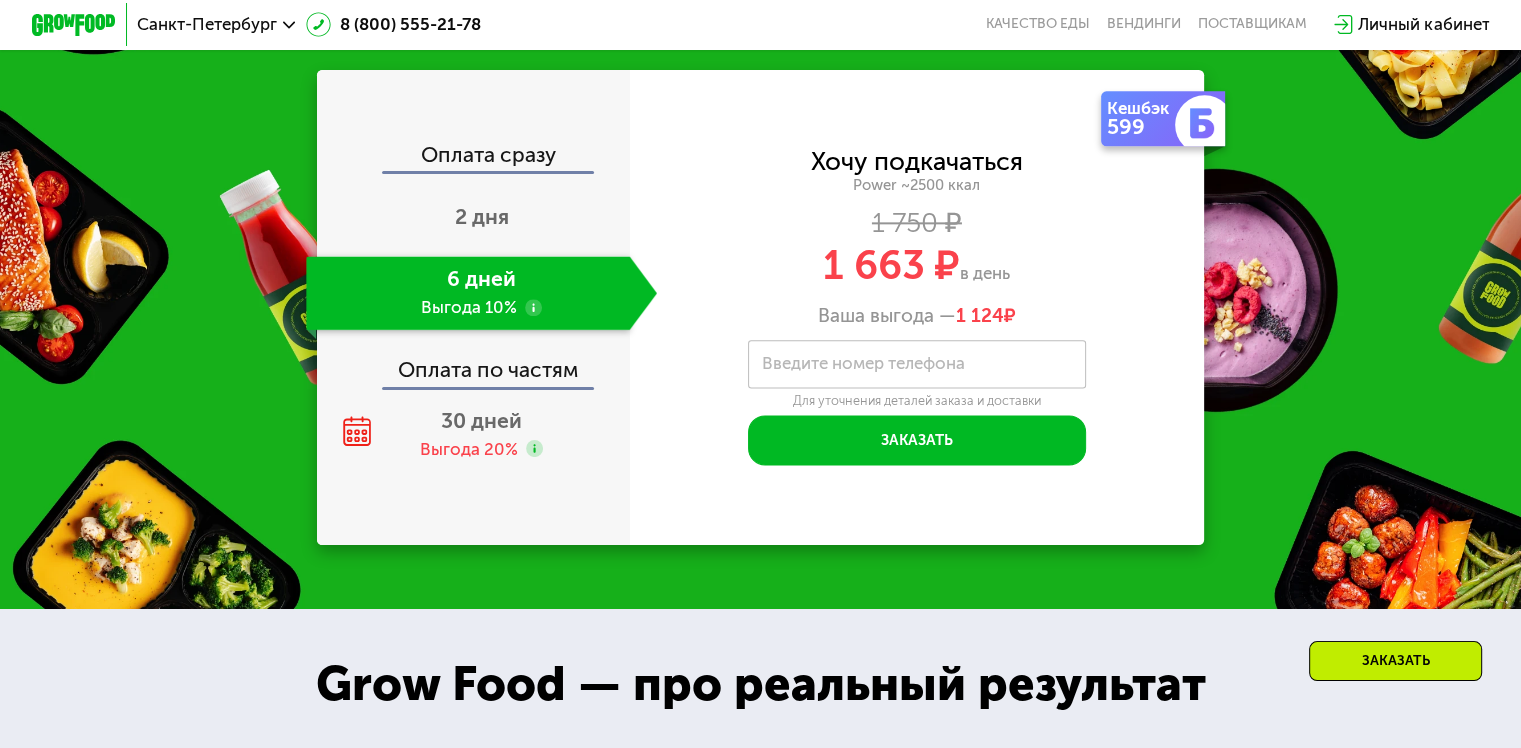 scroll, scrollTop: 2400, scrollLeft: 0, axis: vertical 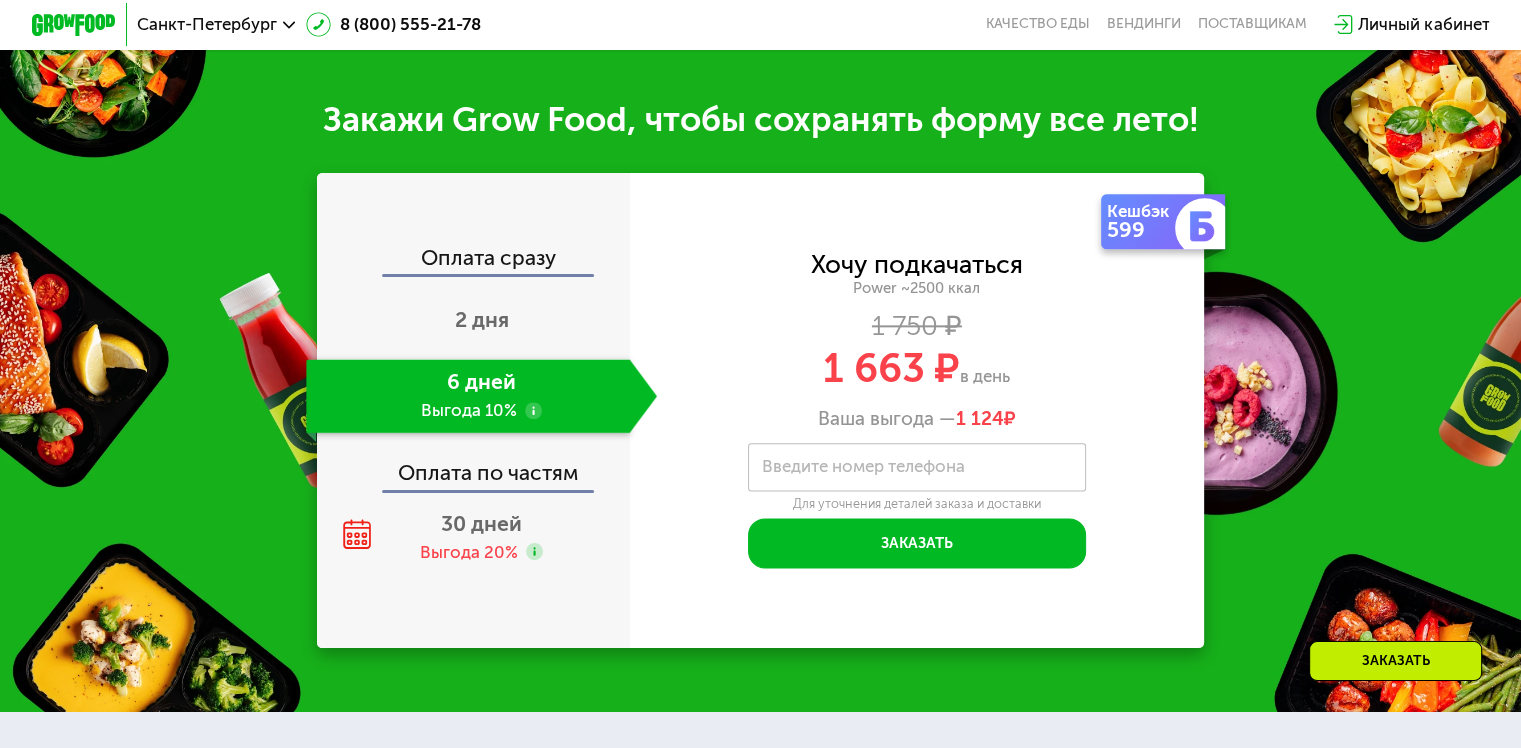 click on "Оплата по частям" 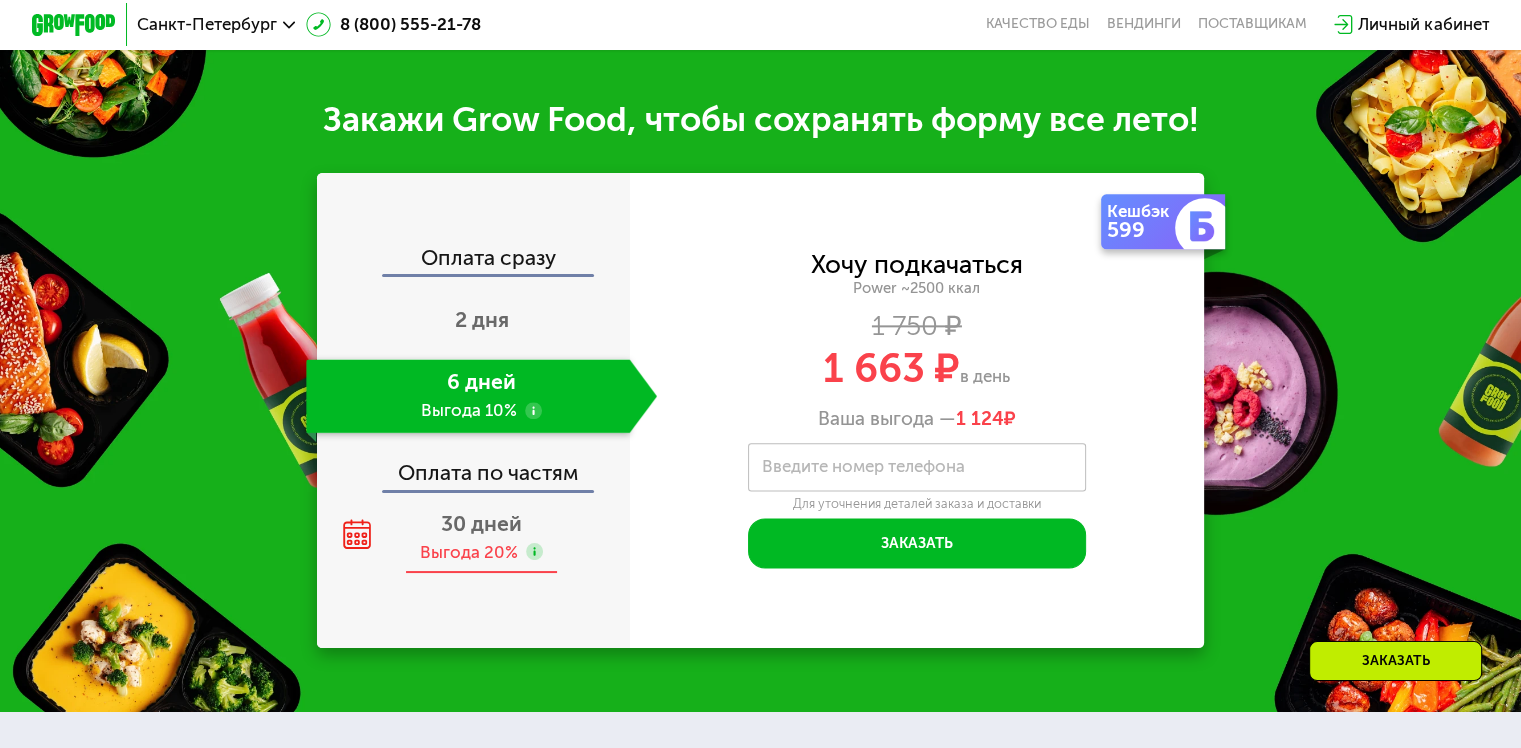 click on "30 дней" at bounding box center (481, 523) 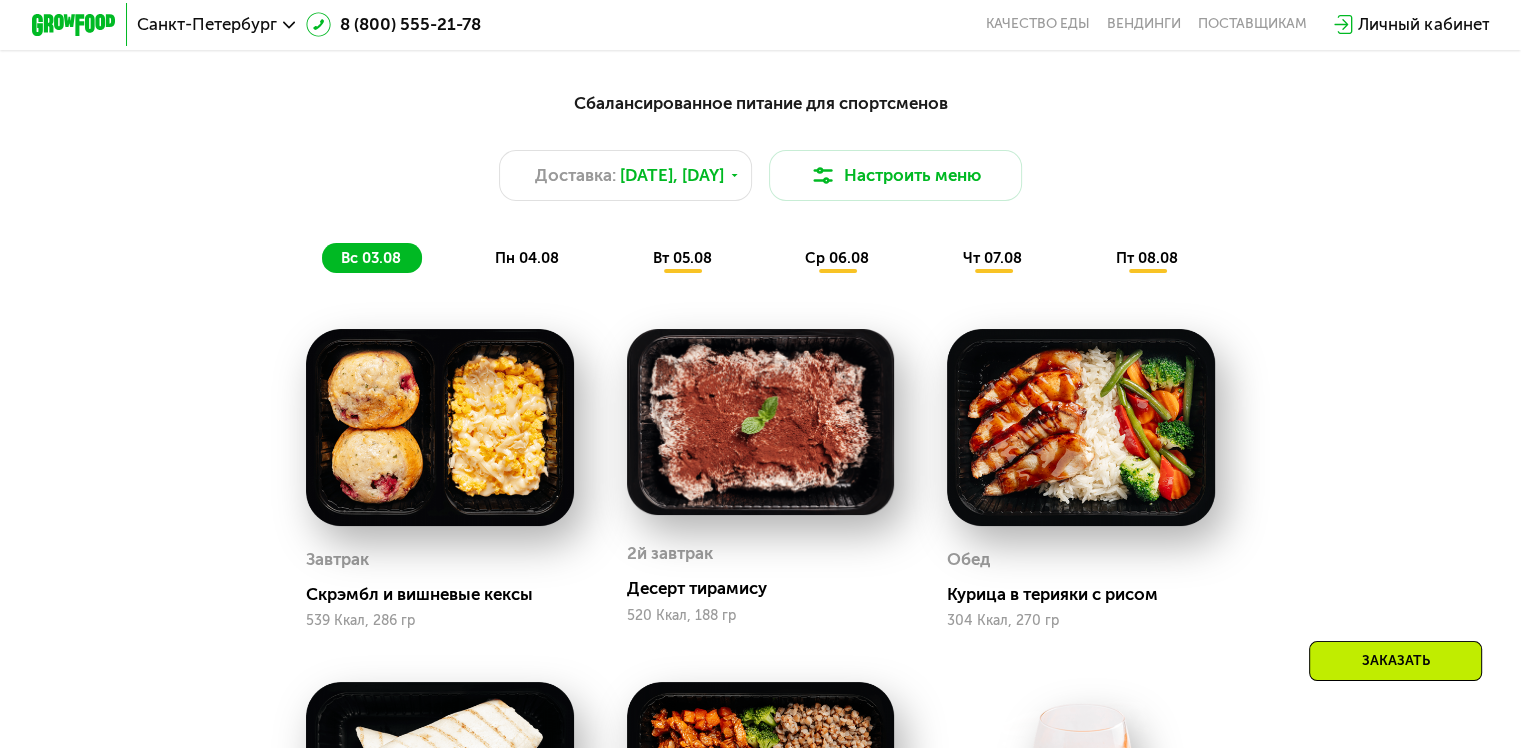 scroll, scrollTop: 1200, scrollLeft: 0, axis: vertical 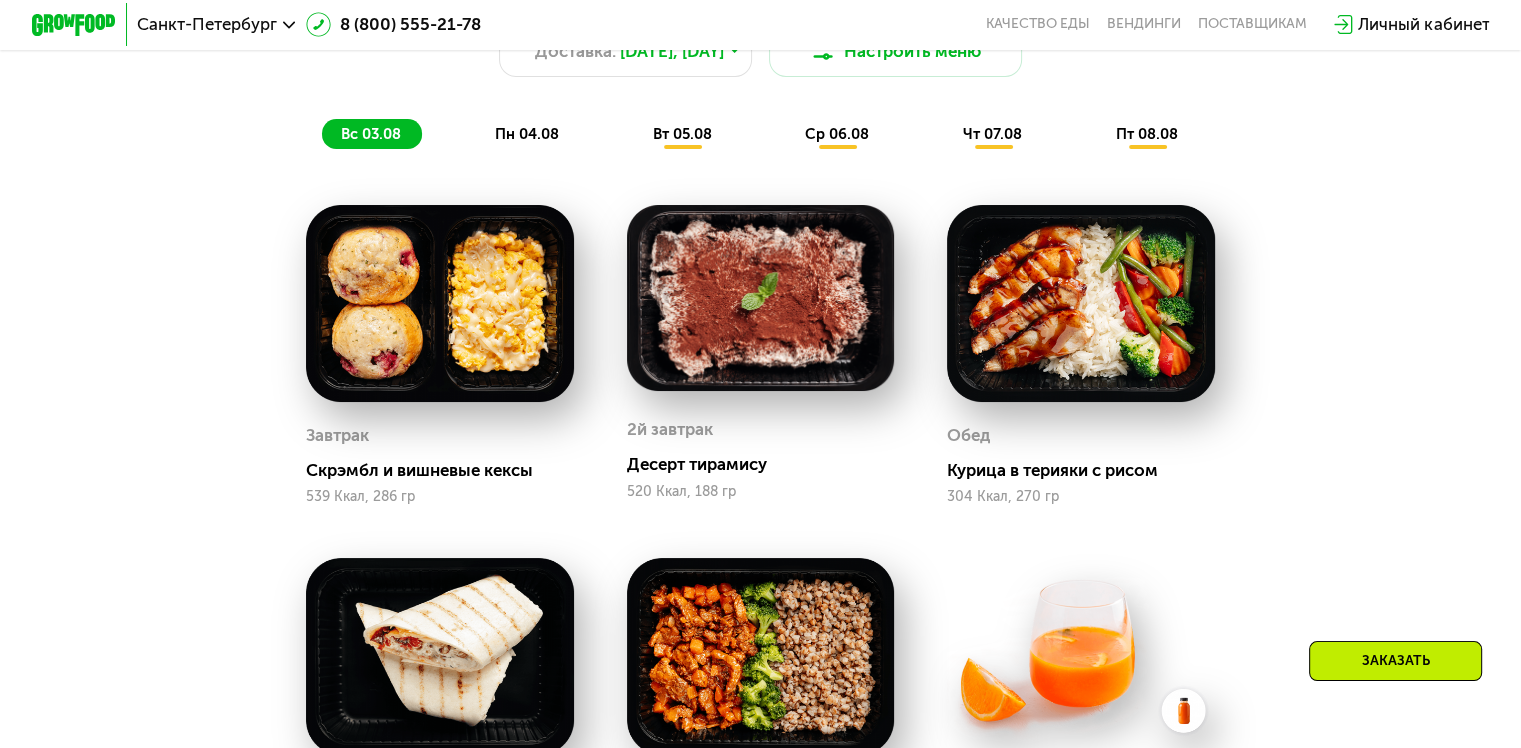 click on "Сбалансированное питание для спортсменов Доставка: [DATE], [DAY] Настроить меню  [DAY] [DATE] [DAY] [DATE] [DAY] [DATE] [DAY] [DATE] [DAY] [DATE] Завтрак Скрэмбл и вишневые кексы [KCAL], [WEIGHT] 2й завтрак Десерт тирамису [KCAL], [WEIGHT] Обед Курица в терияки с рисом [KCAL], [WEIGHT] Полдник Ролл с курицей и клюквой [KCAL], [WEIGHT] Ужин Гуляш из говядины и гречка [KCAL], [WEIGHT] Напиток Облепиховый напиток [KCAL], [WEIGHT]  Всего в воскресенье [KCAL] [NUMBER]  Белки  [NUMBER]  Жиры  [NUMBER]  Углеводы  Завтрак Блин с ветчиной. Печенье [KCAL], [WEIGHT] 2й завтрак Японские сырники [KCAL], [WEIGHT] Обед Удон с мясом по-азиатски [KCAL], [WEIGHT] [KCAL]" at bounding box center (760, 568) 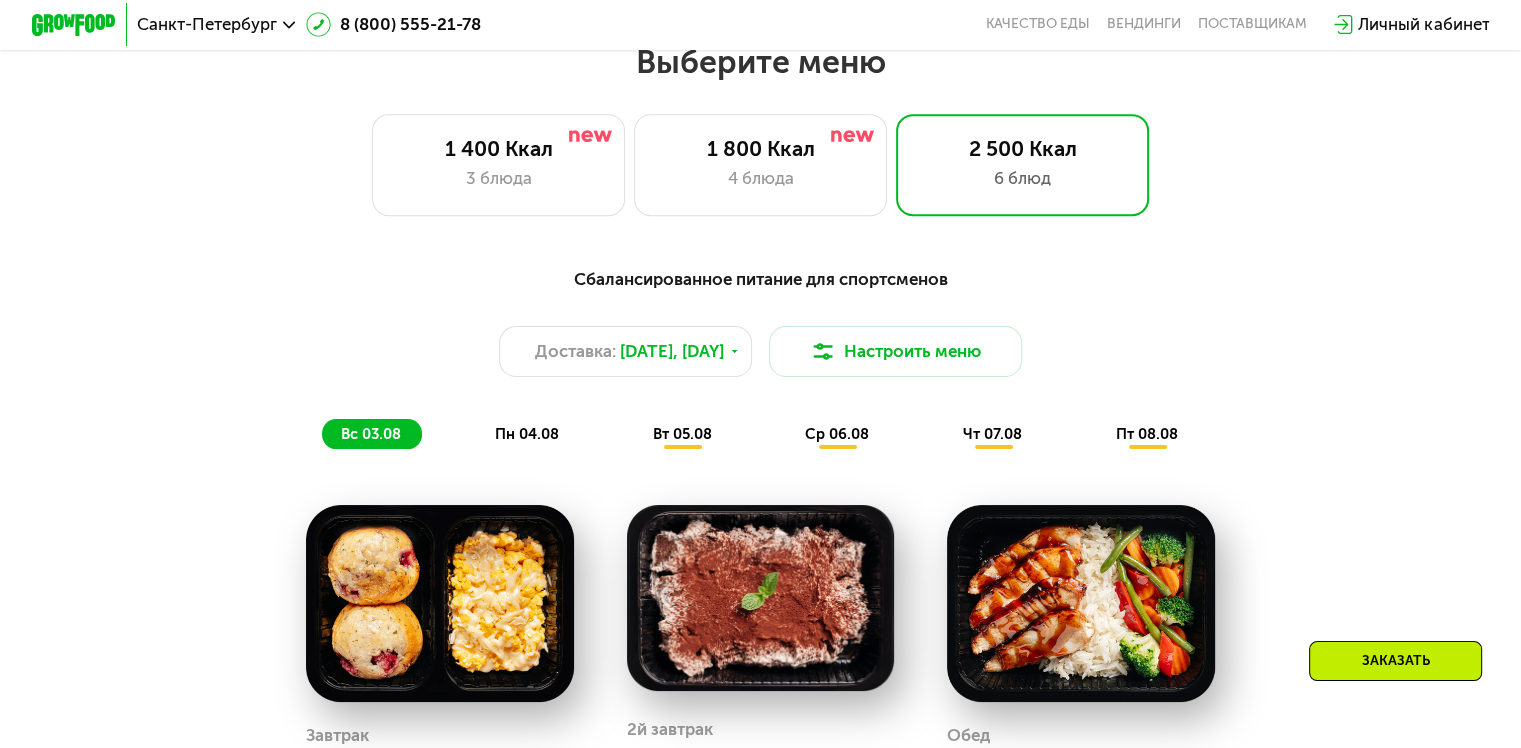 scroll, scrollTop: 900, scrollLeft: 0, axis: vertical 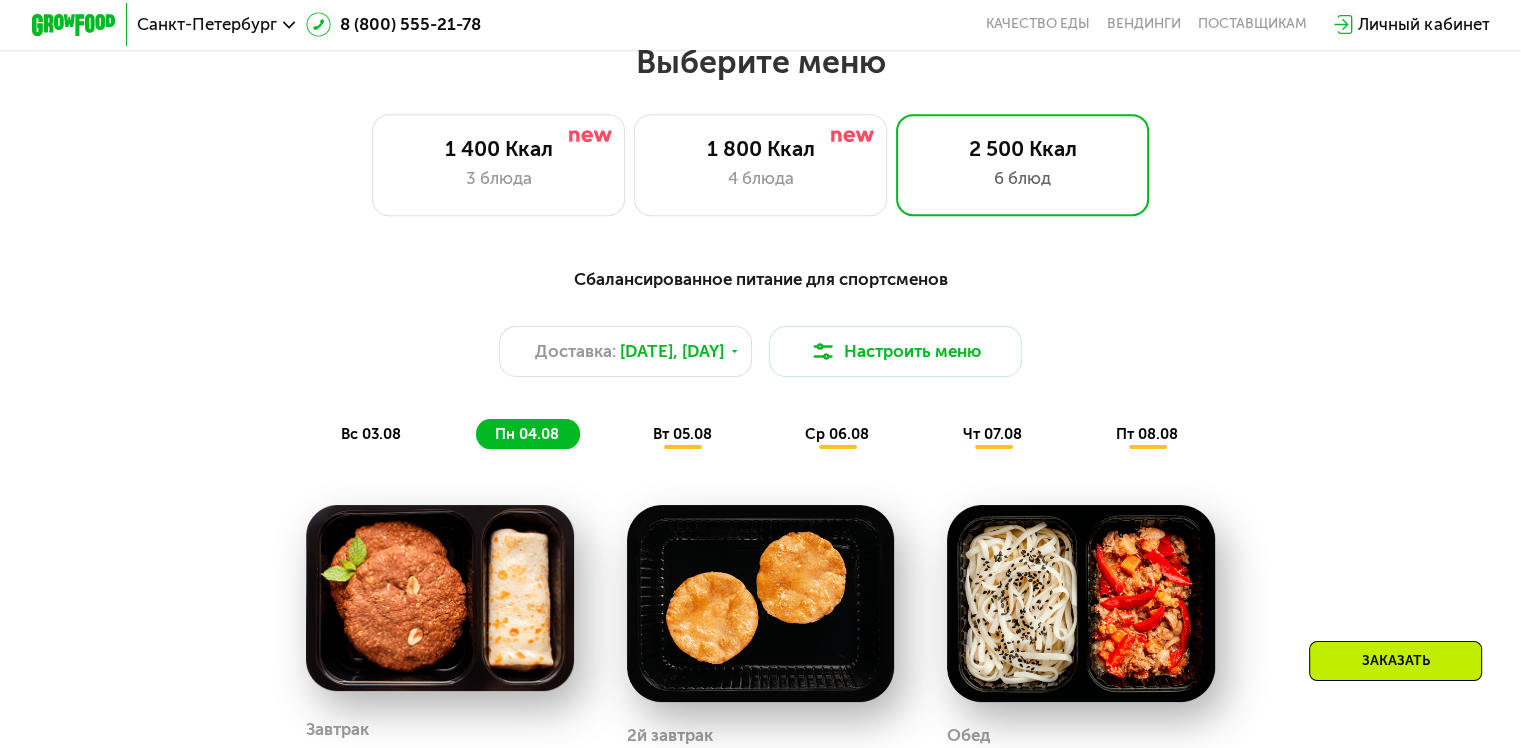 click on "вт 05.08" at bounding box center (682, 434) 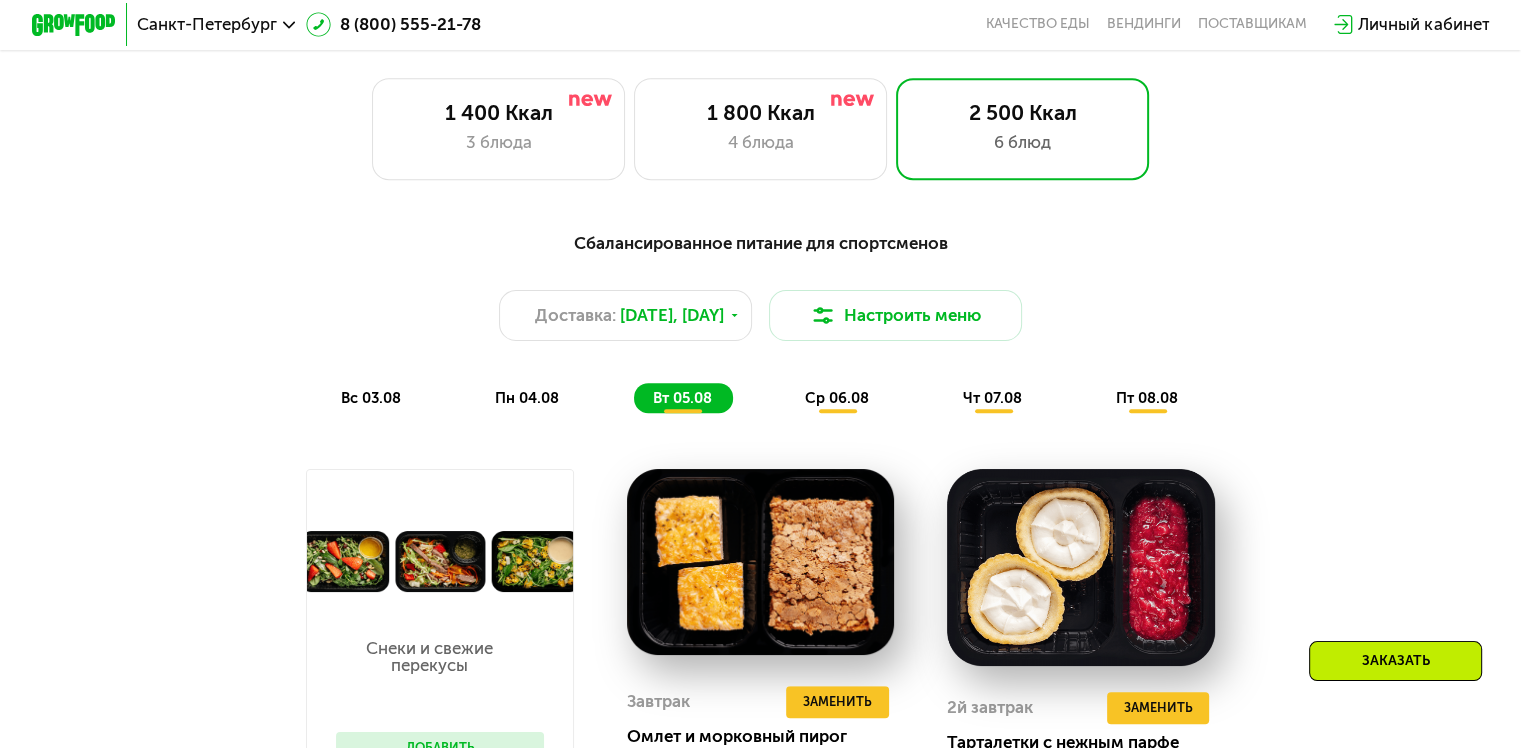 scroll, scrollTop: 1000, scrollLeft: 0, axis: vertical 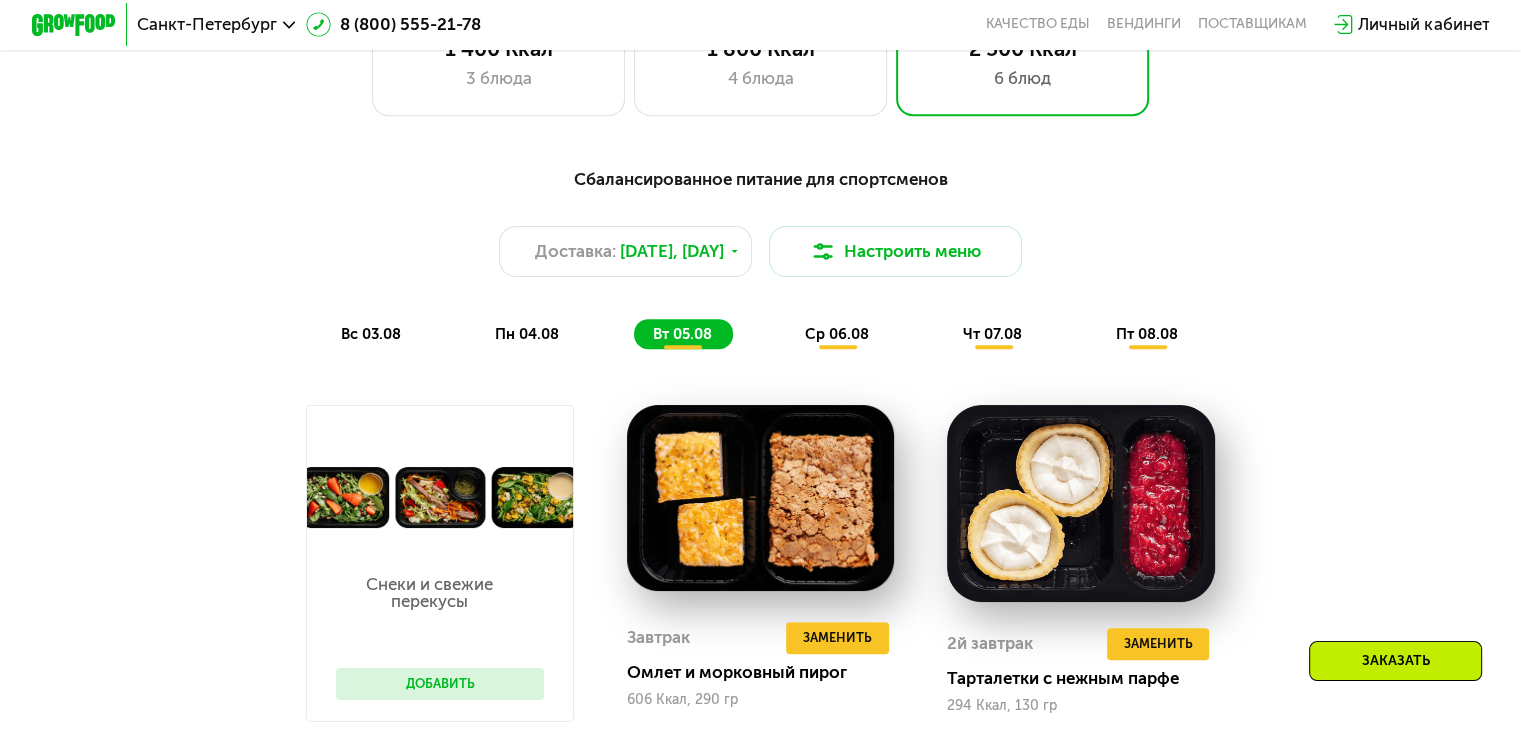 click on "Сбалансированное питание для спортсменов Доставка: [DATE], [DAY] Настроить меню  [DAY] [DATE] [DAY] [DATE] [DAY] [DATE] [DAY] [DATE] [DAY] [DATE]" at bounding box center [760, 257] 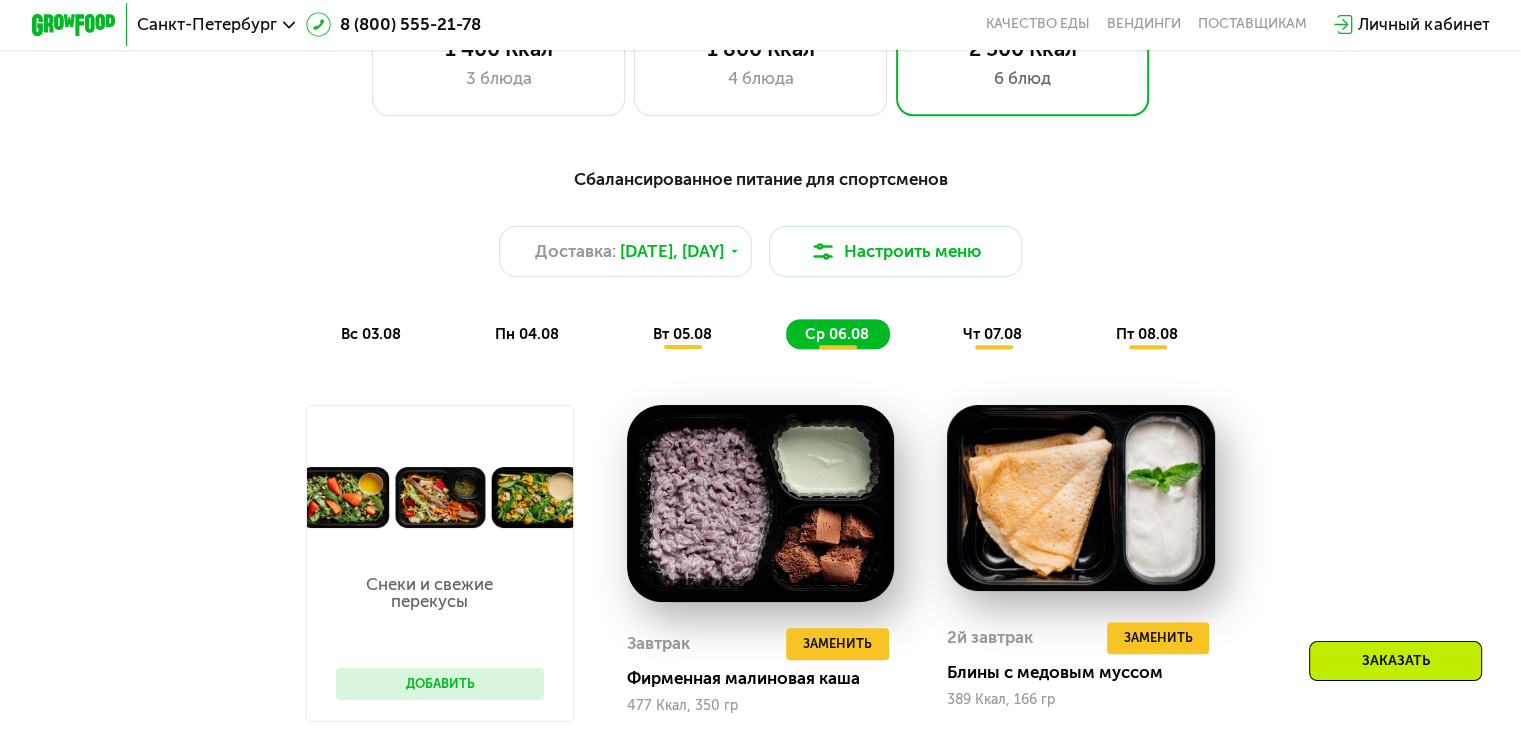 click on "чт 07.08" at bounding box center (992, 334) 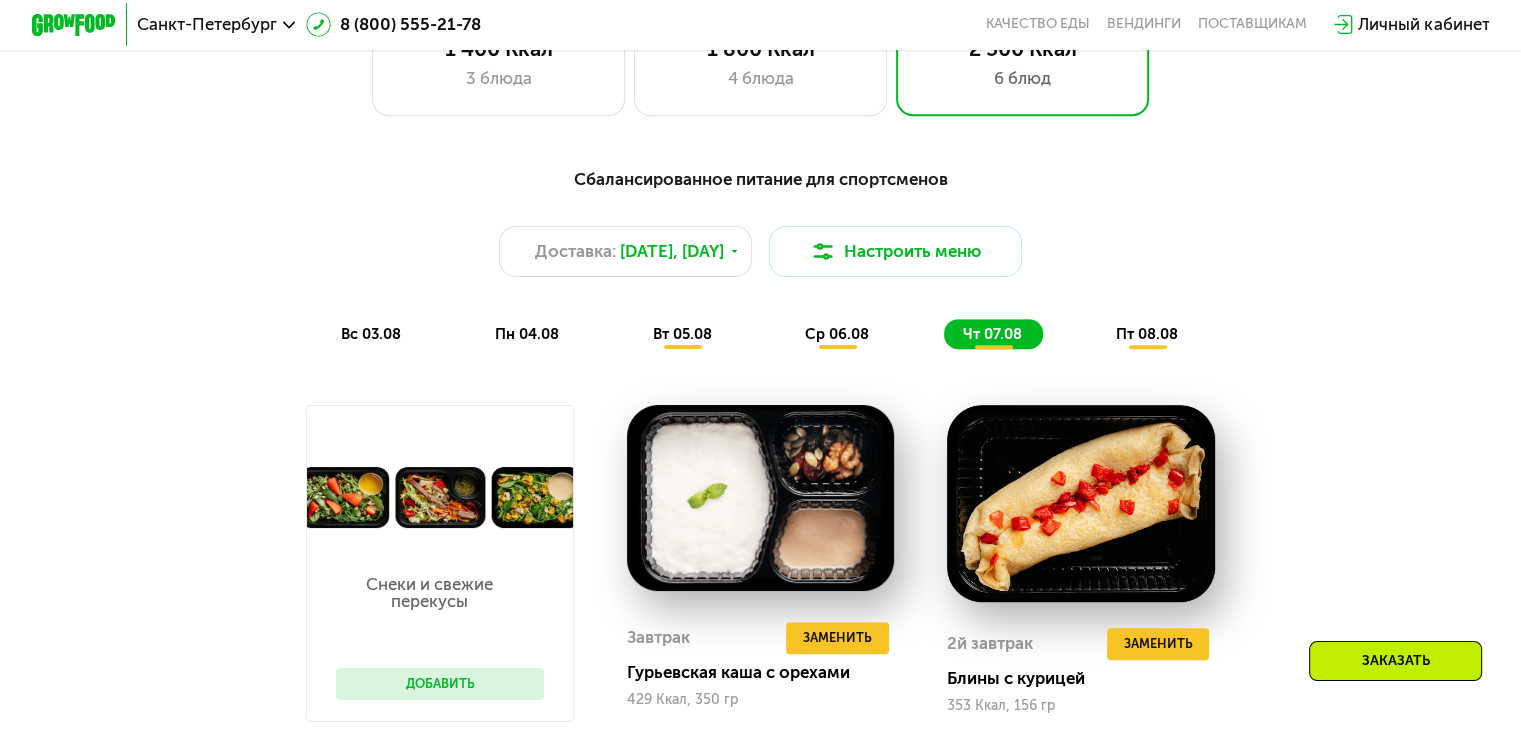 click on "пт 08.08" at bounding box center [1147, 334] 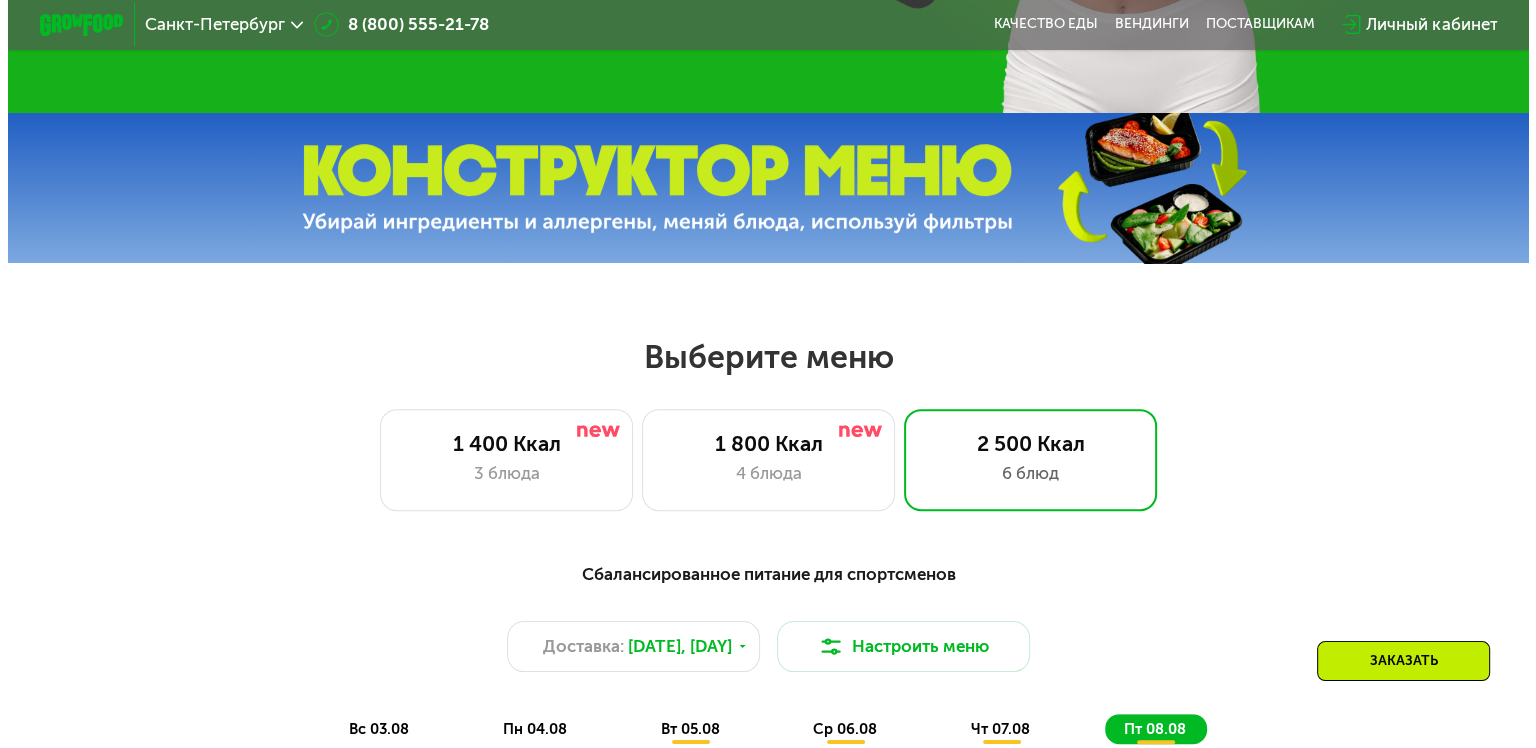 scroll, scrollTop: 900, scrollLeft: 0, axis: vertical 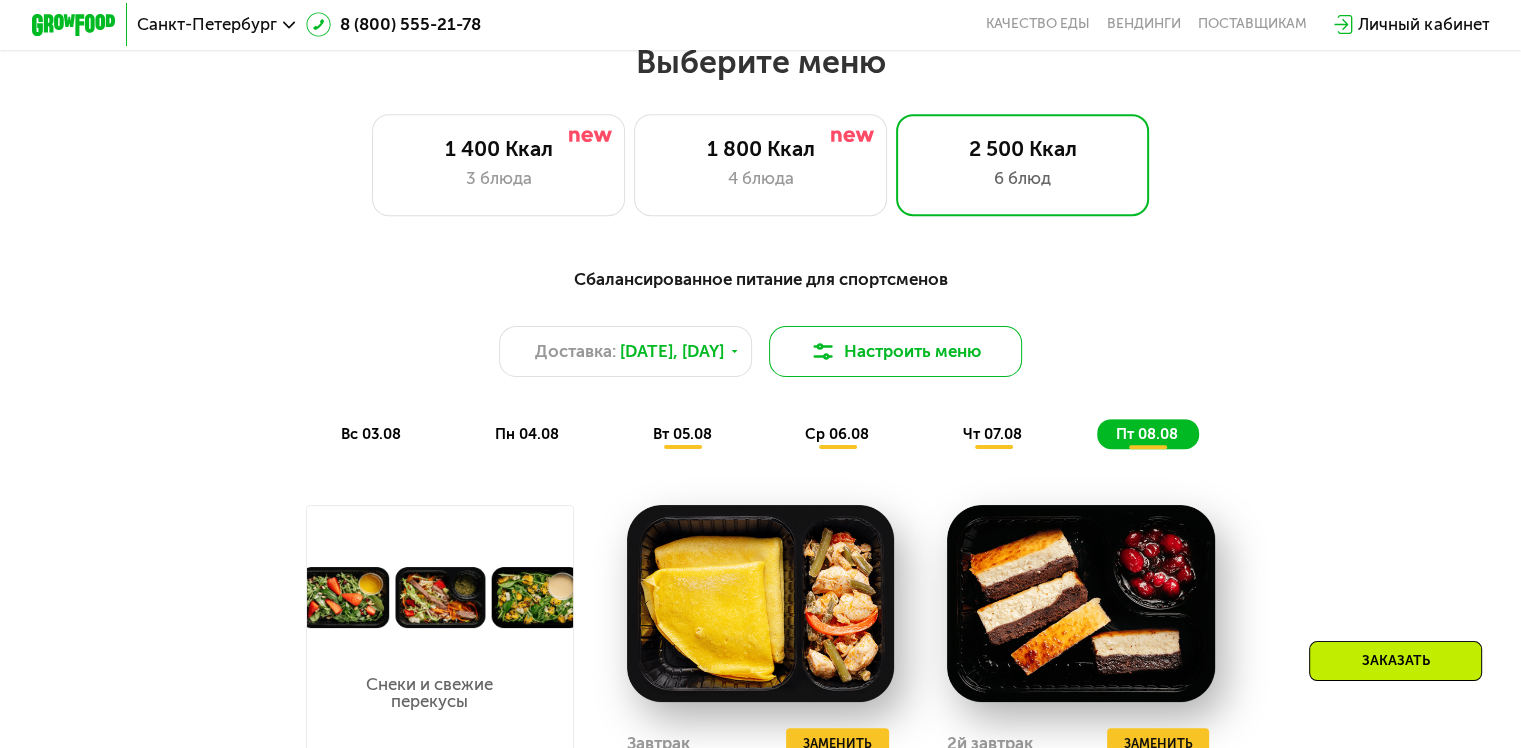 click at bounding box center [822, 351] 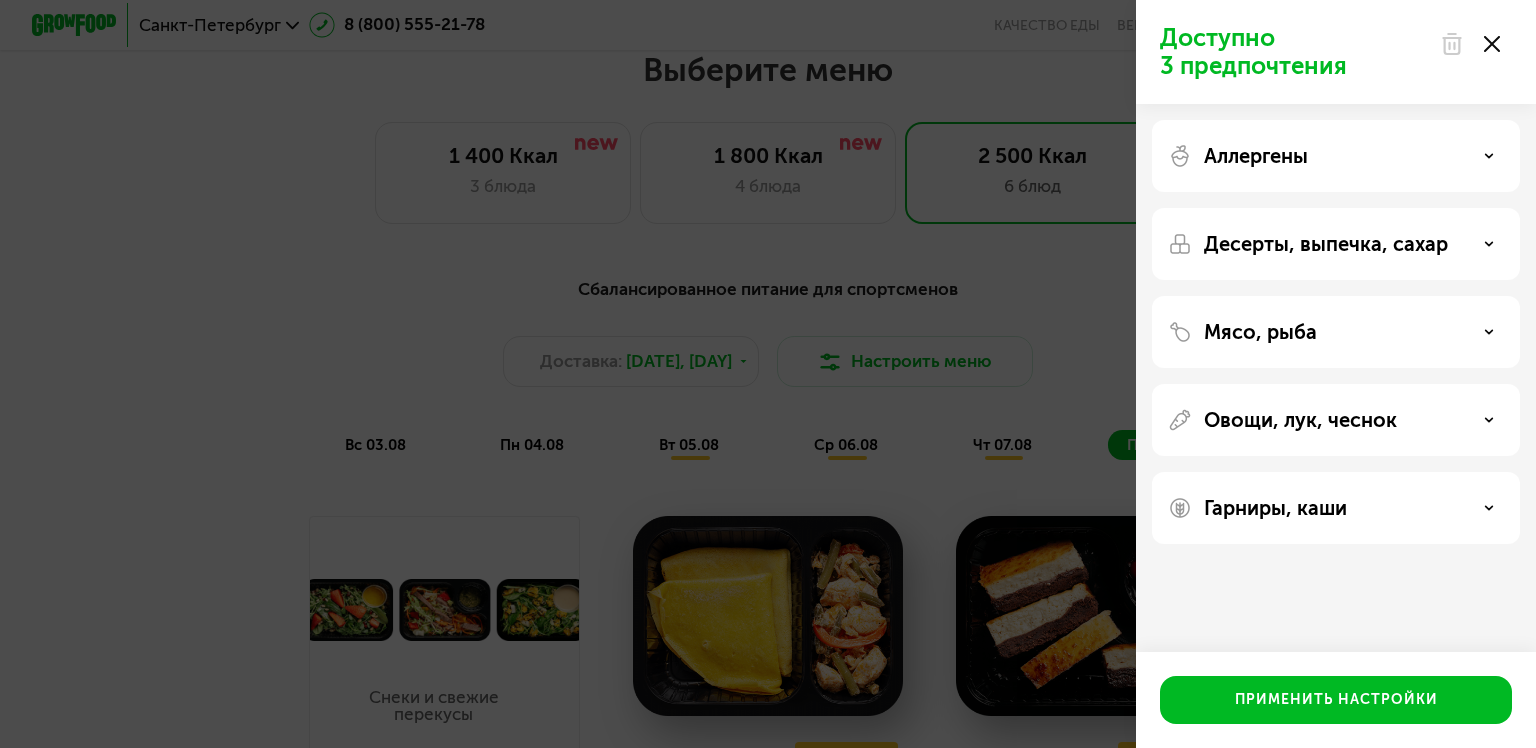 click on "Овощи, лук, чеснок" at bounding box center (1300, 420) 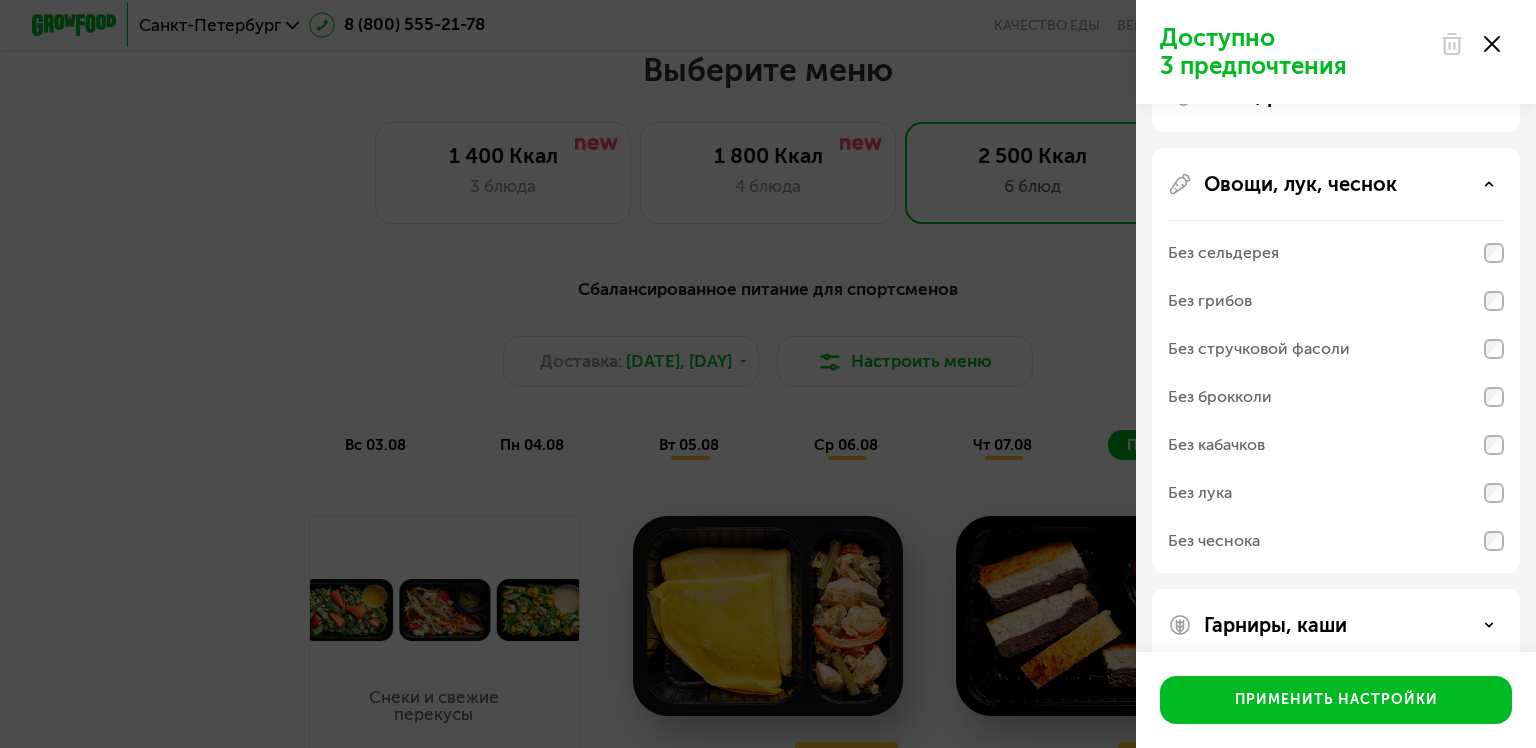 scroll, scrollTop: 264, scrollLeft: 0, axis: vertical 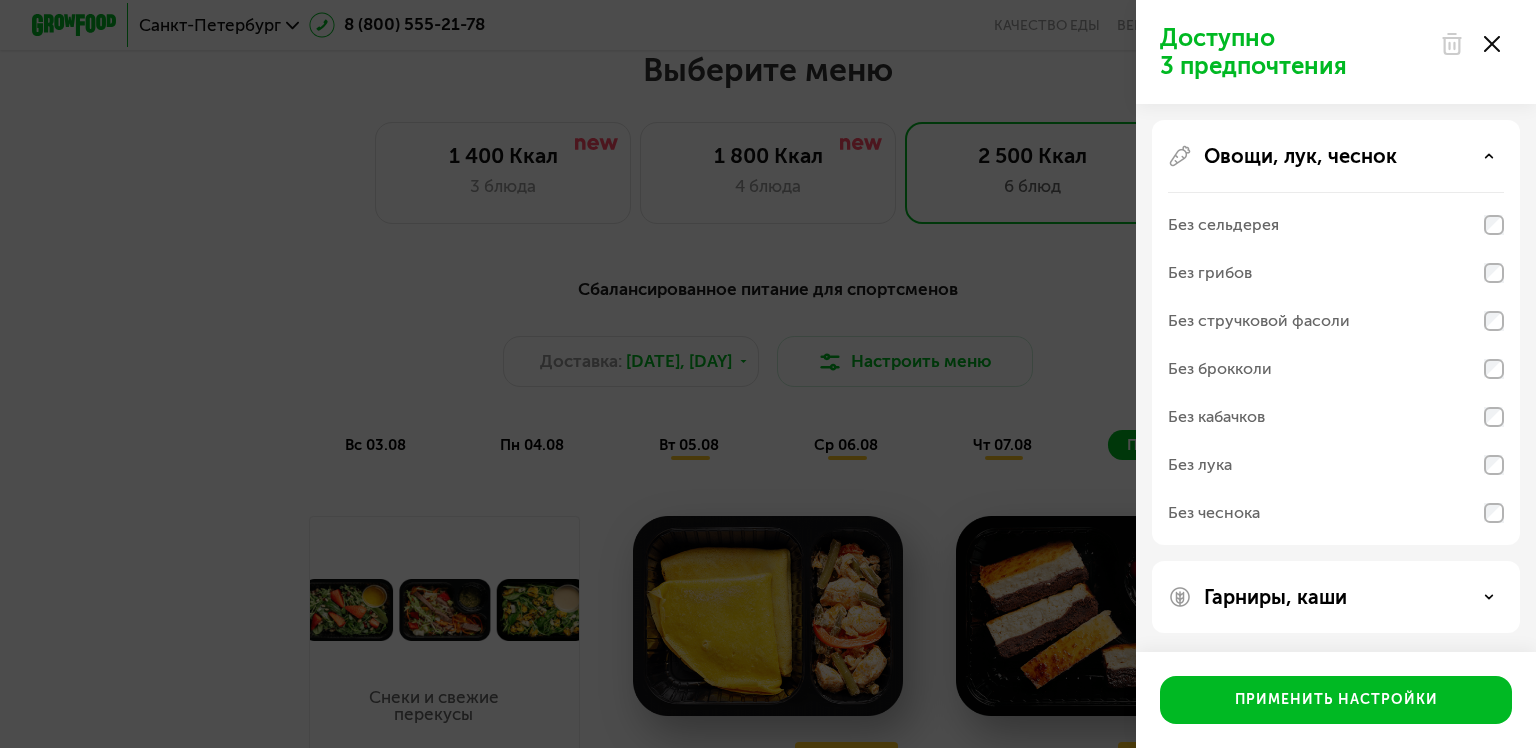 click on "Гарниры, каши" at bounding box center [1336, 597] 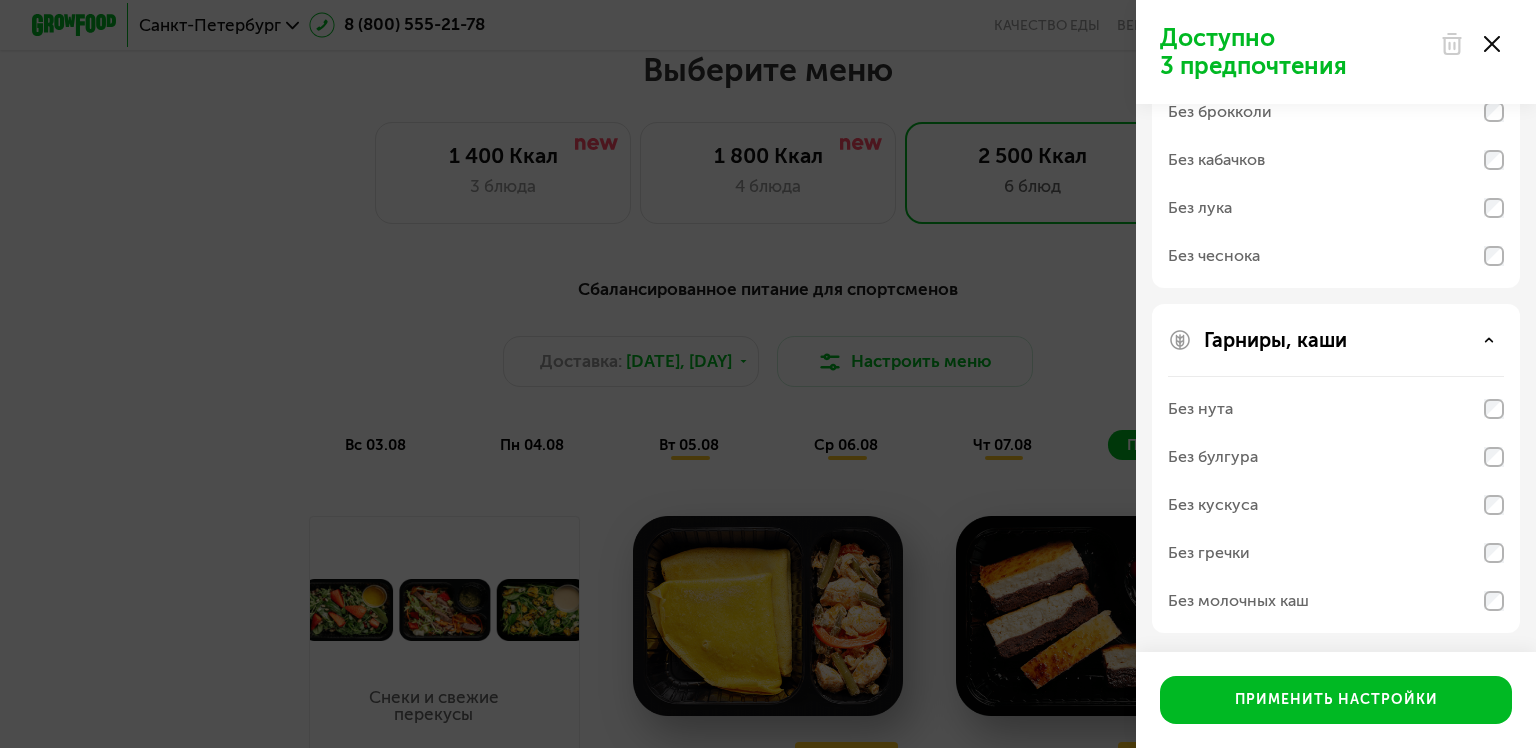 scroll, scrollTop: 21, scrollLeft: 0, axis: vertical 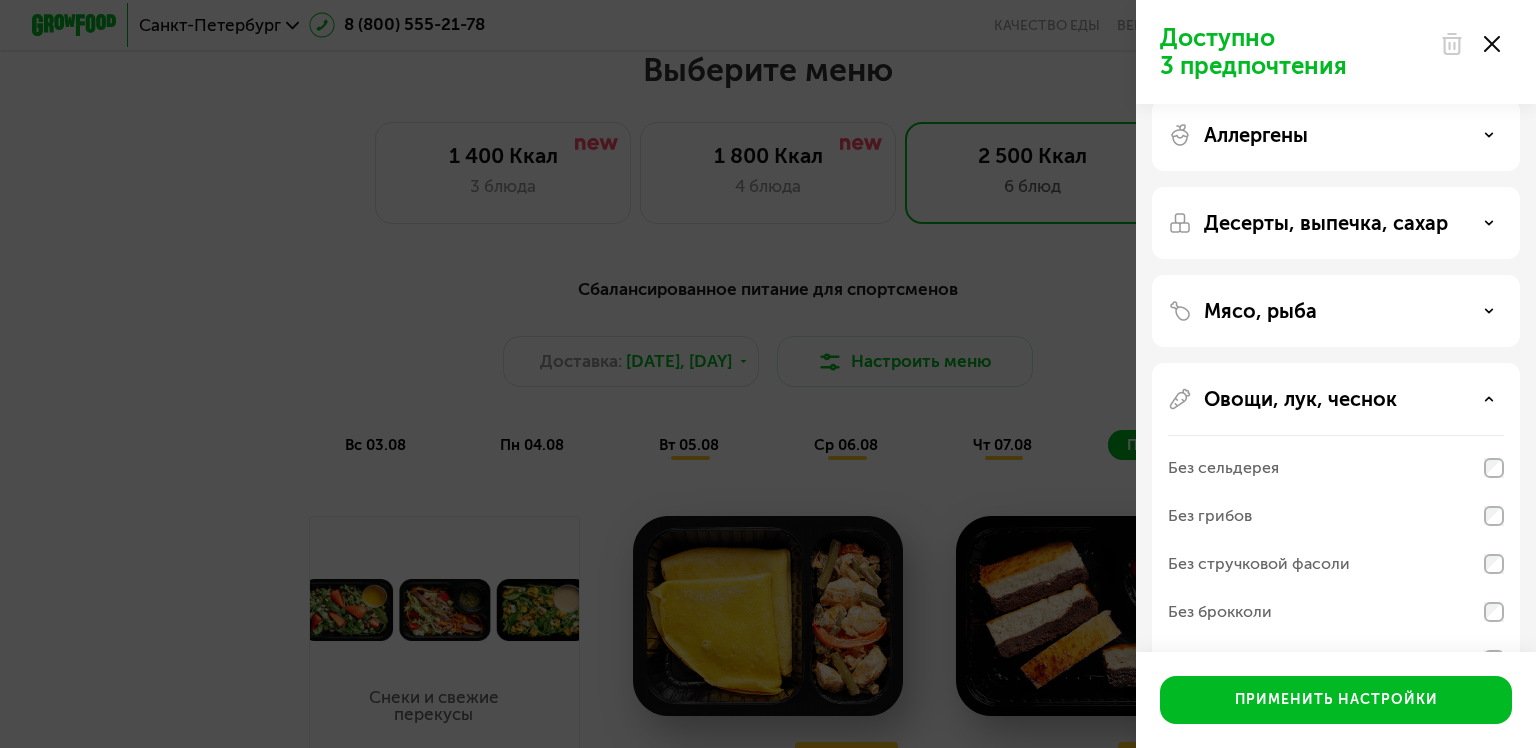 click on "Мясо, рыба" at bounding box center [1260, 311] 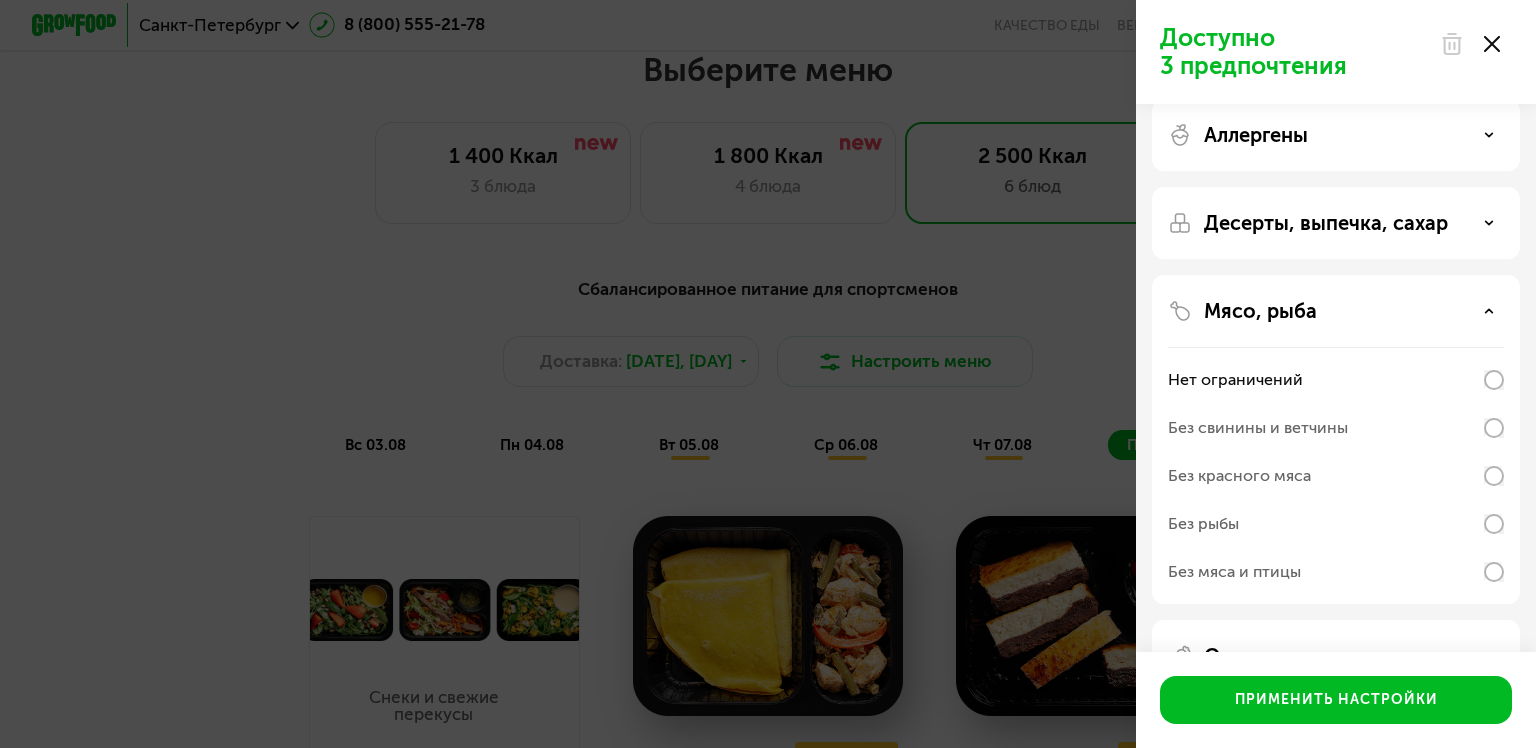 click on "Десерты, выпечка, сахар" at bounding box center (1326, 223) 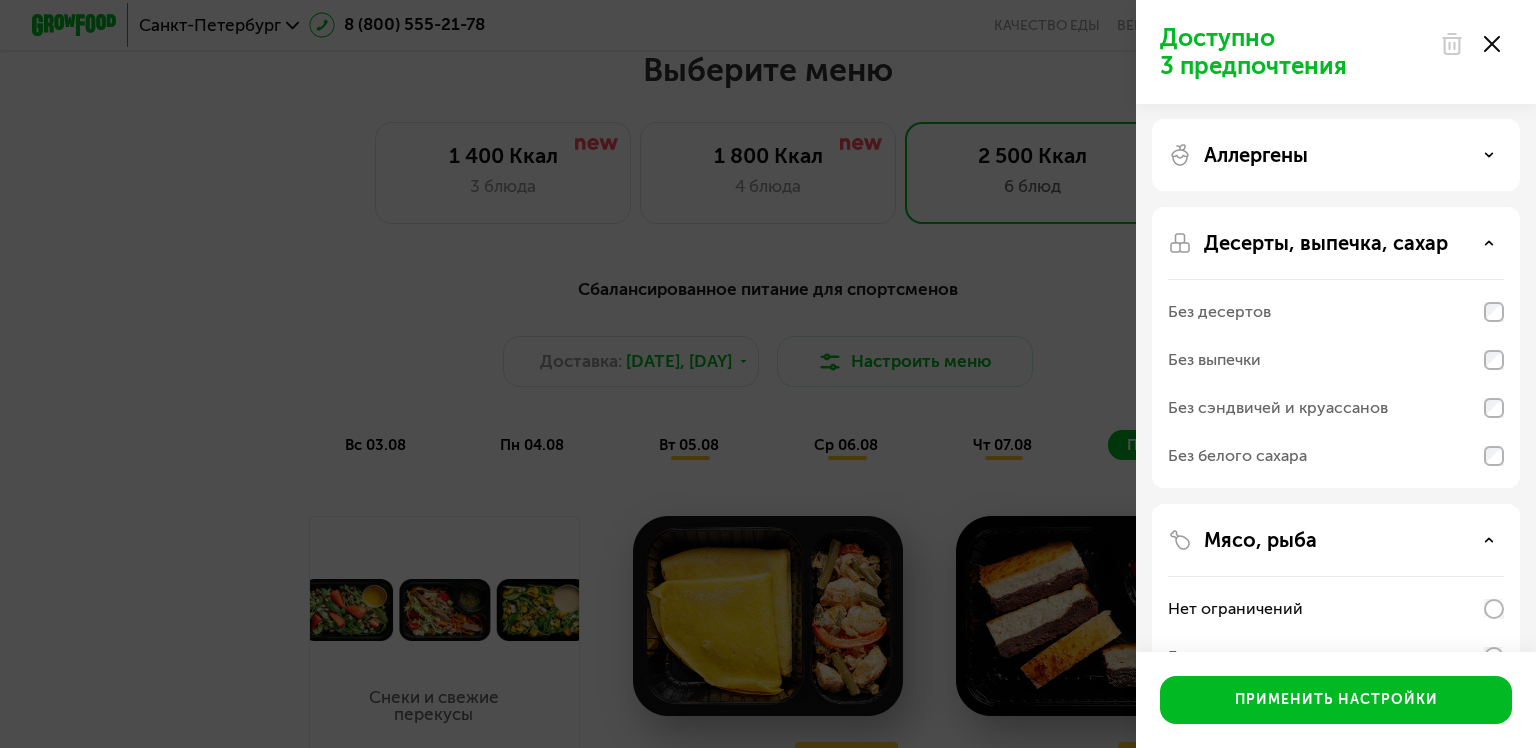 scroll, scrollTop: 0, scrollLeft: 0, axis: both 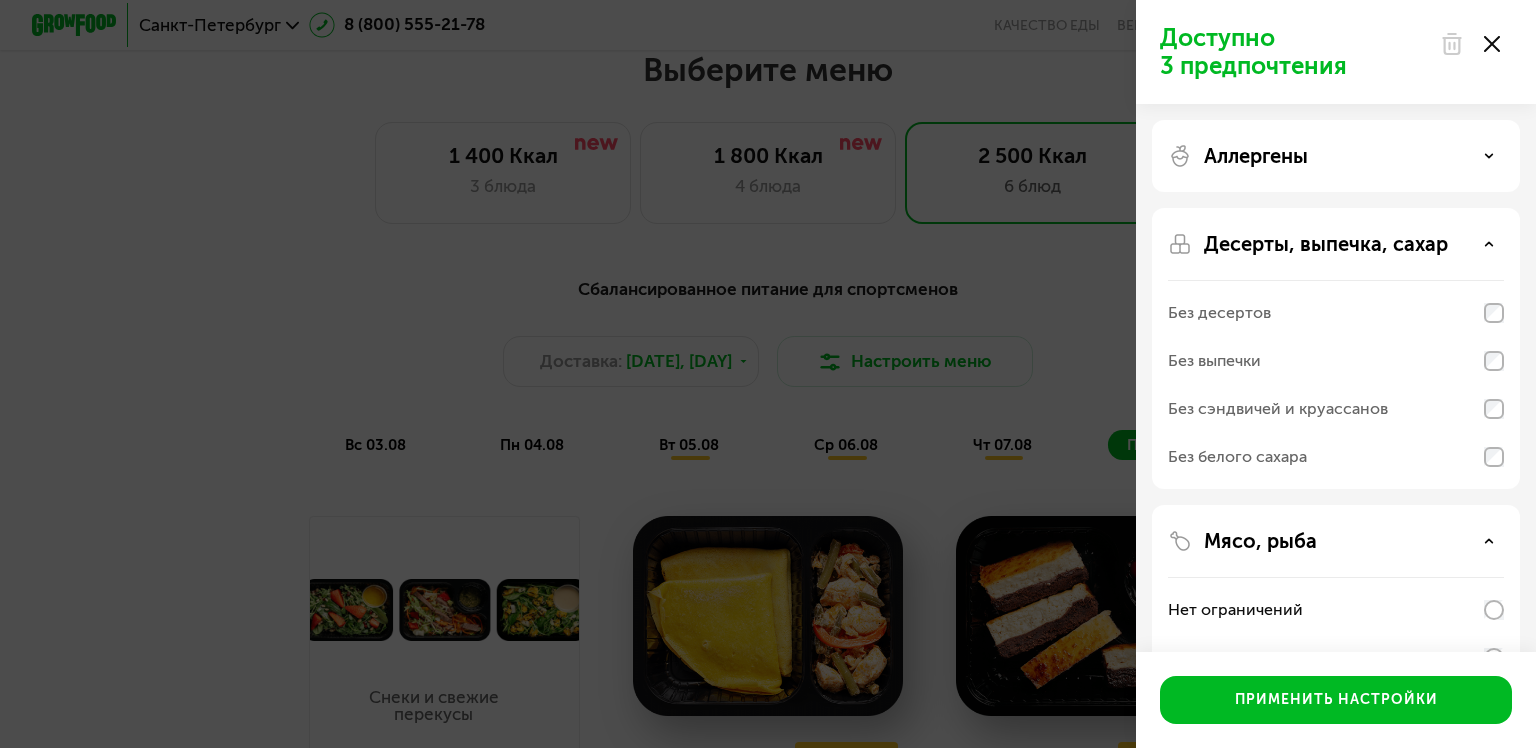 click on "Аллергены" at bounding box center [1336, 156] 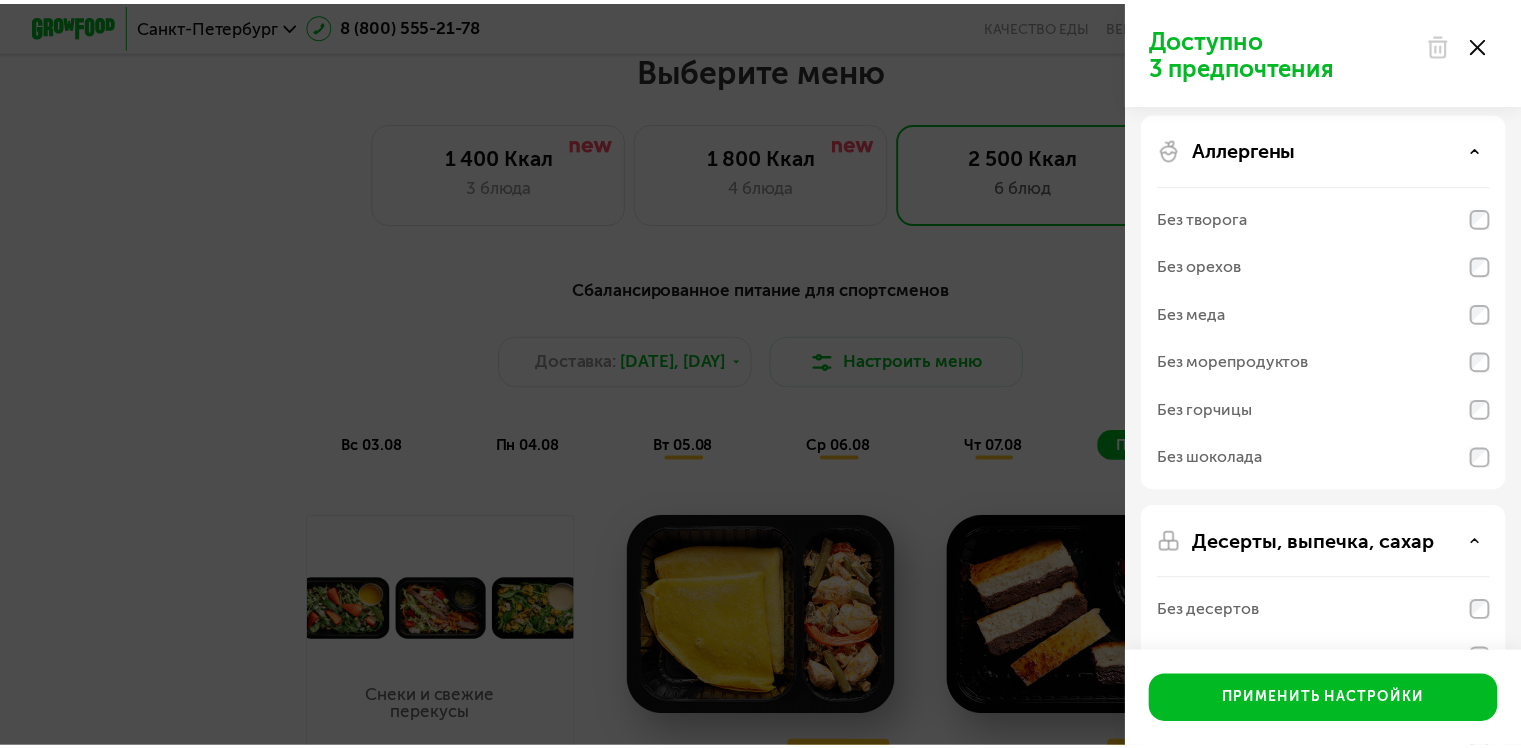 scroll, scrollTop: 0, scrollLeft: 0, axis: both 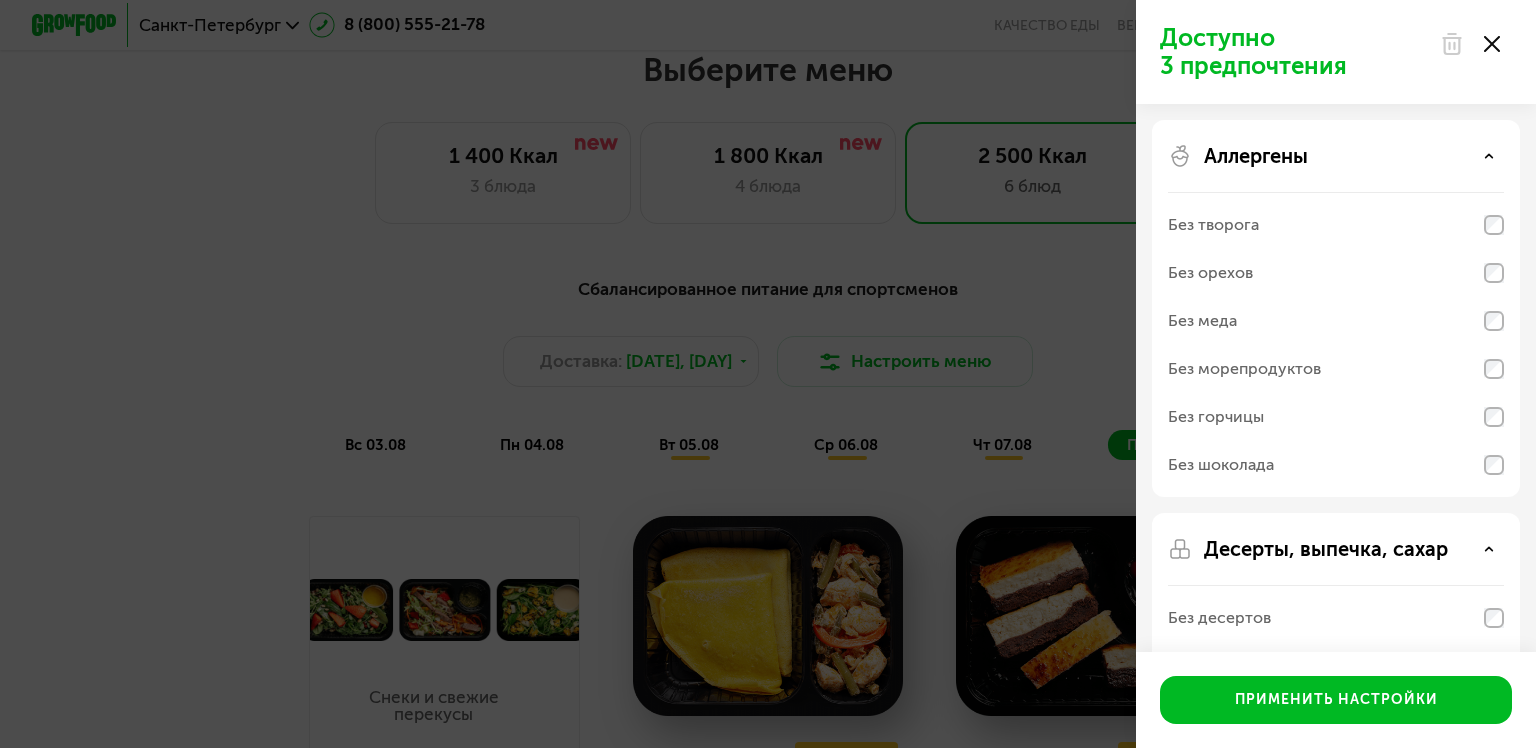 click 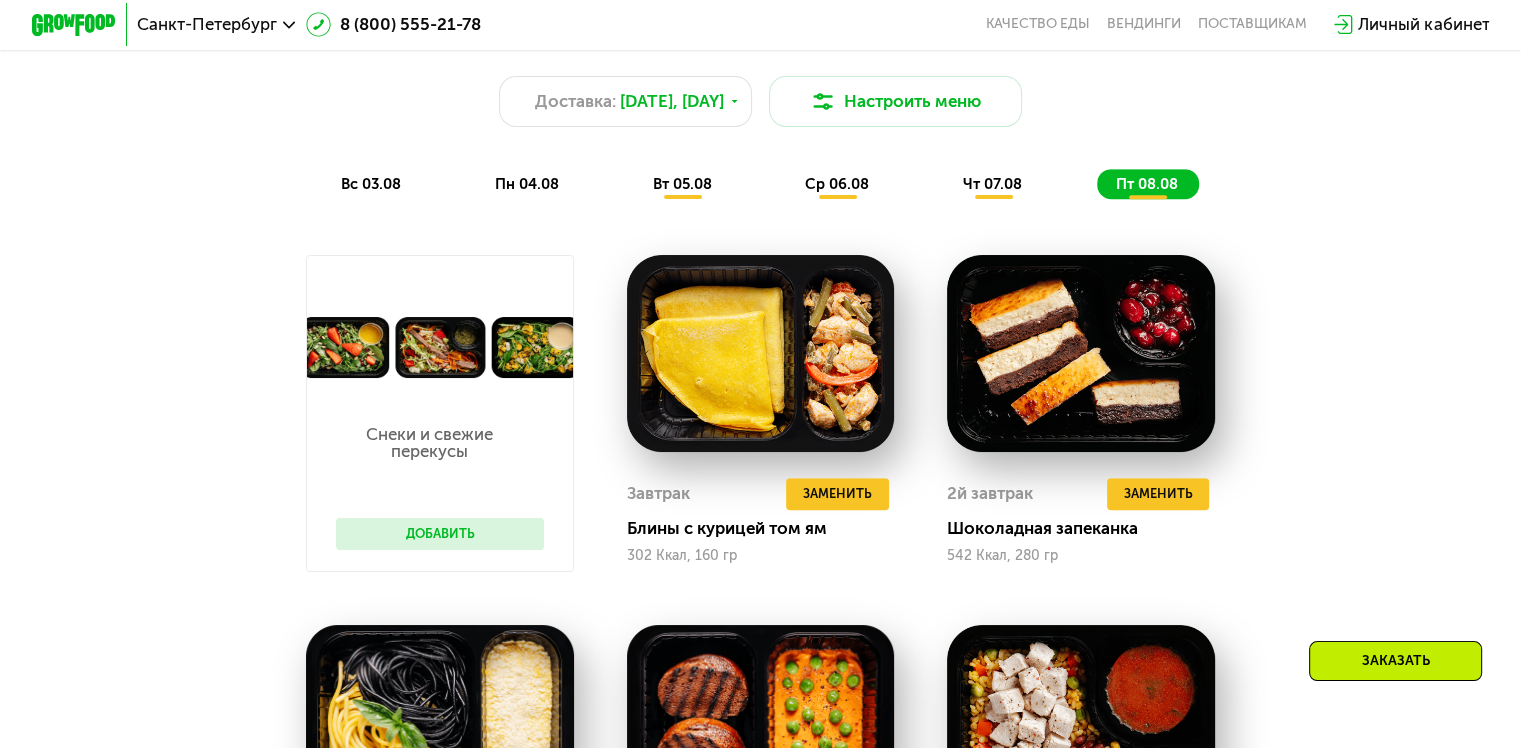 scroll, scrollTop: 1100, scrollLeft: 0, axis: vertical 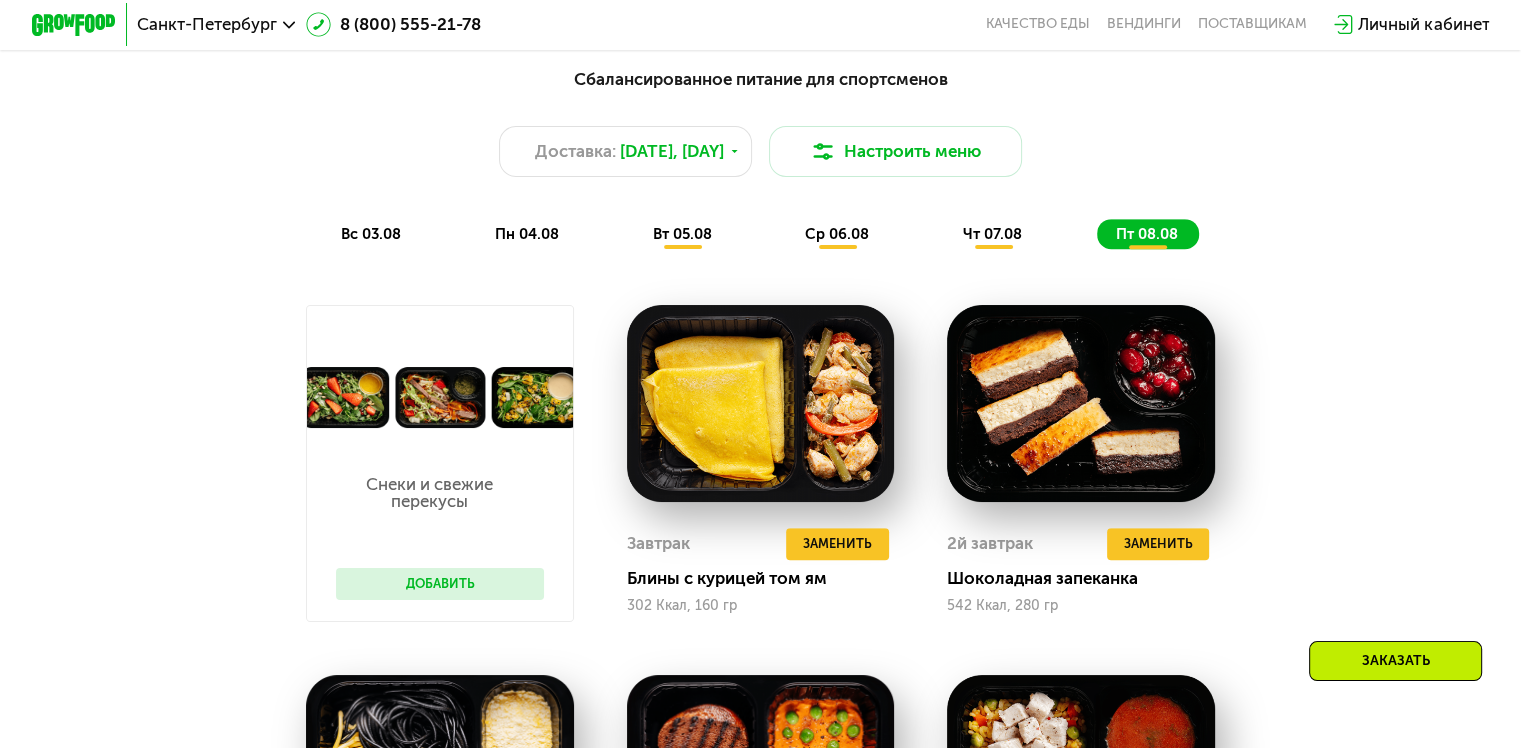 click on "вс 03.08" at bounding box center (371, 234) 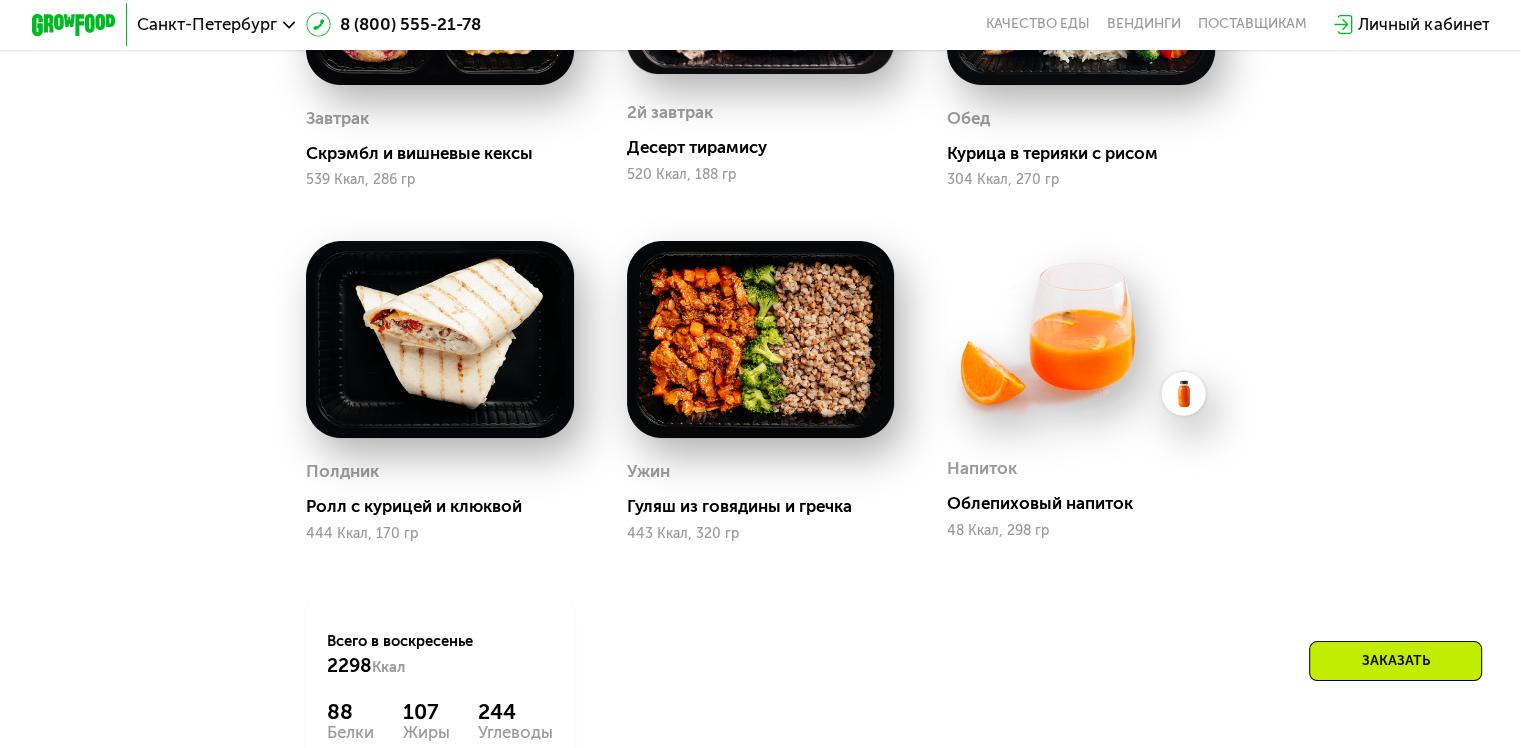 scroll, scrollTop: 1700, scrollLeft: 0, axis: vertical 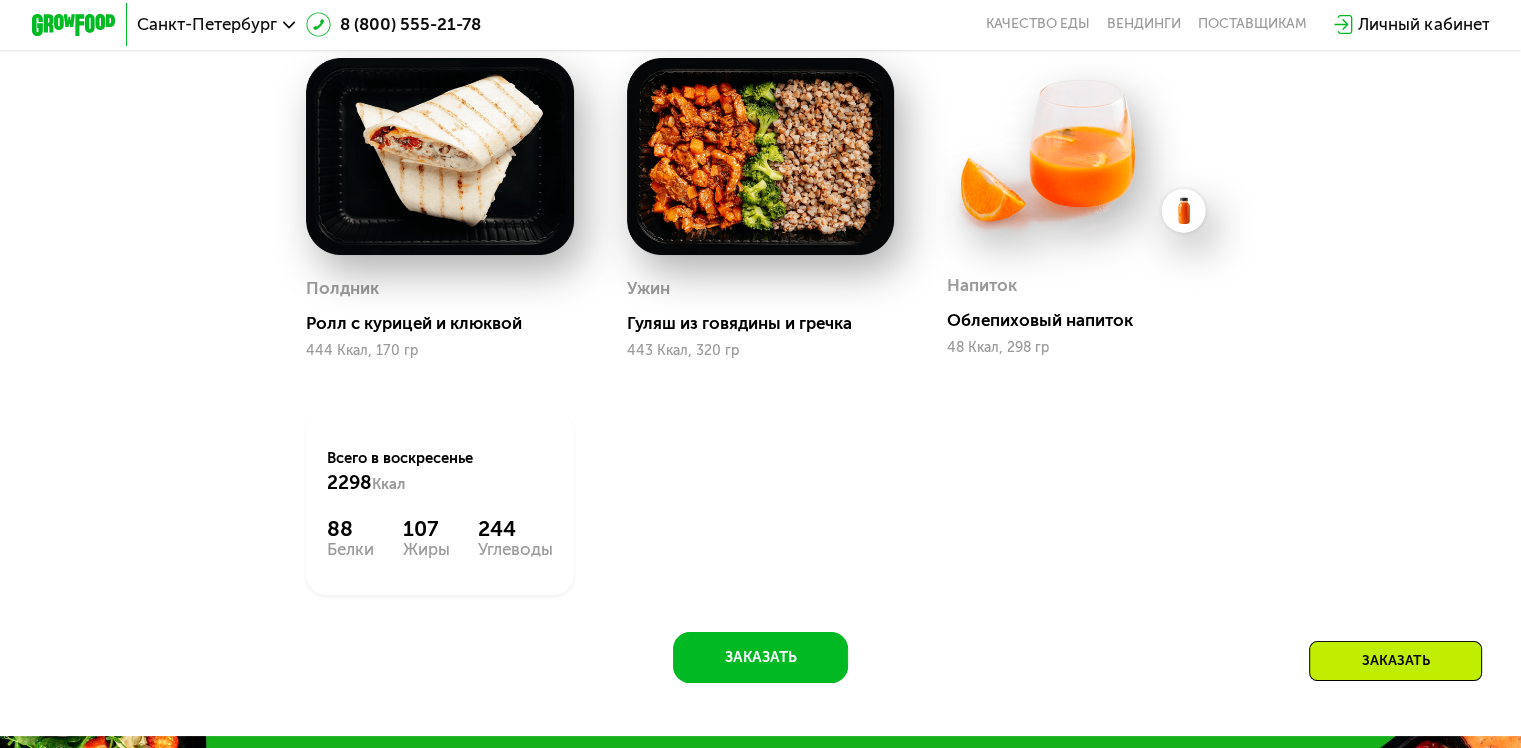 click at bounding box center (1081, 153) 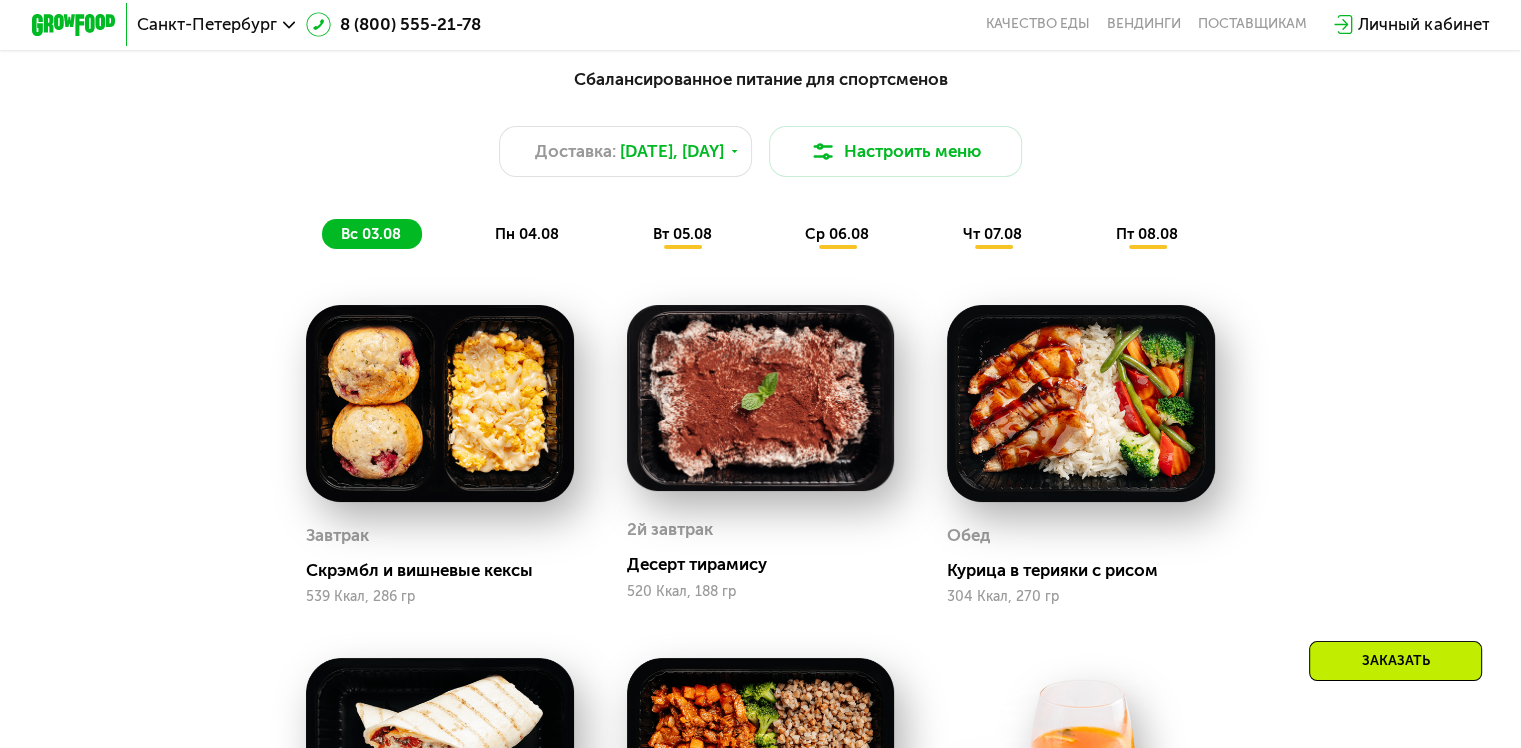 click on "пн 04.08" 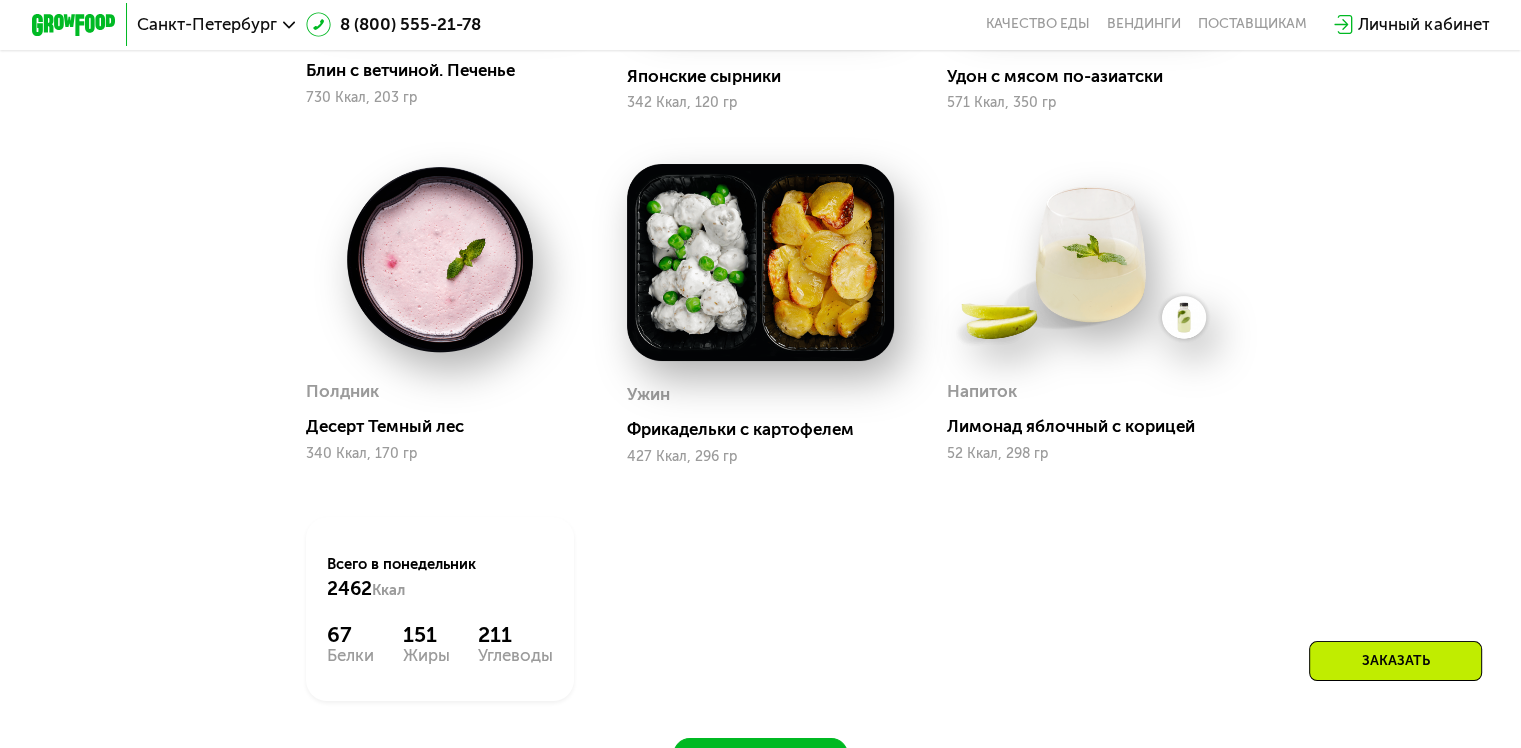 scroll, scrollTop: 1600, scrollLeft: 0, axis: vertical 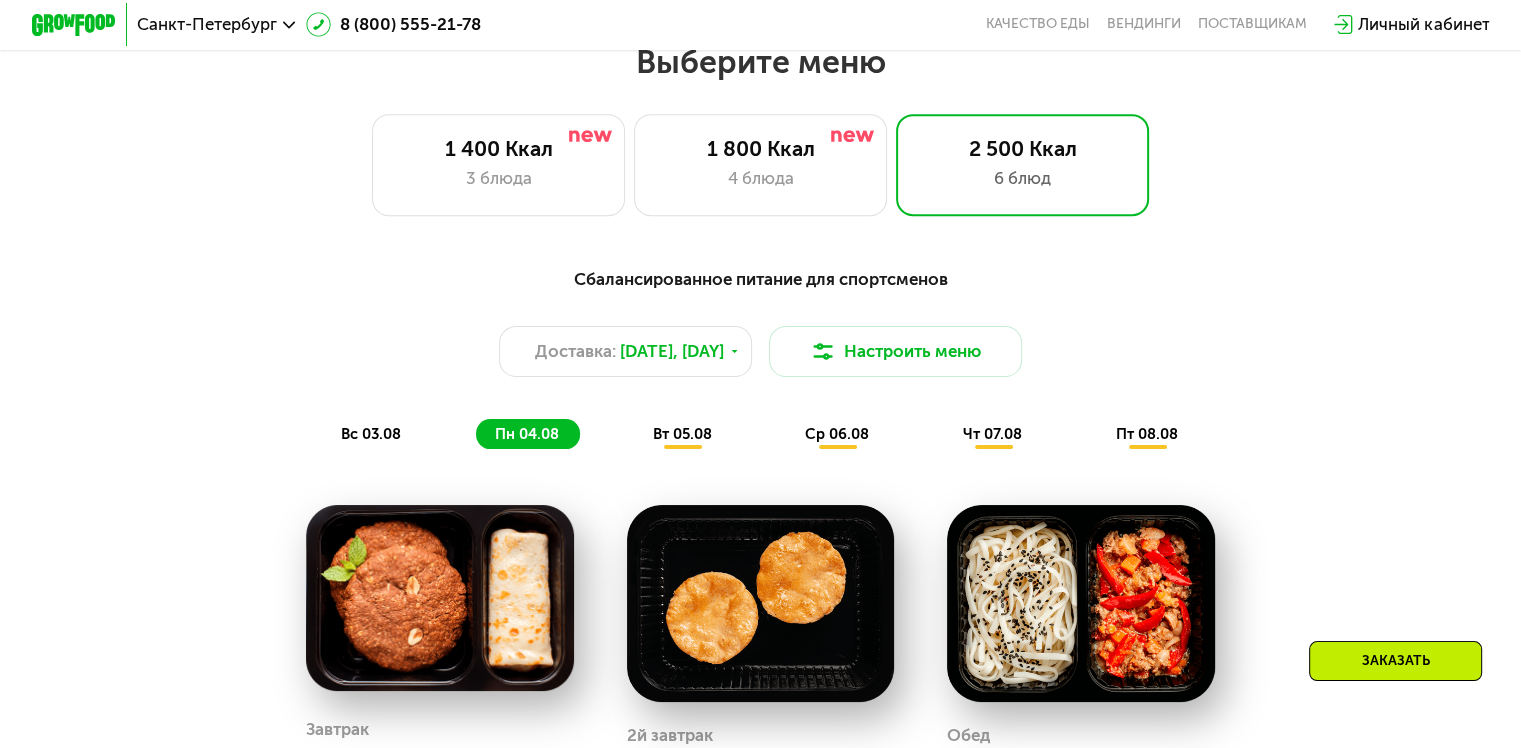 click on "вт 05.08" at bounding box center [682, 434] 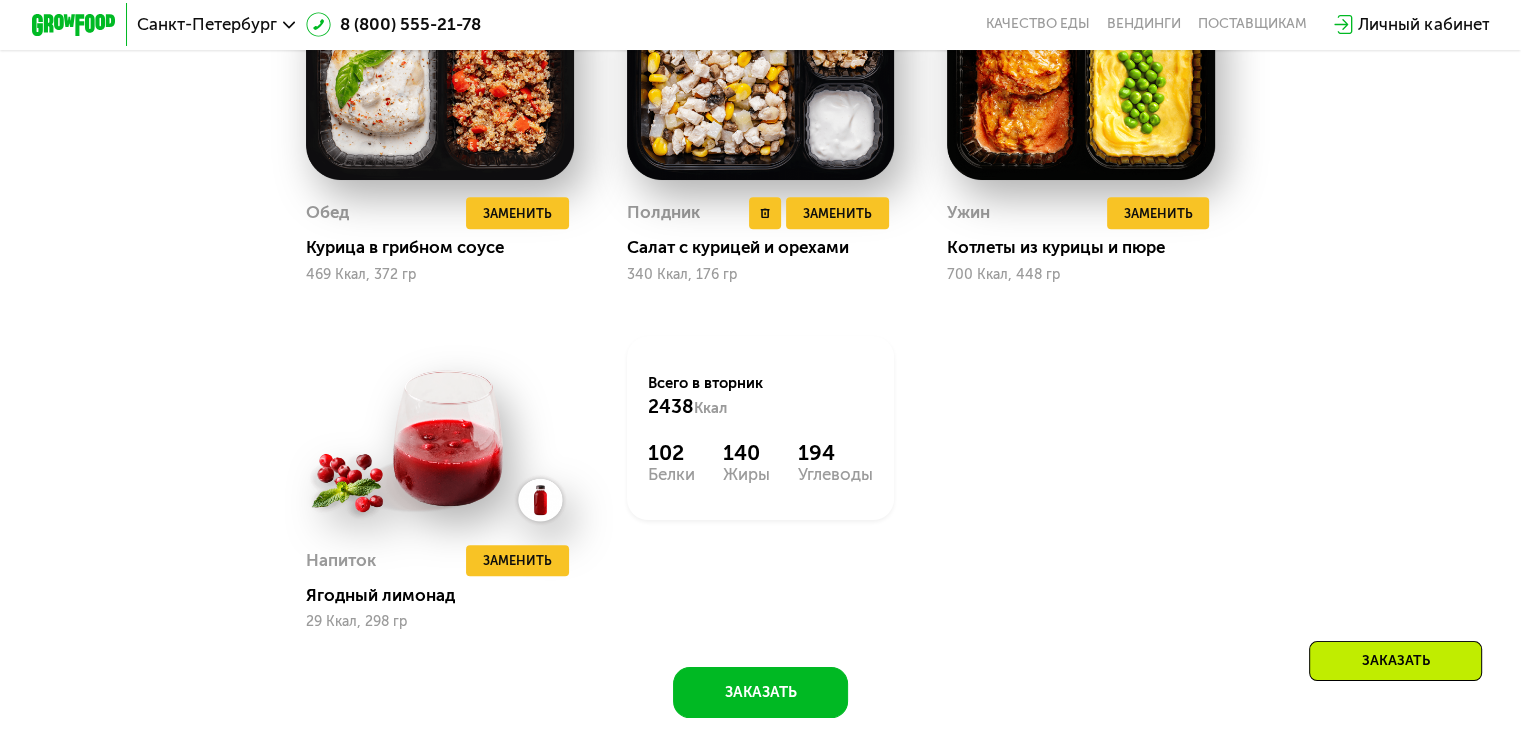 scroll, scrollTop: 1800, scrollLeft: 0, axis: vertical 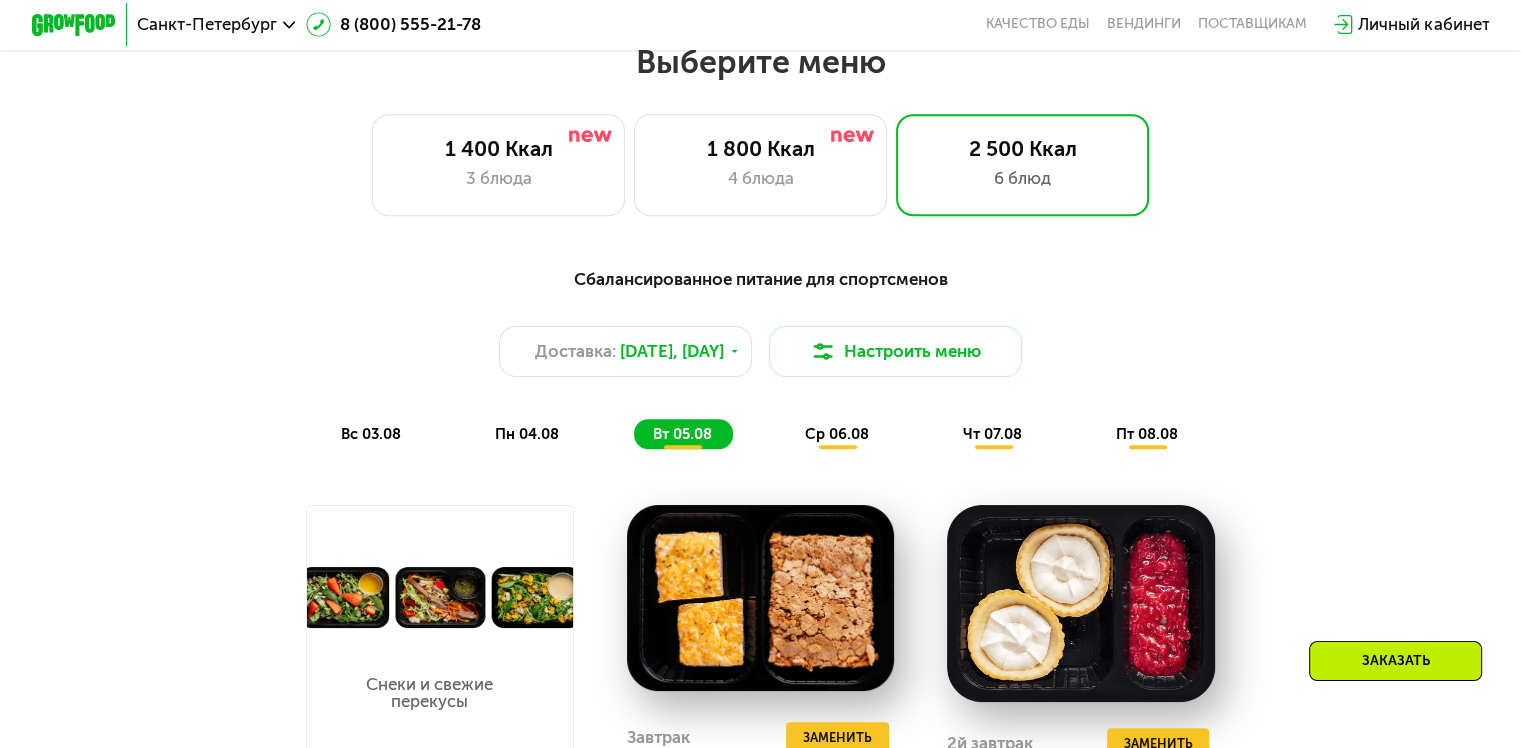 click on "ср 06.08" 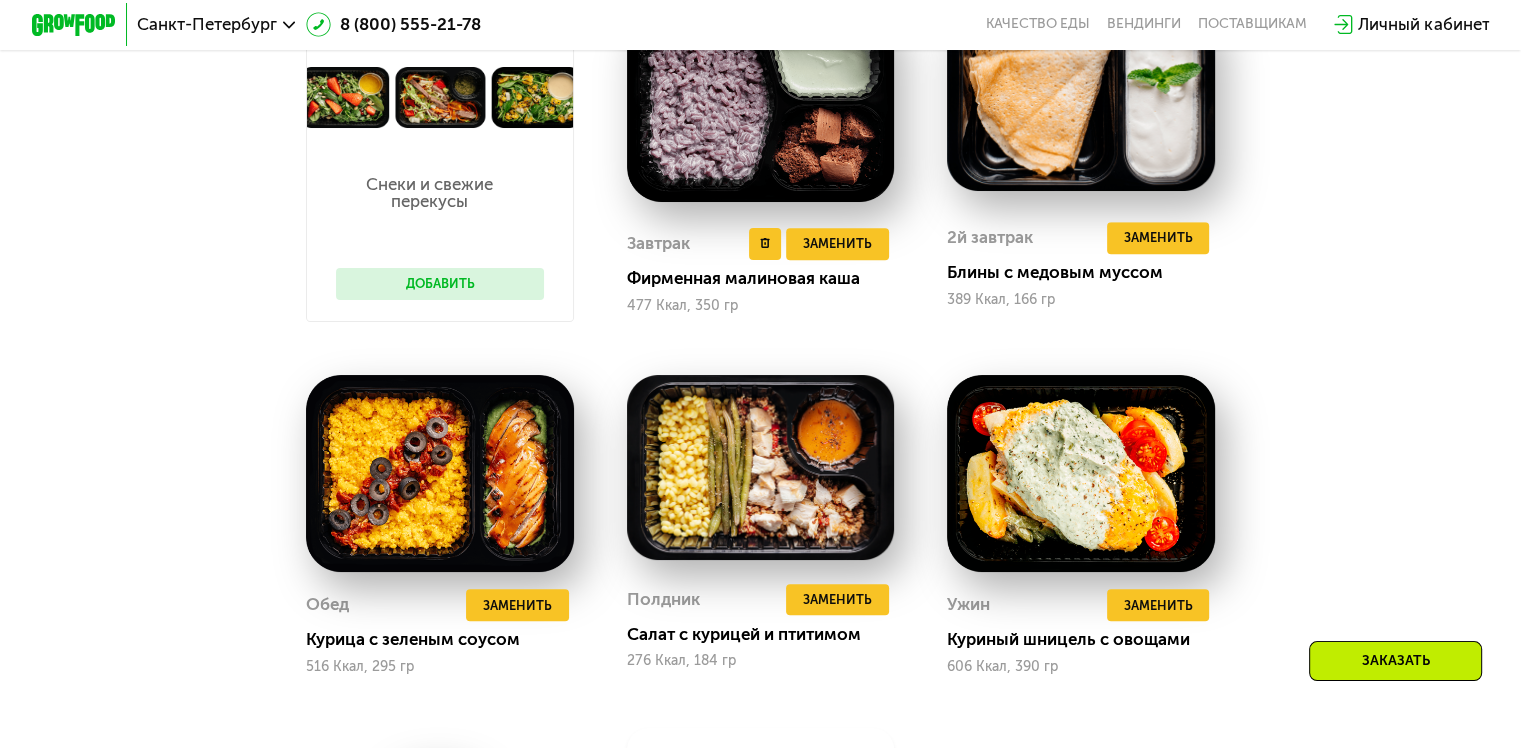 scroll, scrollTop: 1800, scrollLeft: 0, axis: vertical 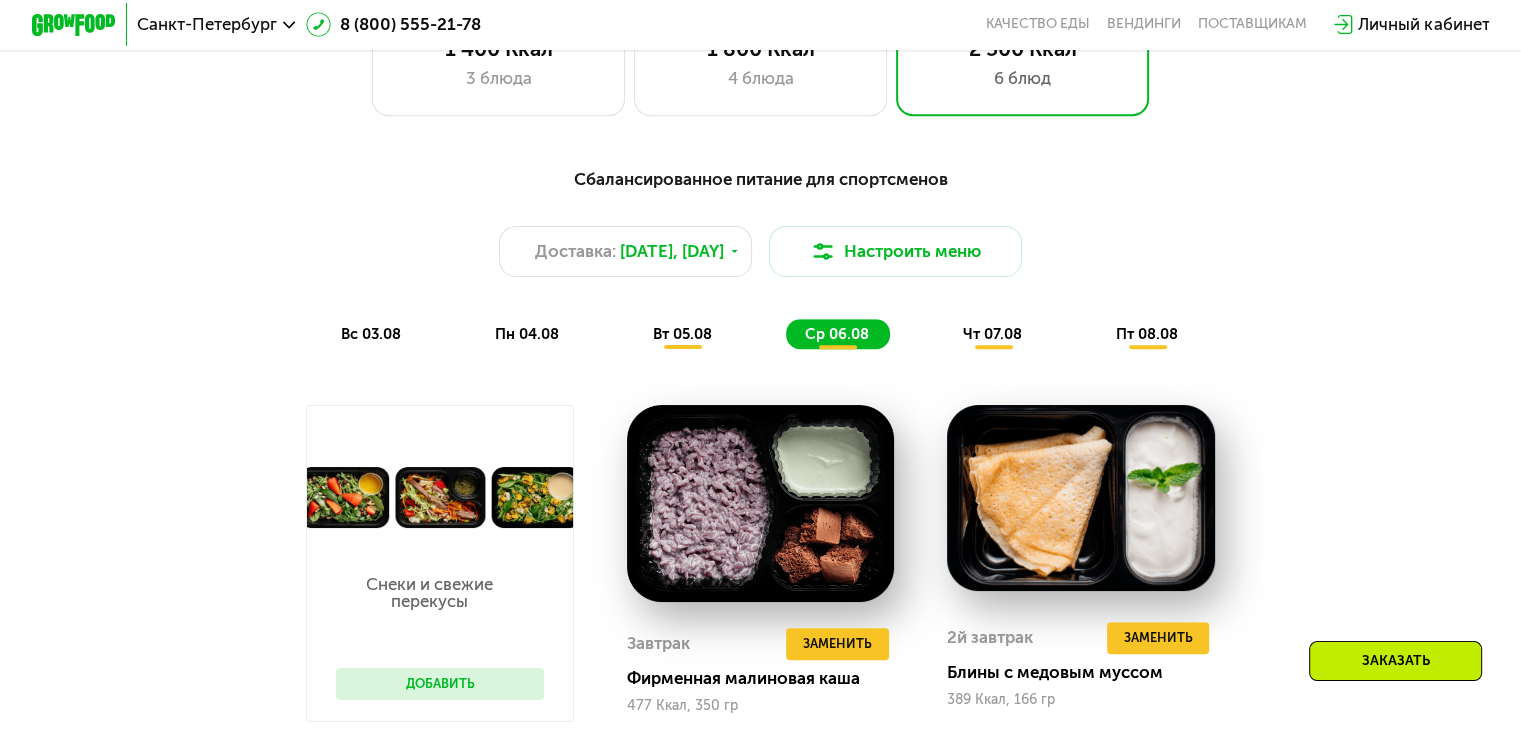 click on "чт 07.08" at bounding box center [992, 334] 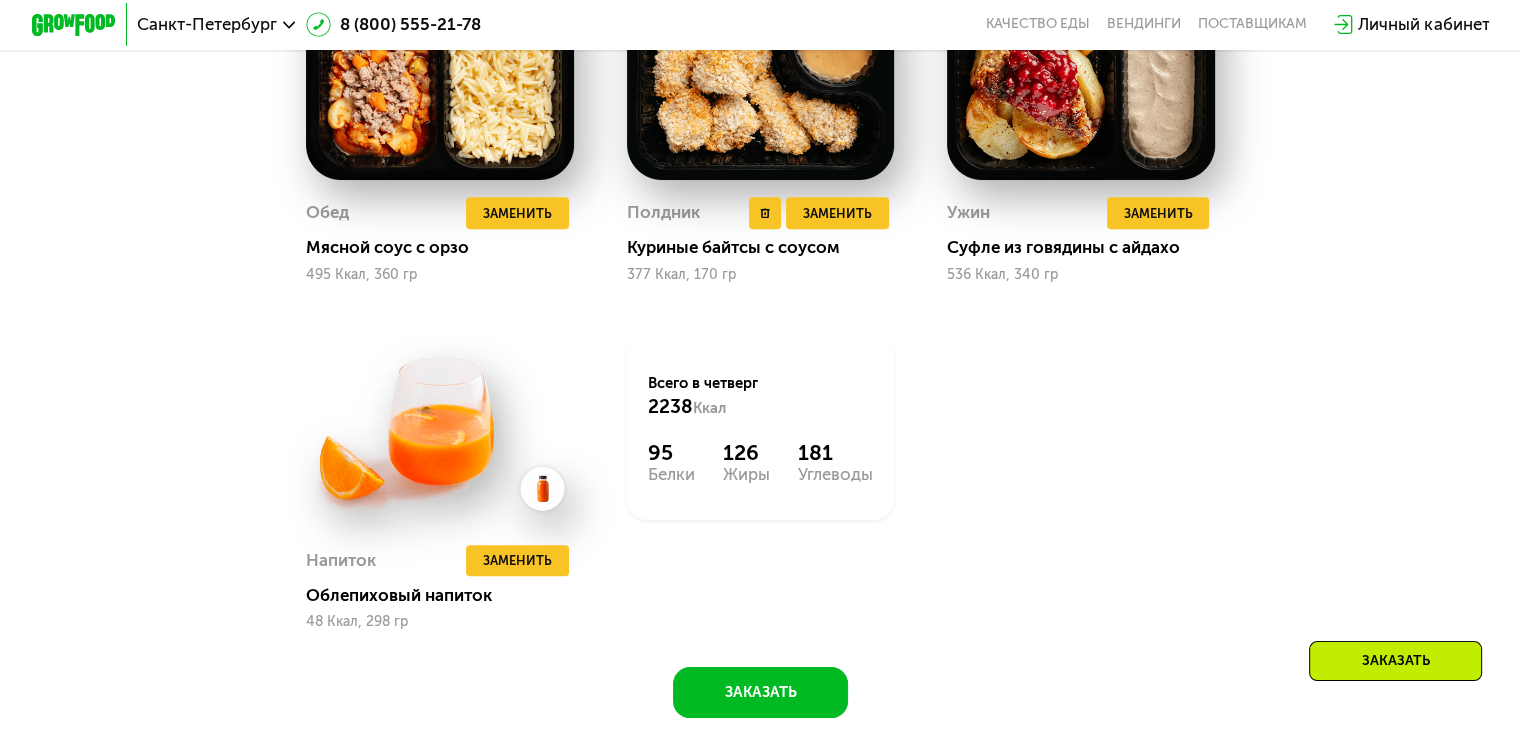 scroll, scrollTop: 1800, scrollLeft: 0, axis: vertical 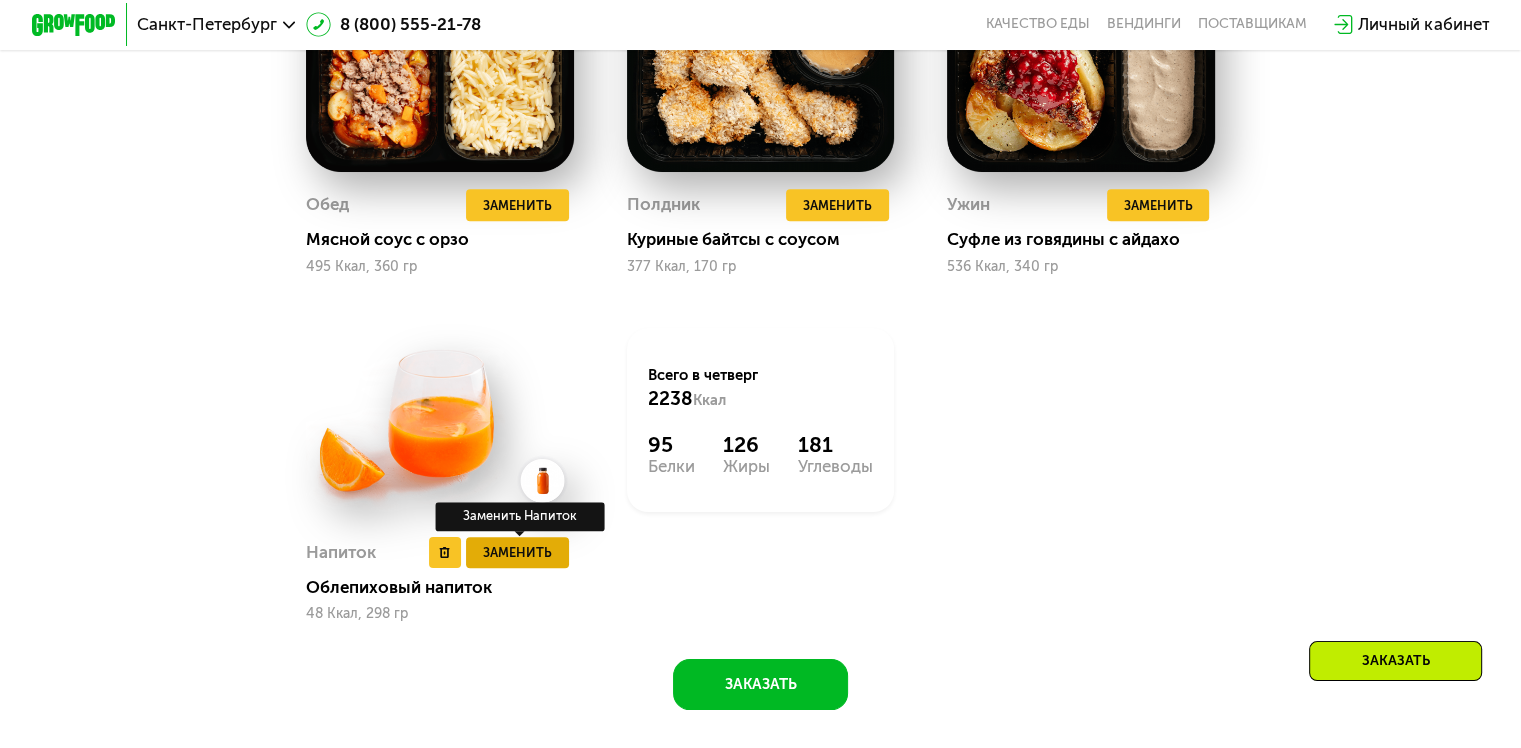 click on "Заменить" at bounding box center [517, 552] 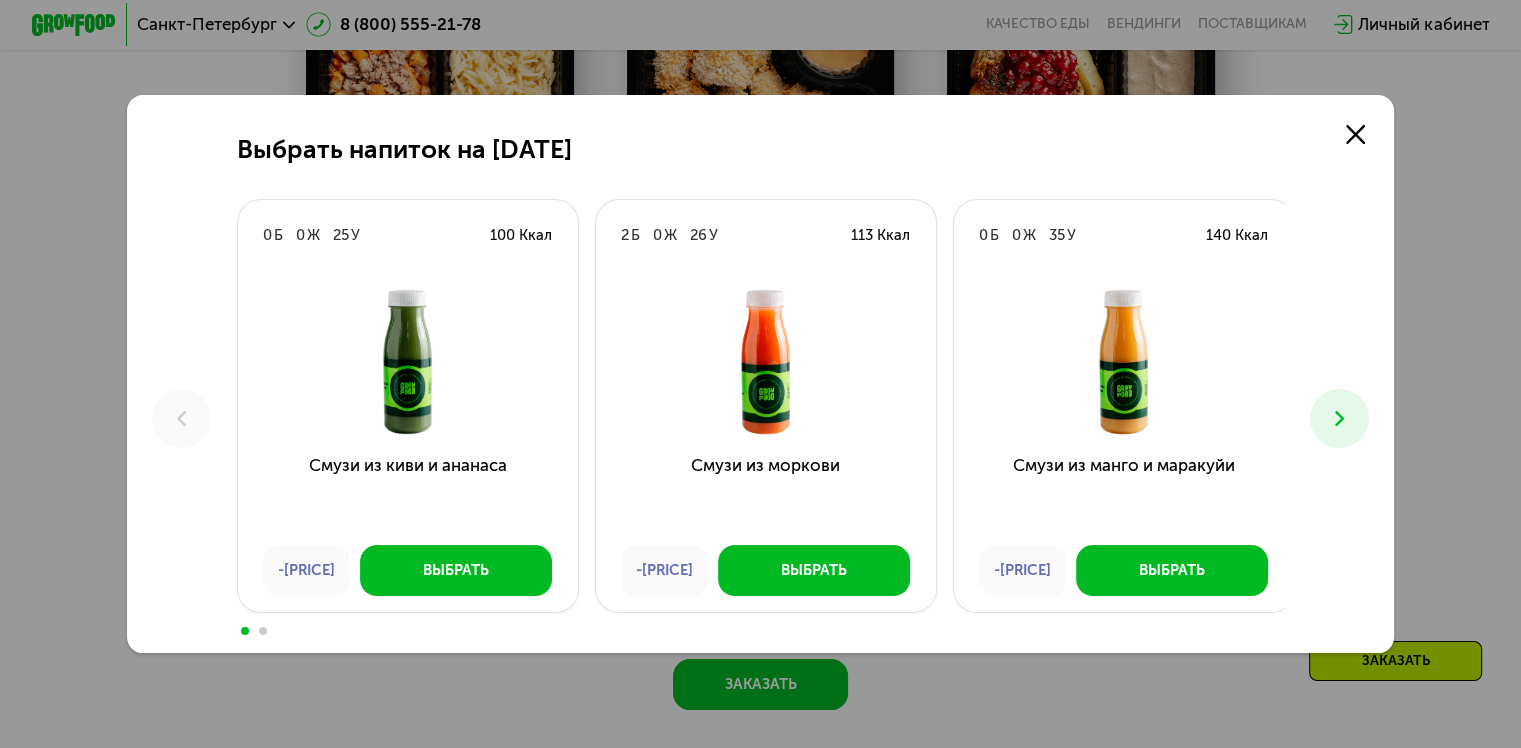 click 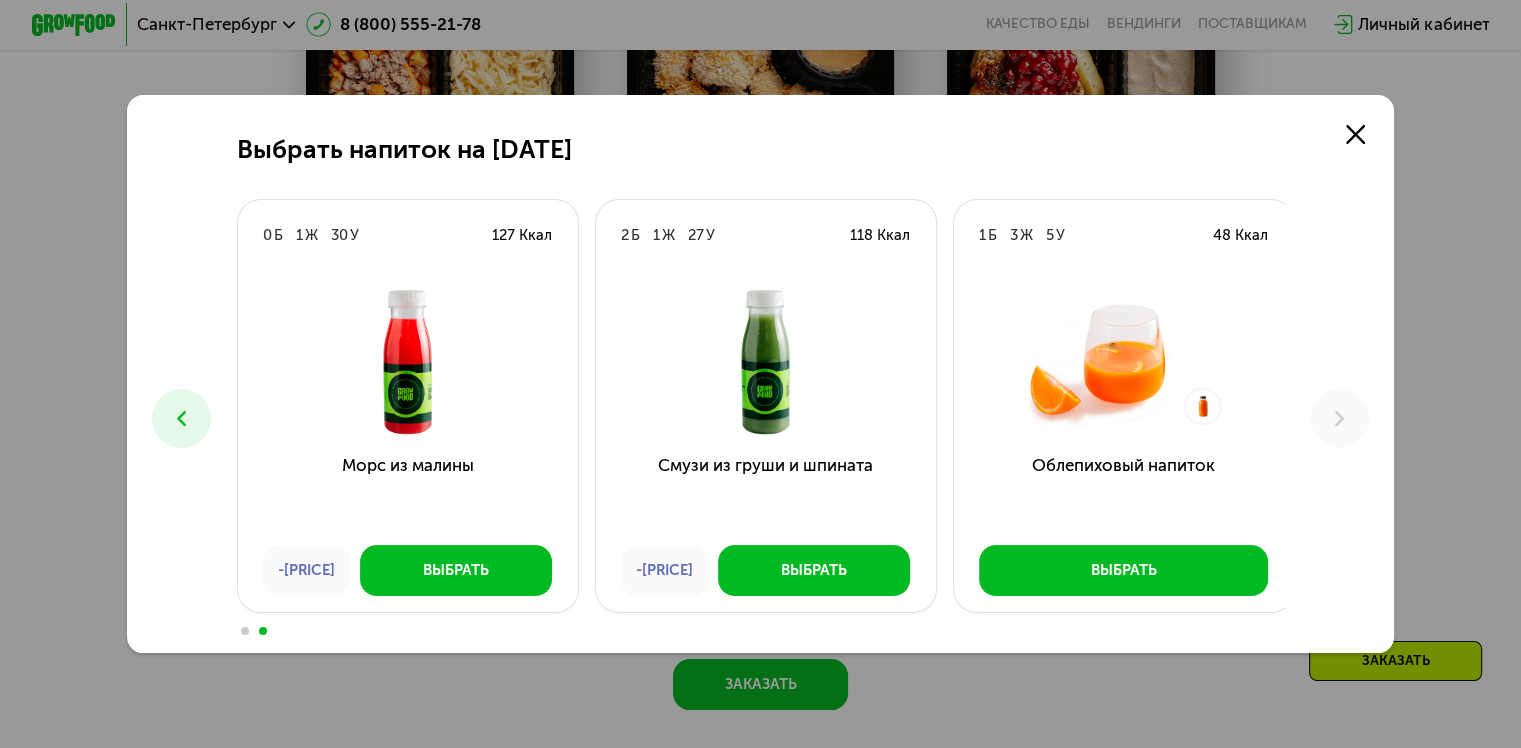 click 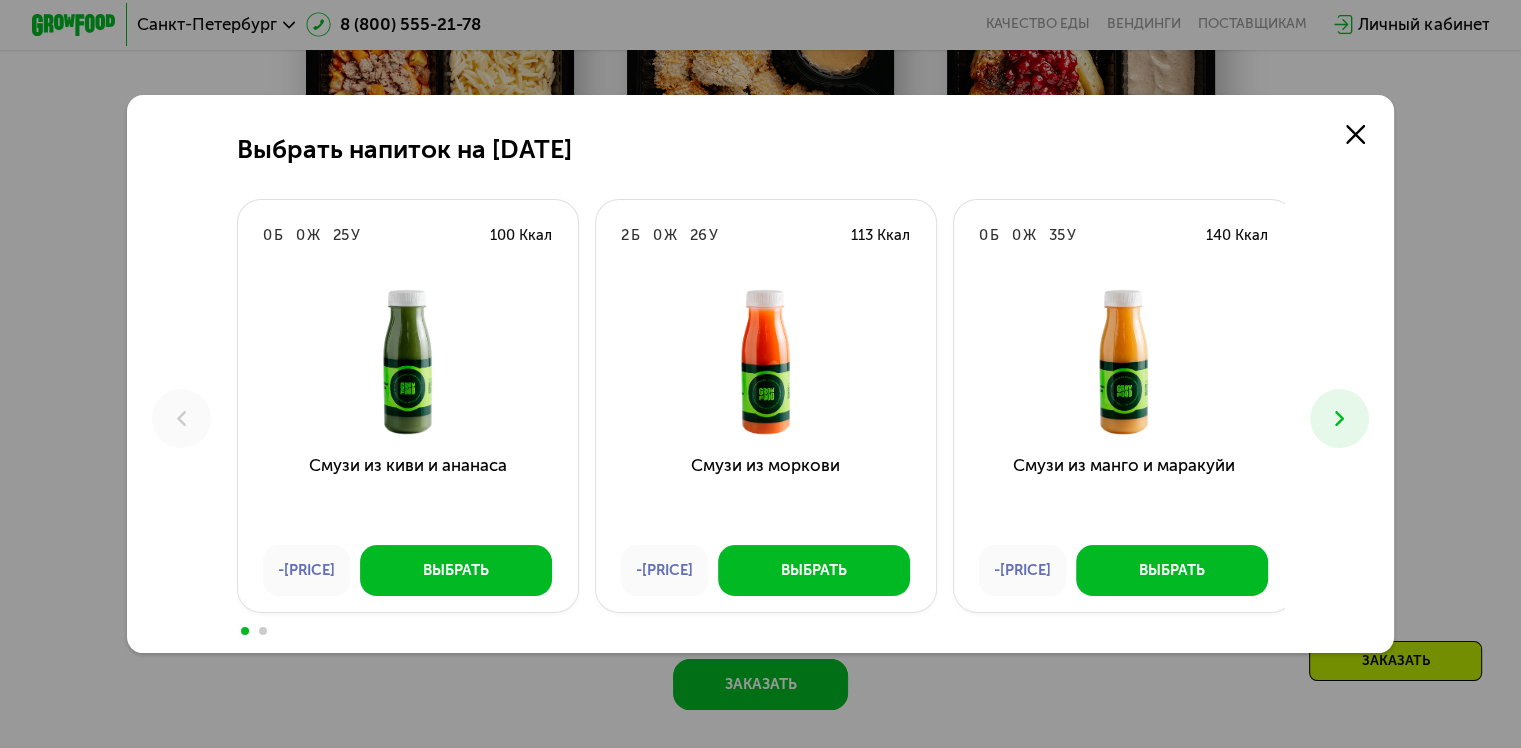 click at bounding box center (1339, 418) 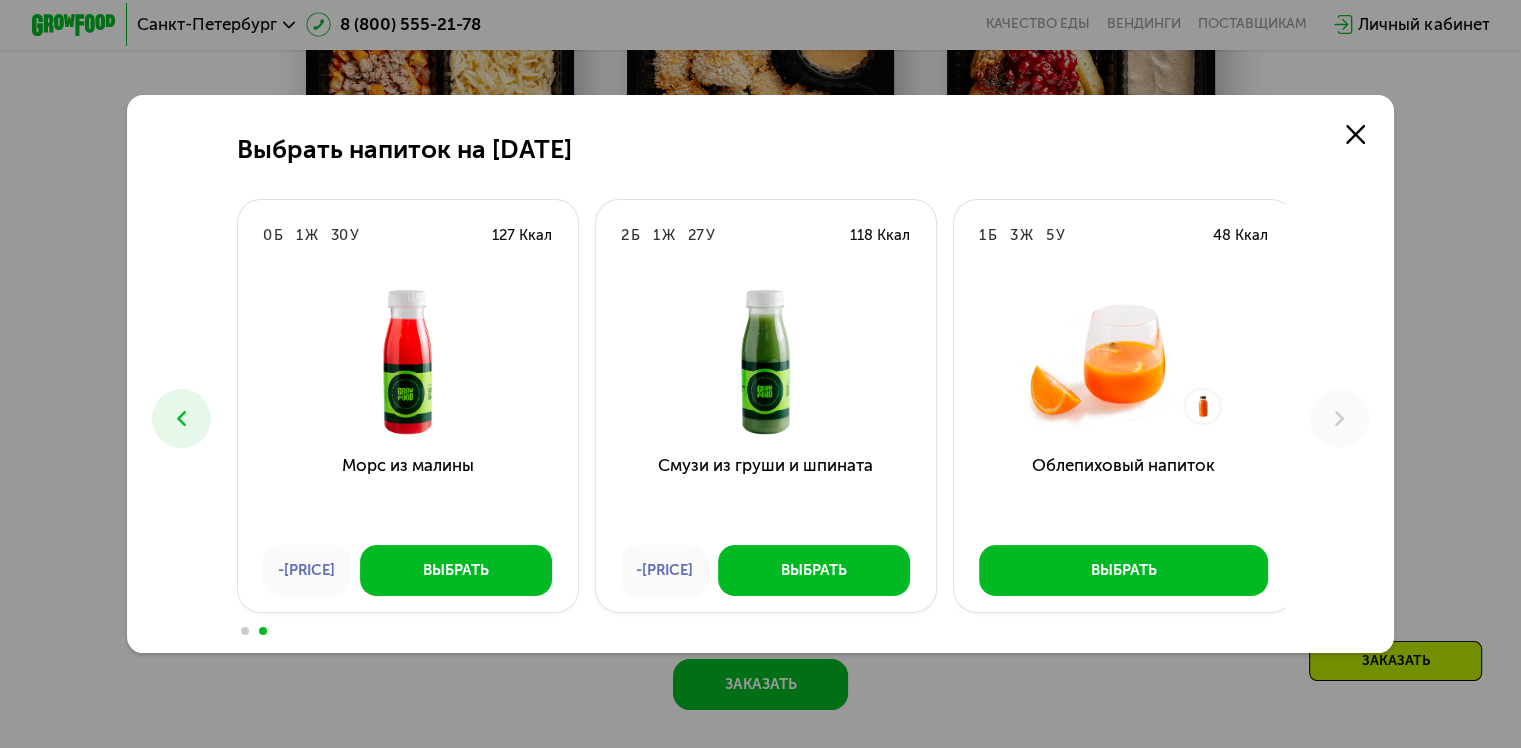click on "Выбрать напиток на [DATE] [NUMBER]  Б  [NUMBER]  Ж  [NUMBER]  У  [KCAL]  Смузи из киви и ананаса -[PRICE] Выбрать [NUMBER]  Б  [NUMBER]  Ж  [NUMBER]  У  [KCAL]  Смузи из моркови -[PRICE] Выбрать [NUMBER]  Б  [NUMBER]  Ж  [NUMBER]  У  [KCAL]  Смузи из манго и маракуйи -[PRICE] Выбрать [NUMBER]  Б  [NUMBER]  Ж  [NUMBER]  У  [KCAL]  Морс из малины -[PRICE] Выбрать [NUMBER]  Б  [NUMBER]  Ж  [NUMBER]  У  [KCAL]  Смузи из груши и шпината -[PRICE] Выбрать [NUMBER]  Б  [NUMBER]  Ж  [NUMBER]  У  [KCAL]  Облепиховый напиток Выбрать" 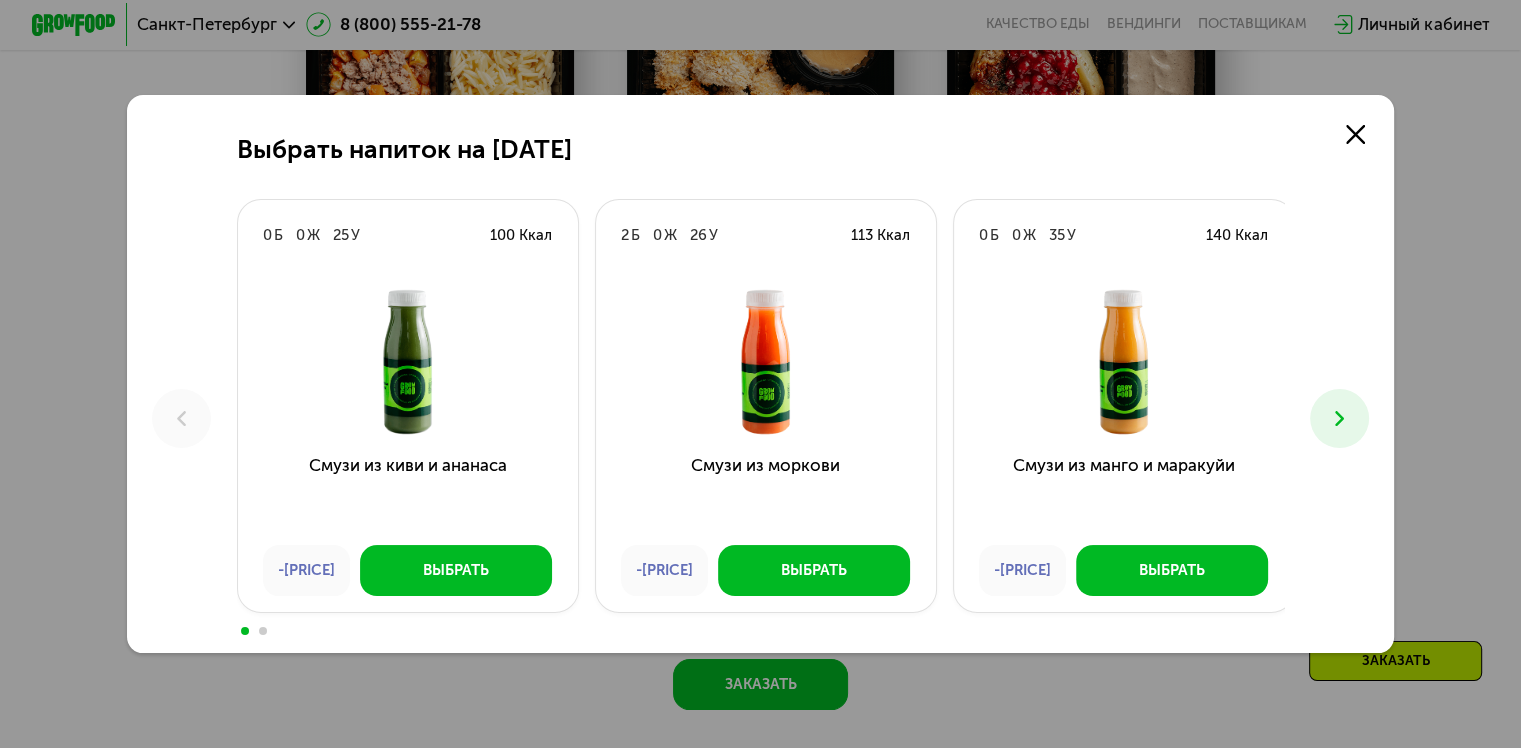 click 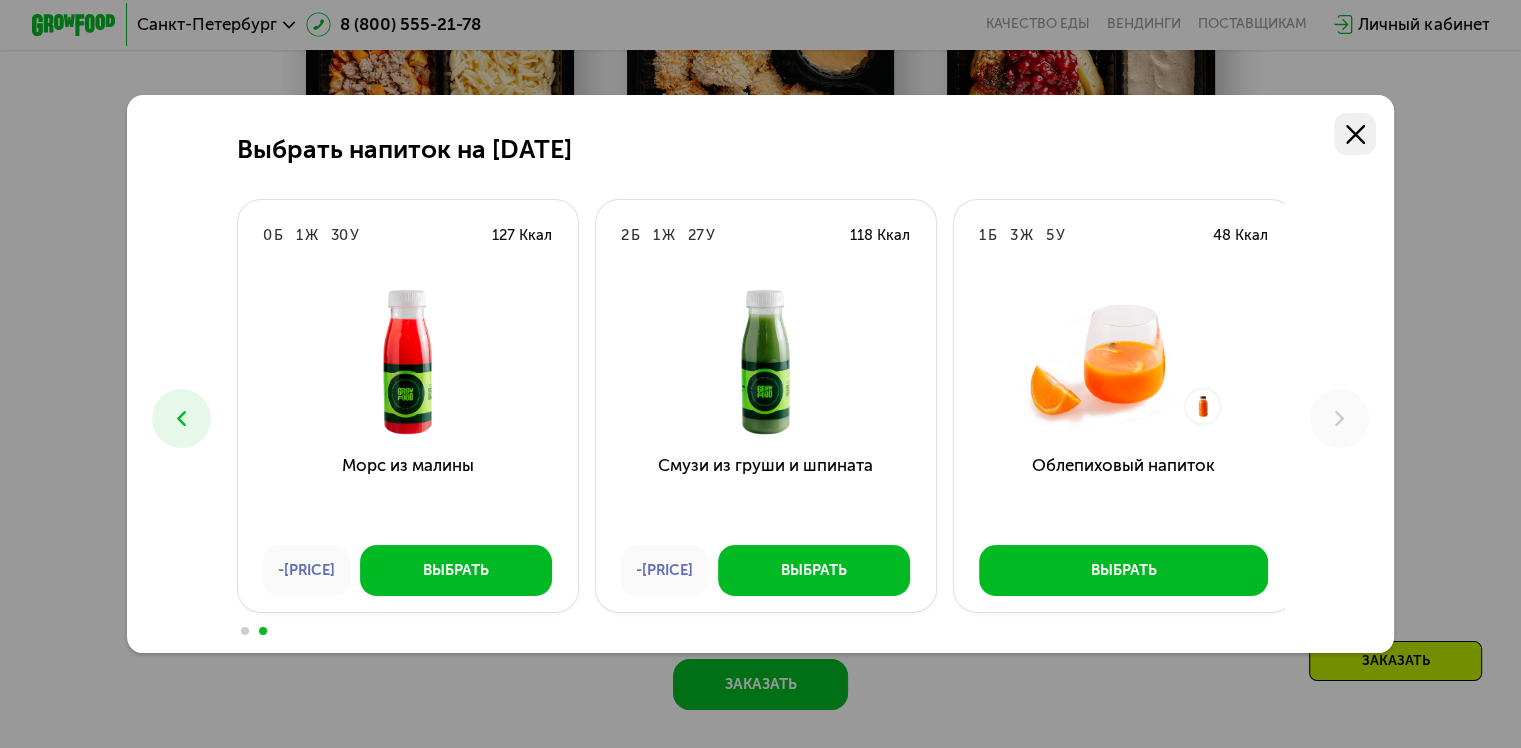 click at bounding box center (1355, 134) 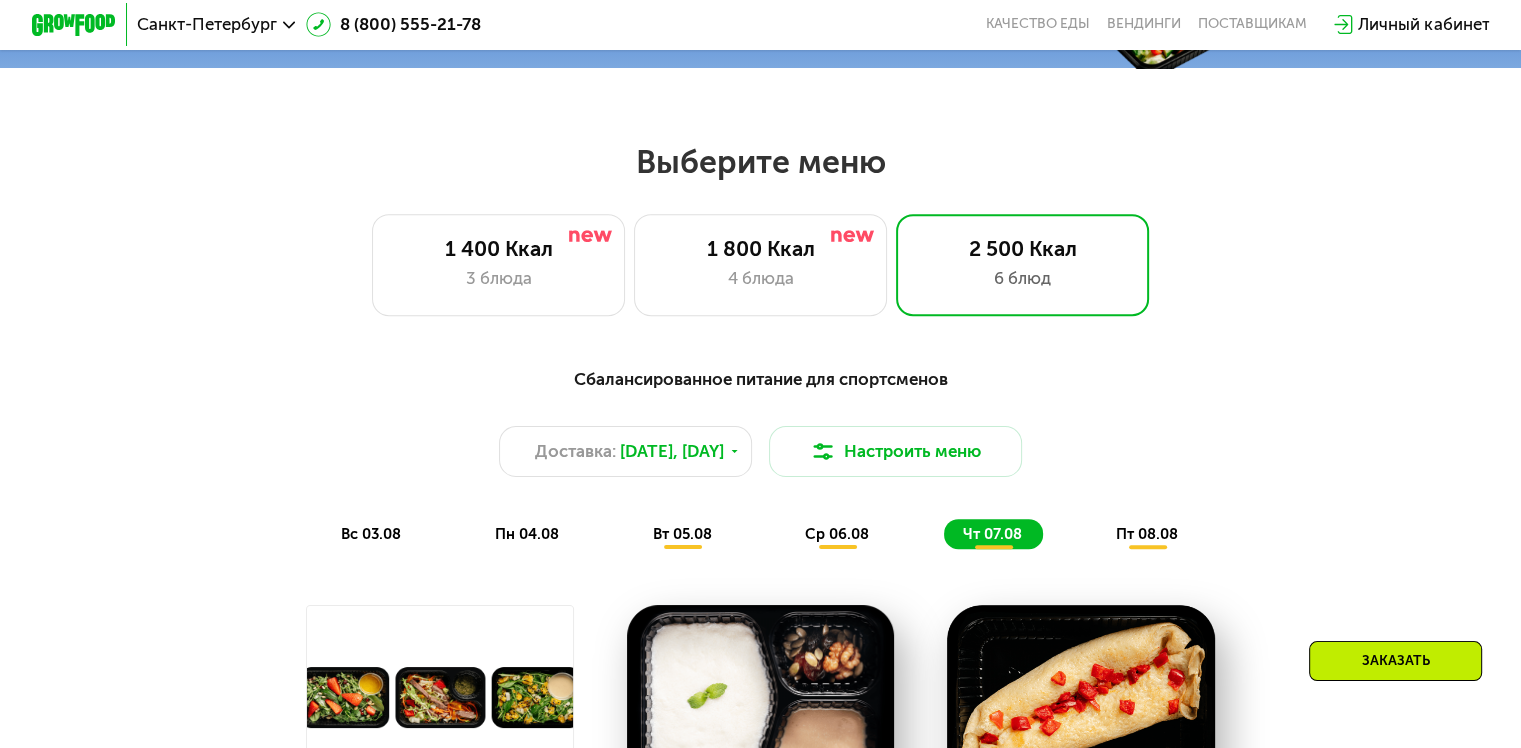 click on "пт 08.08" at bounding box center (1147, 534) 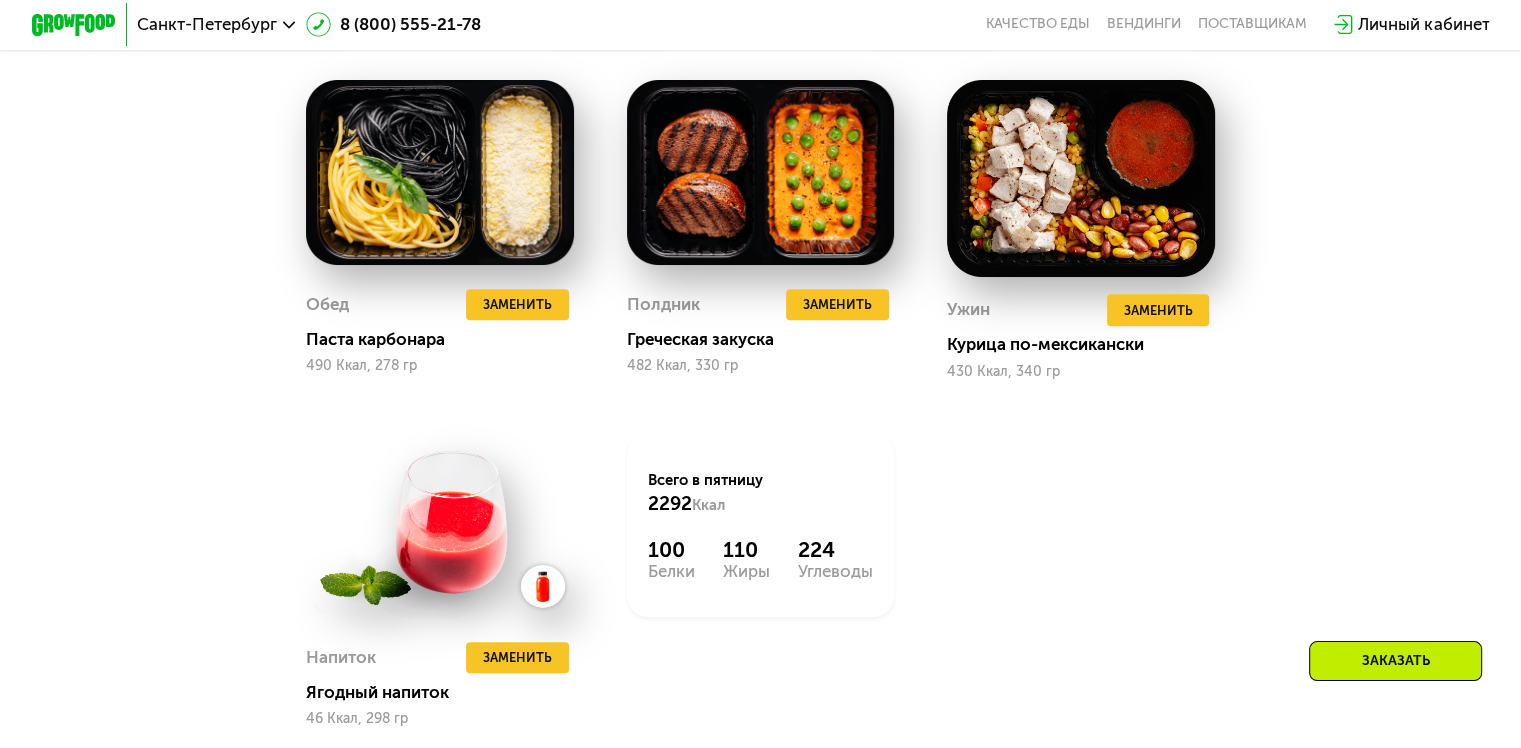 scroll, scrollTop: 1700, scrollLeft: 0, axis: vertical 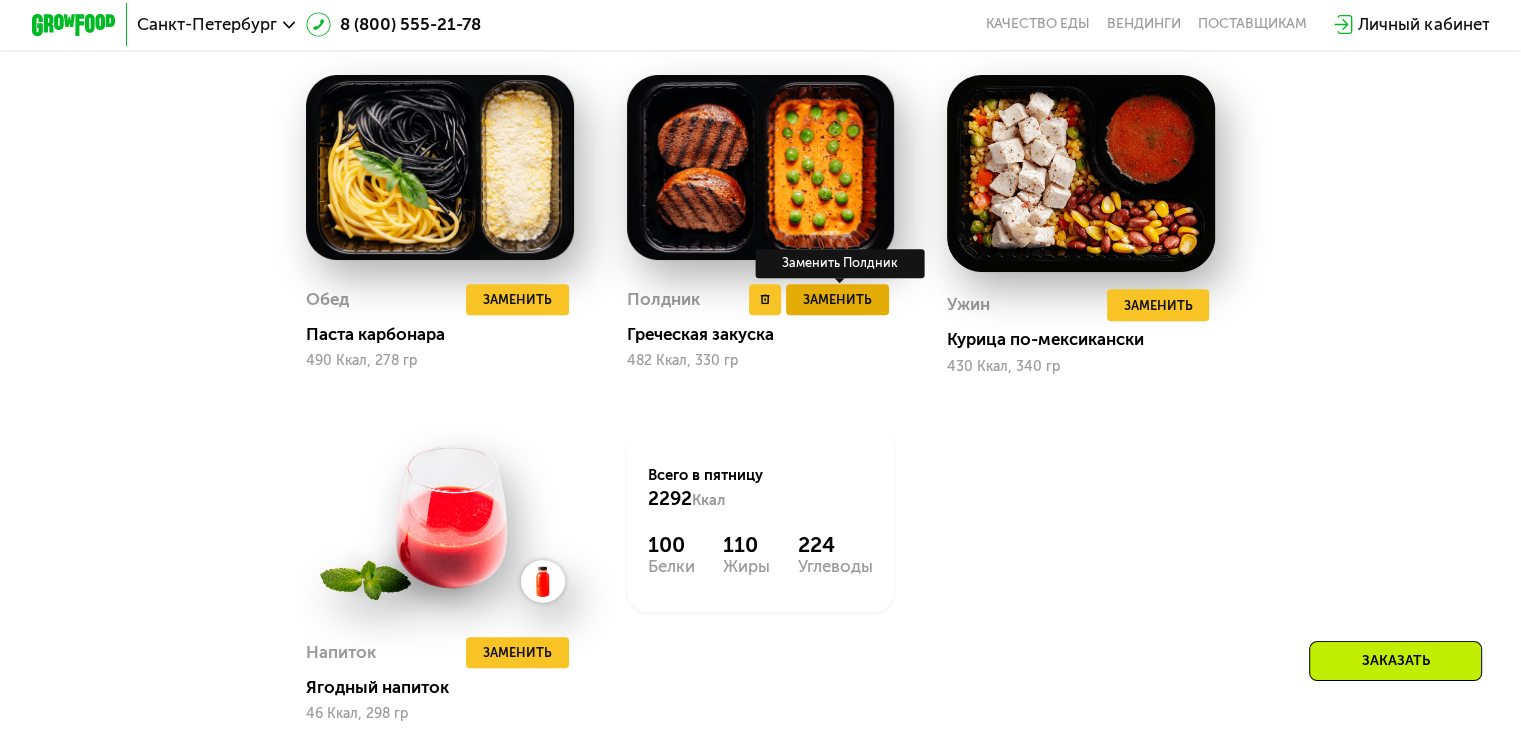 click on "Заменить" at bounding box center [837, 300] 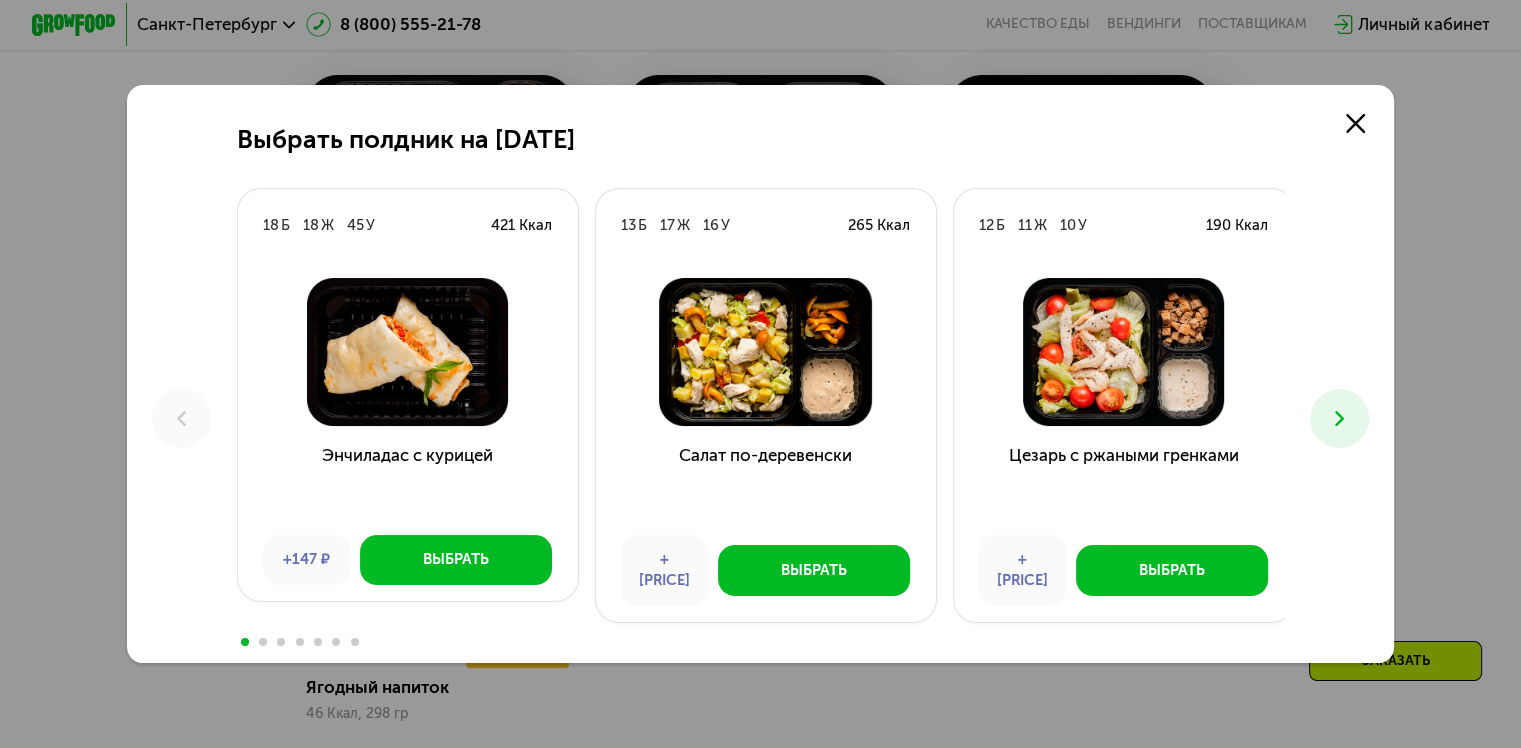 click at bounding box center (1339, 418) 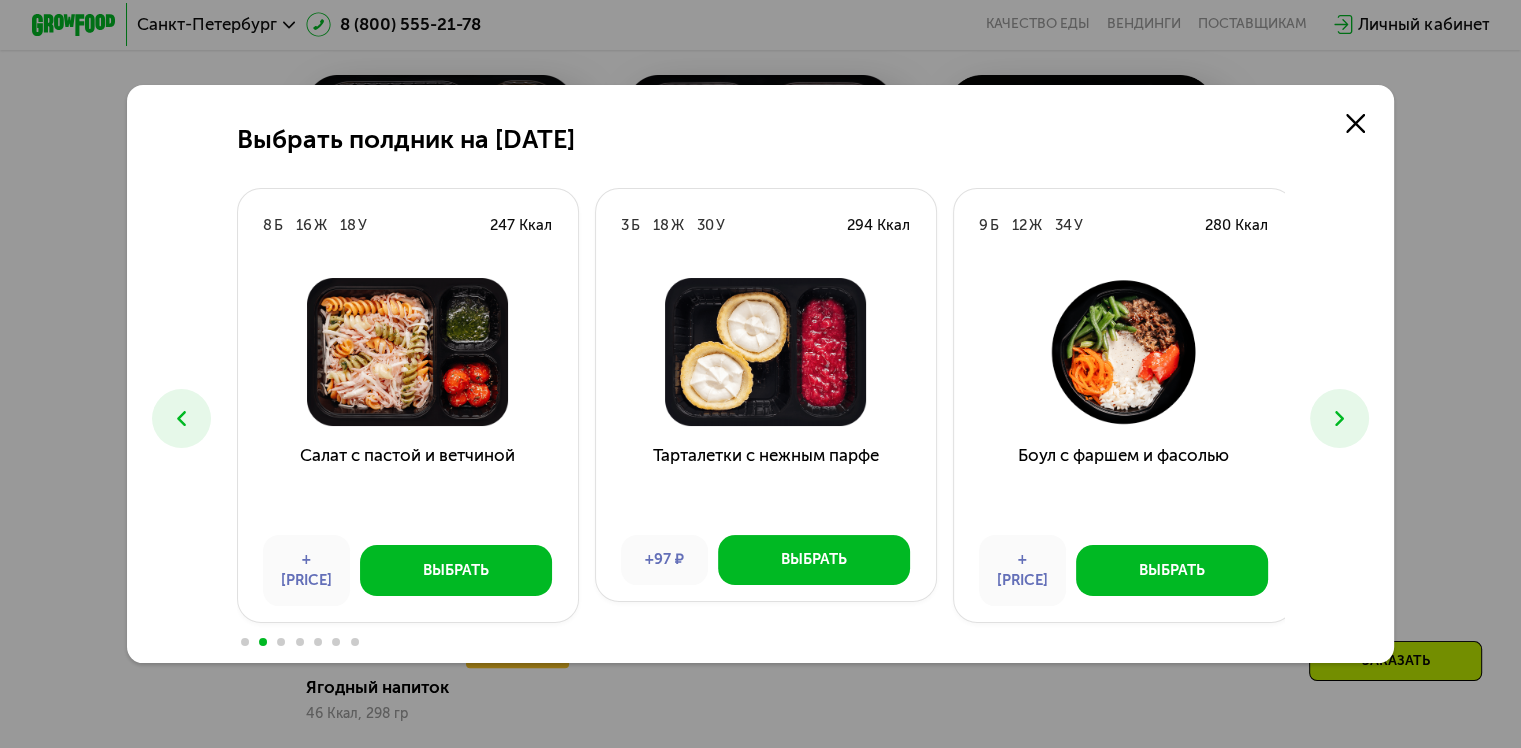 click 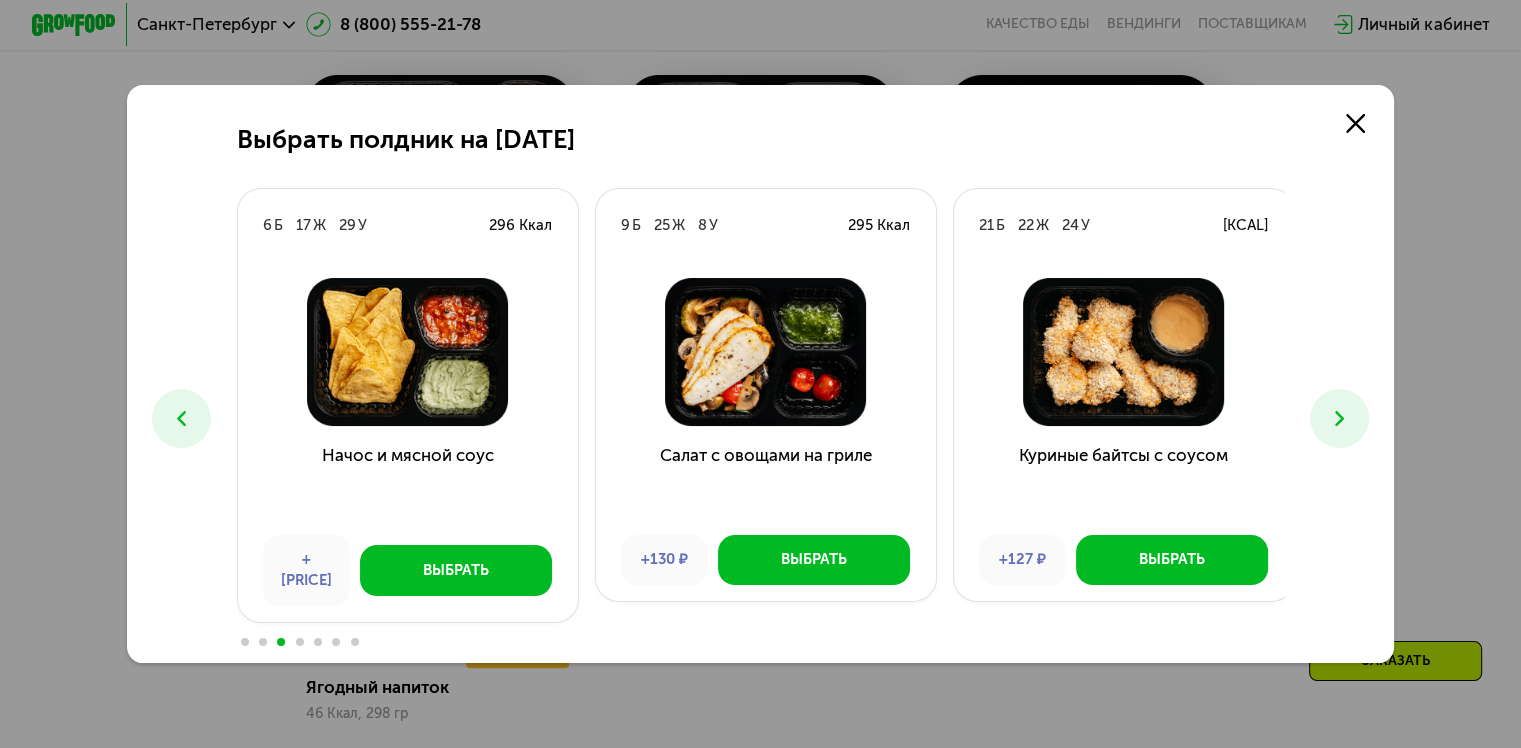 click 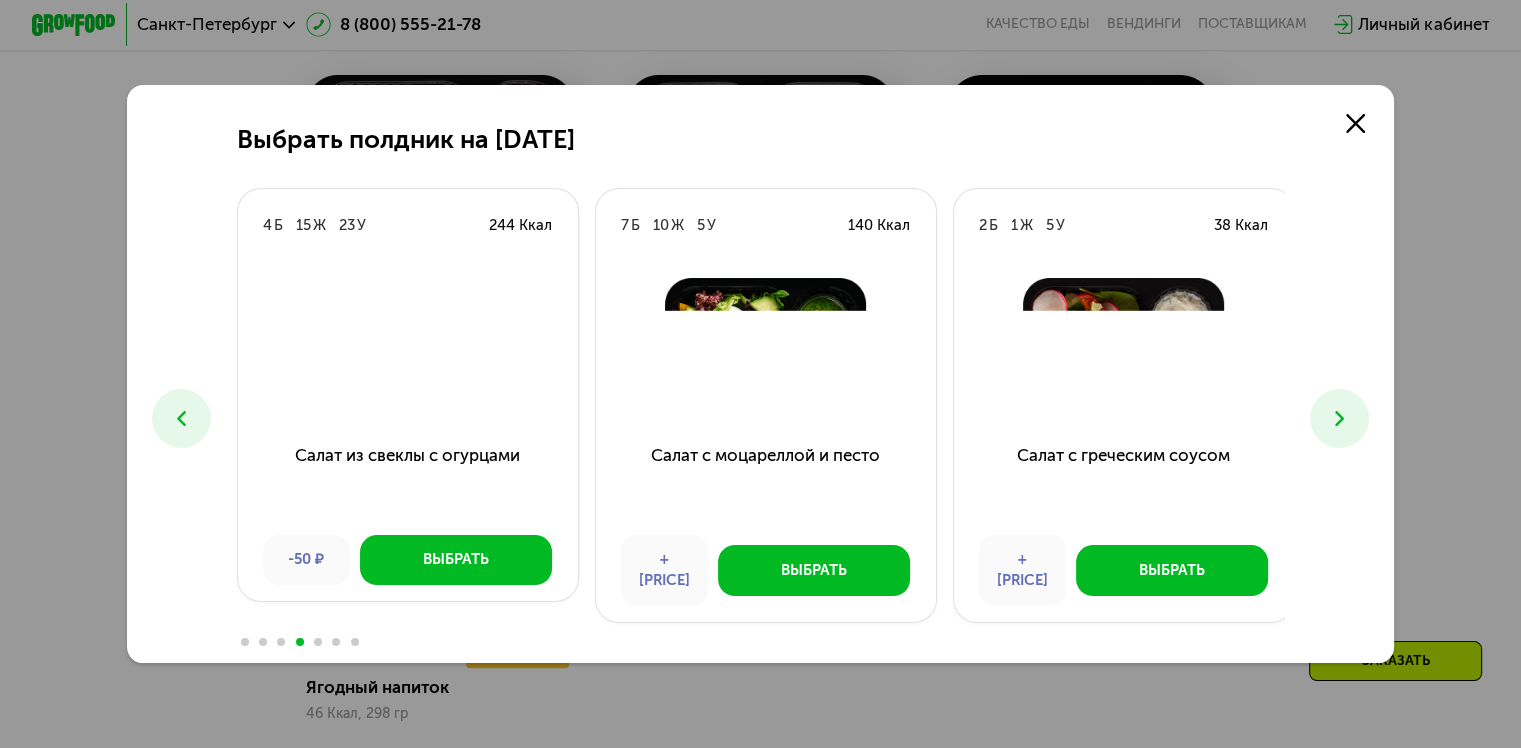 click 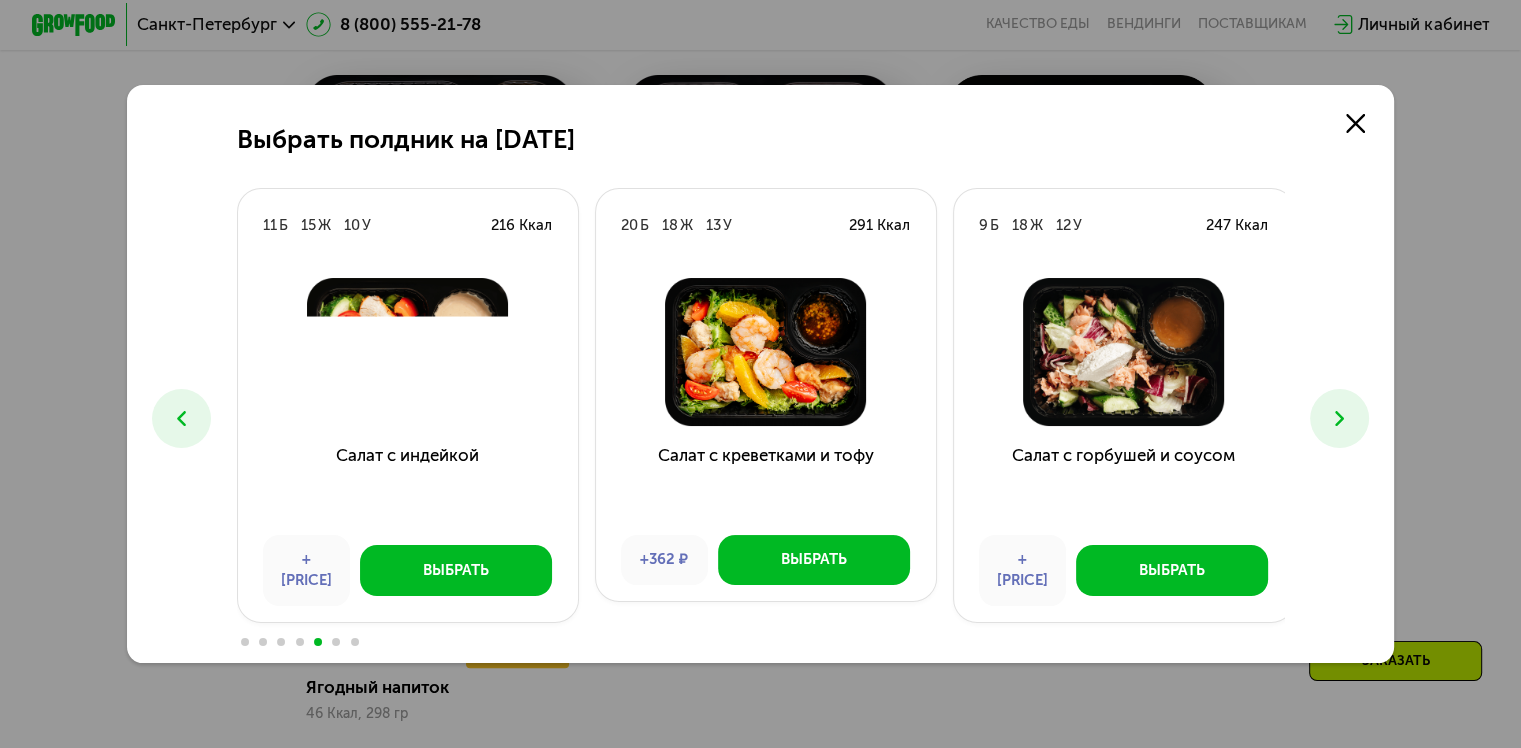 click 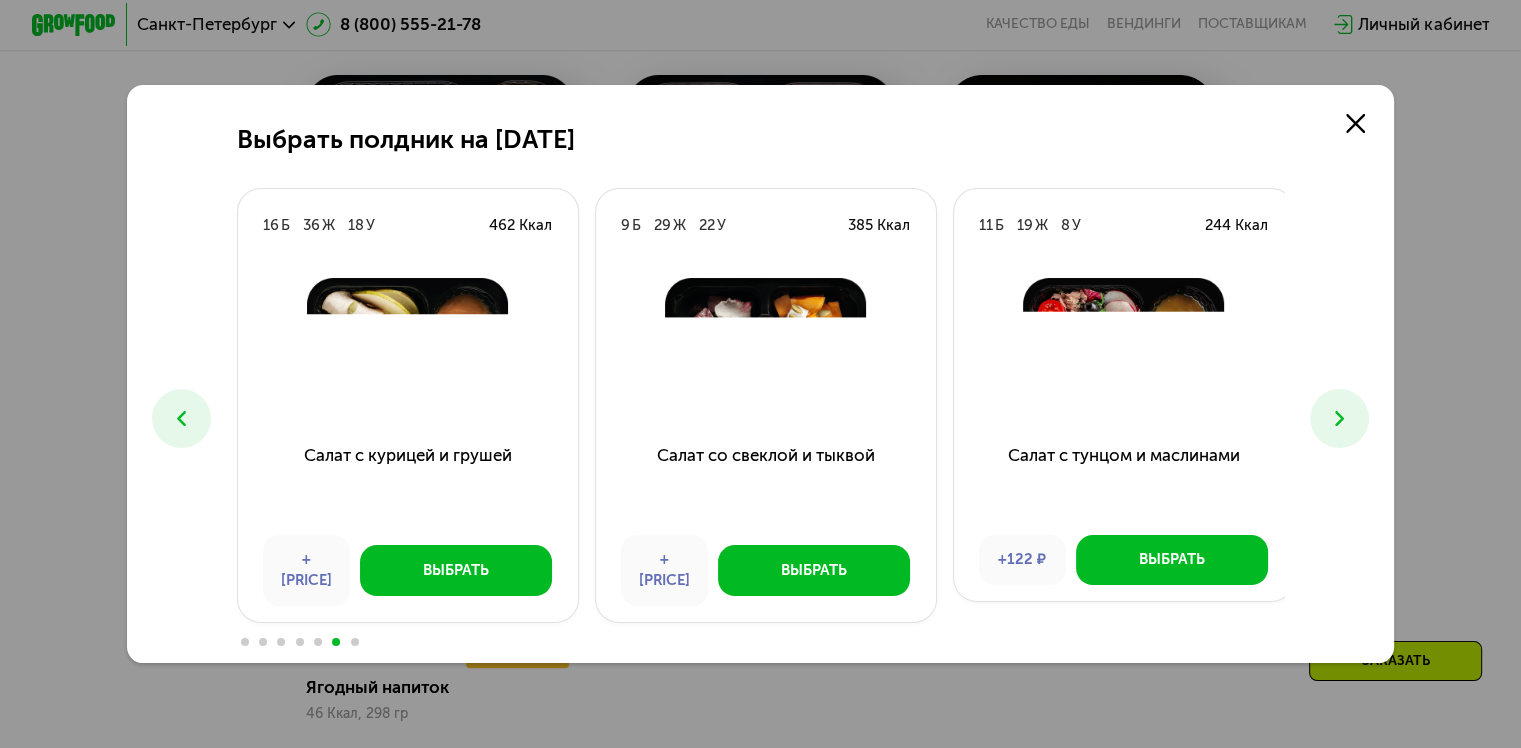click 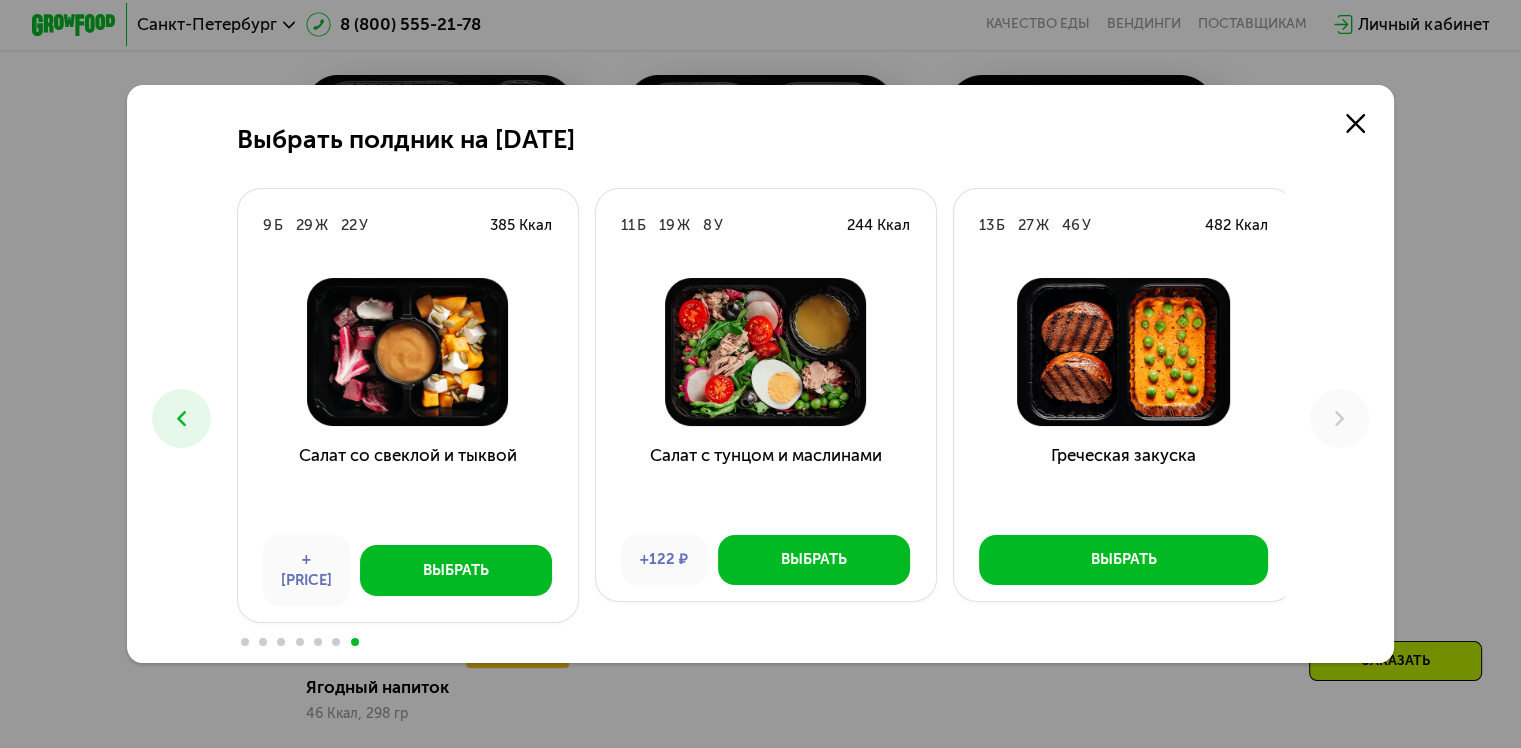 click 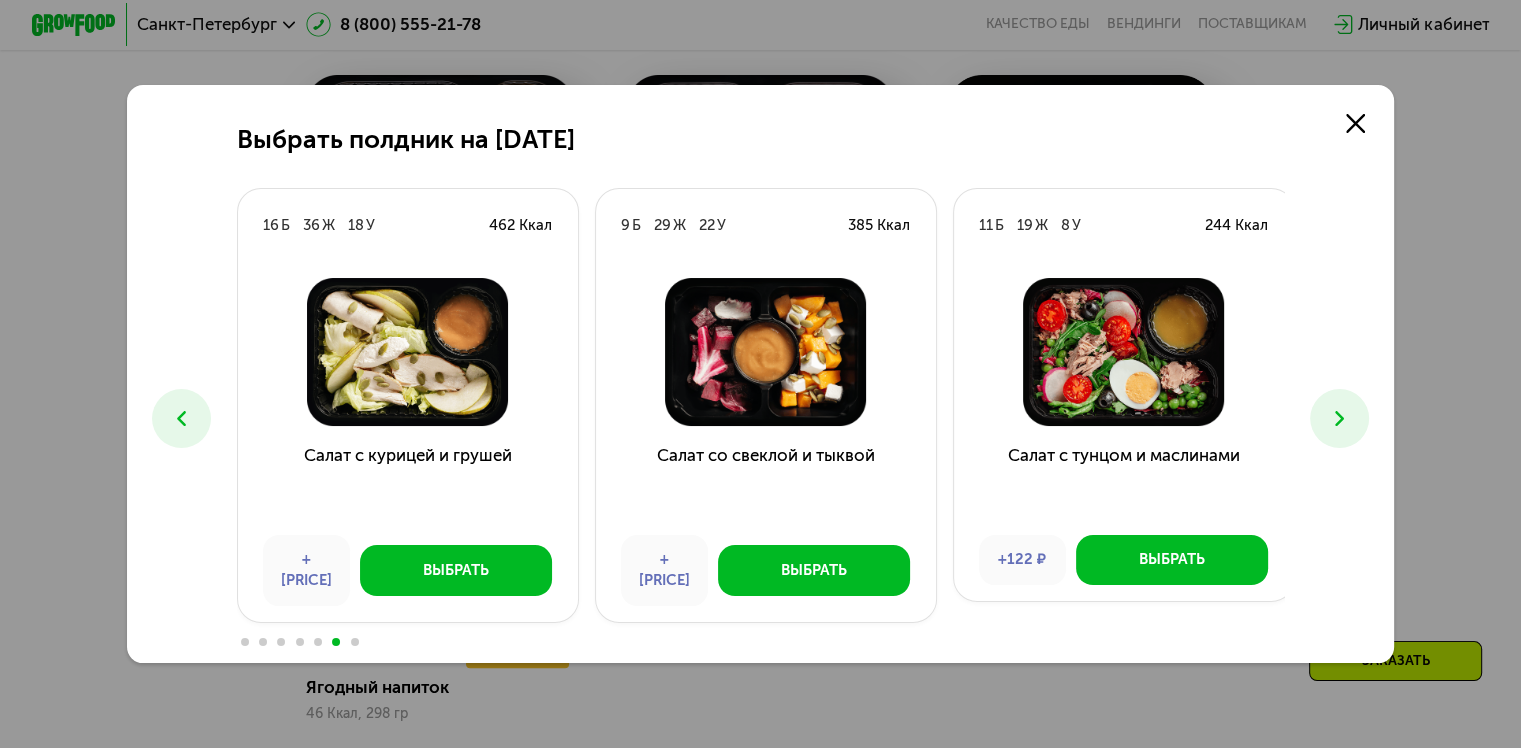click at bounding box center [1339, 418] 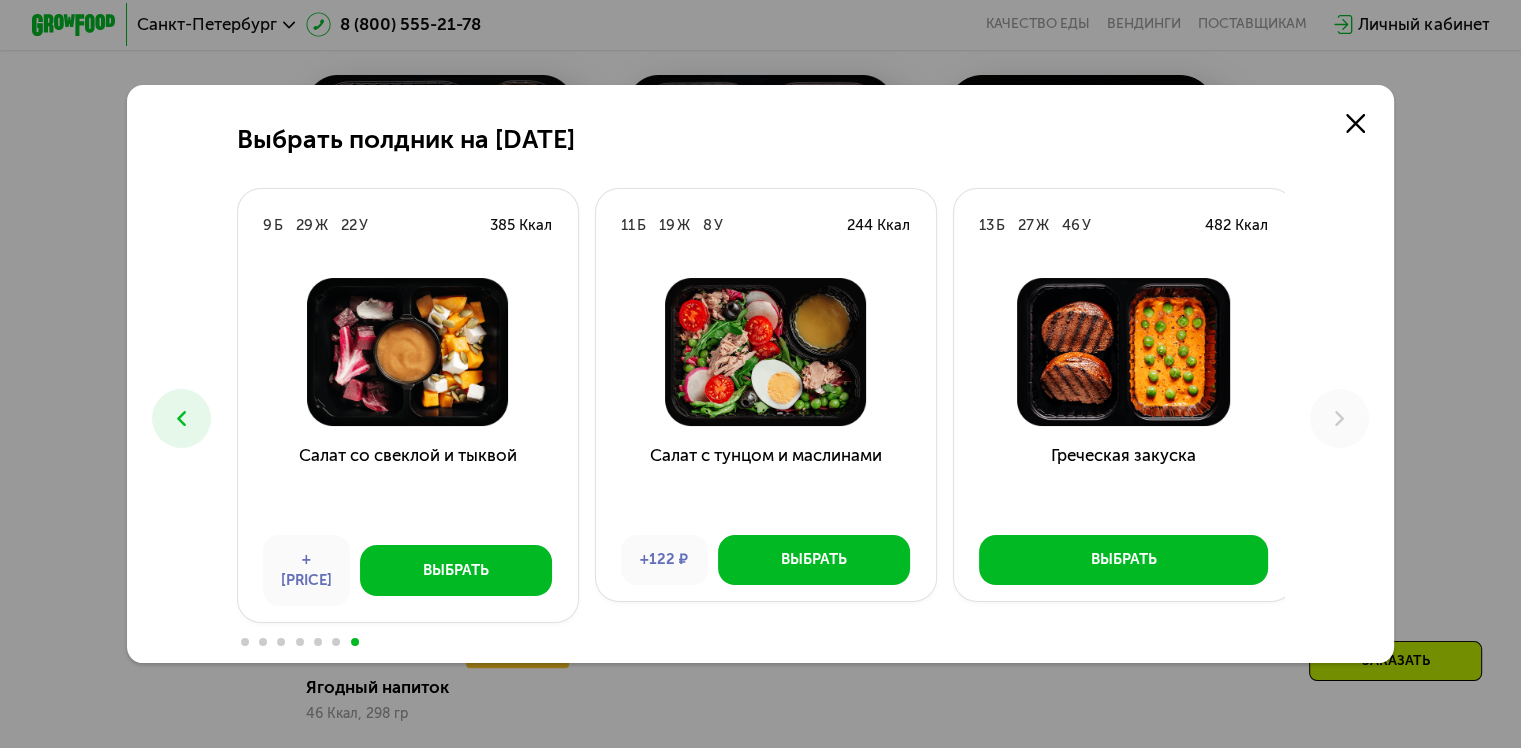 click 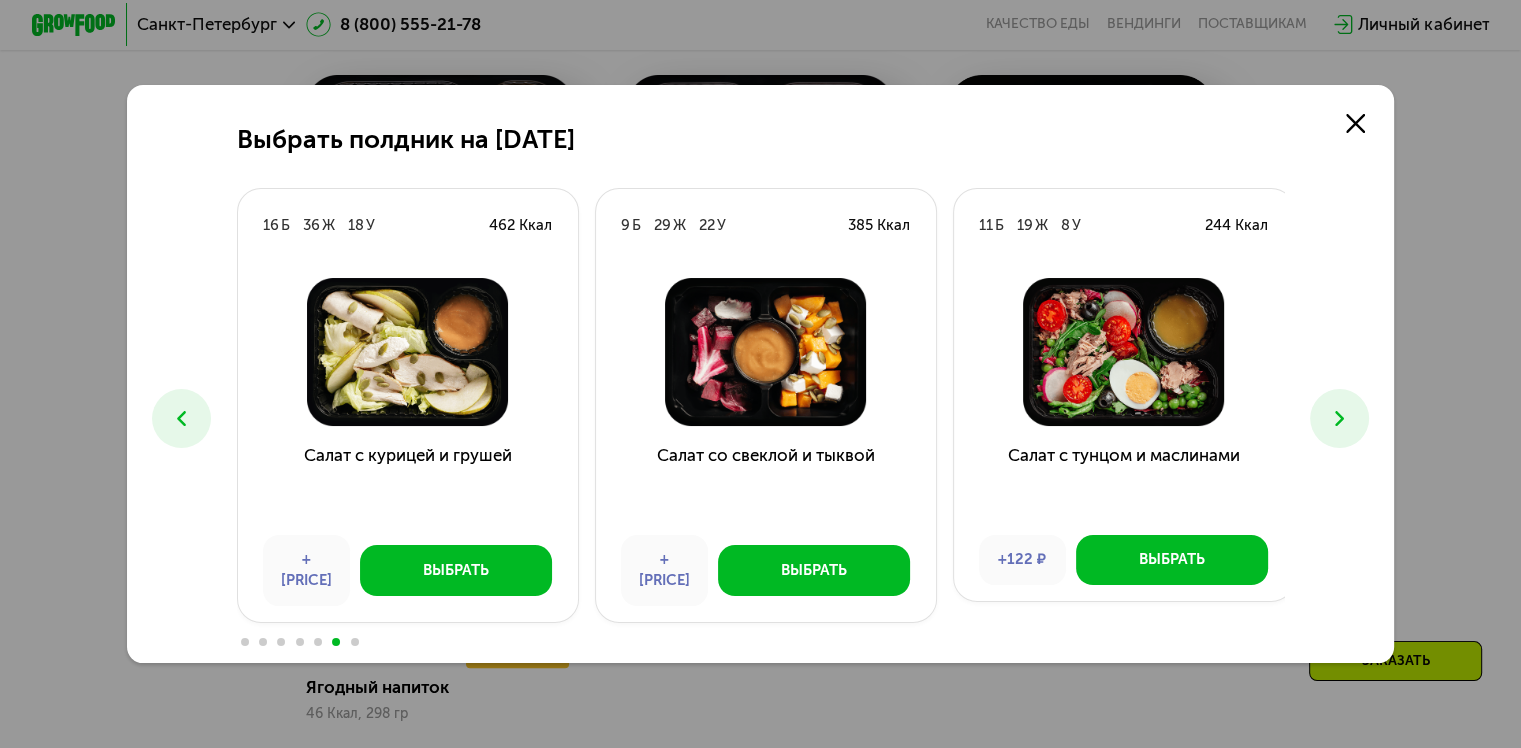 click 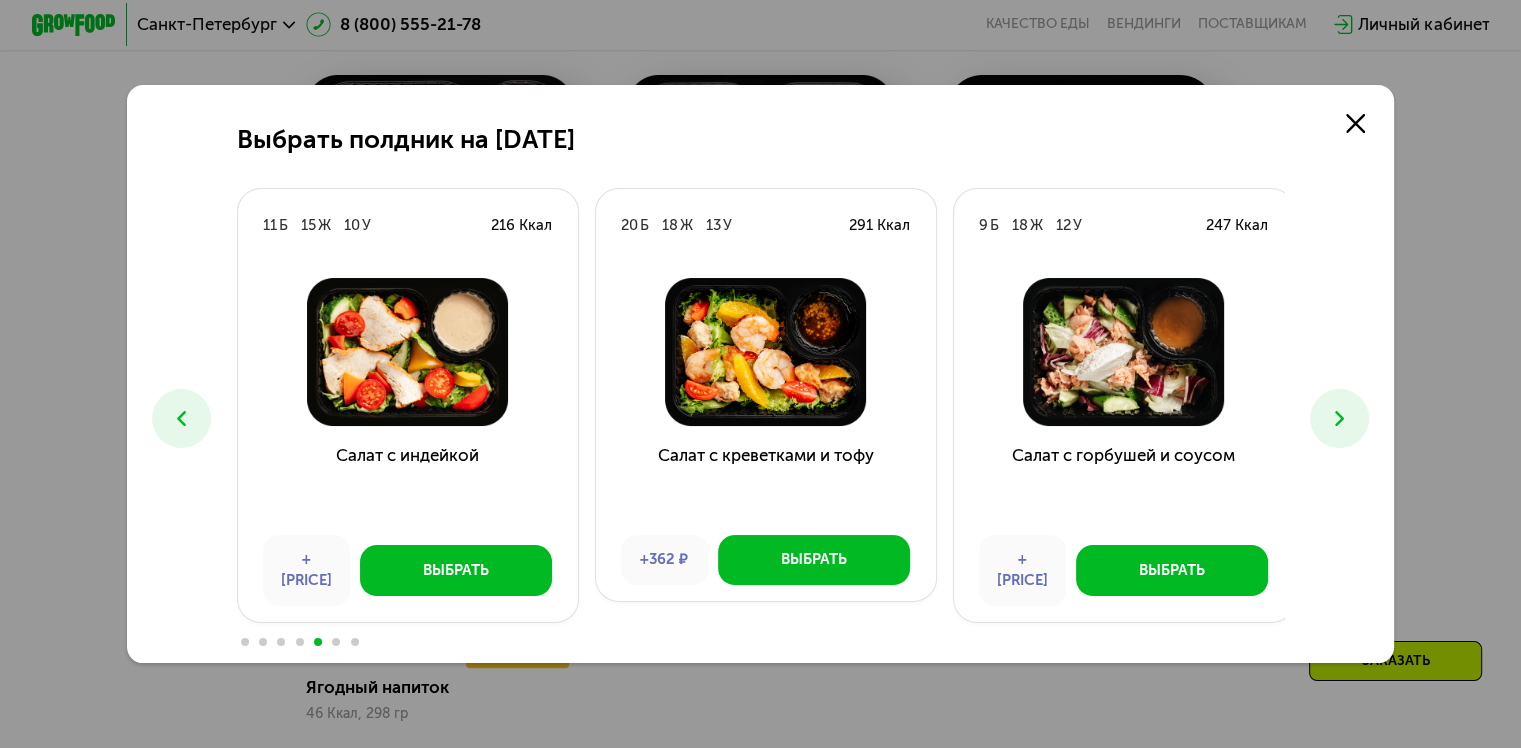 click 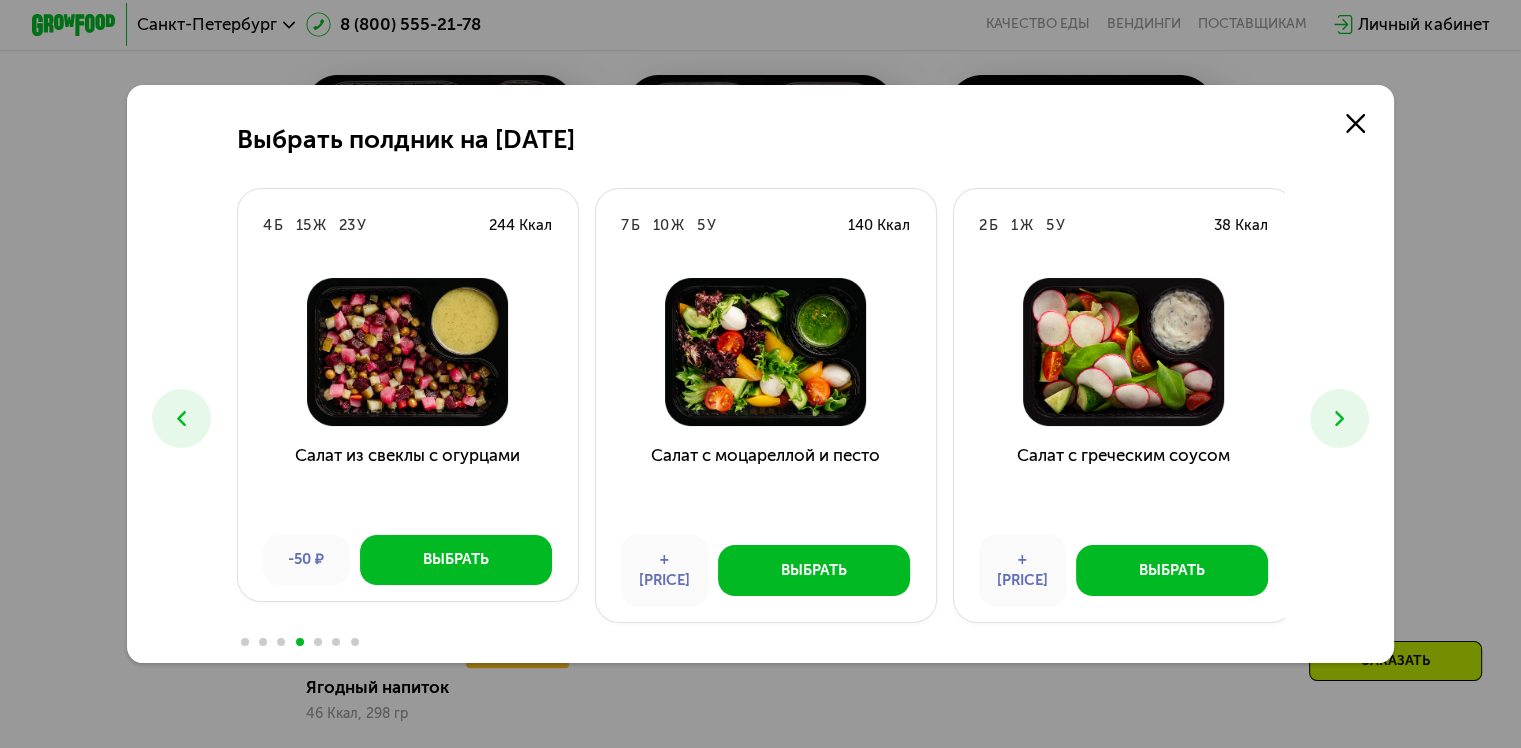 click 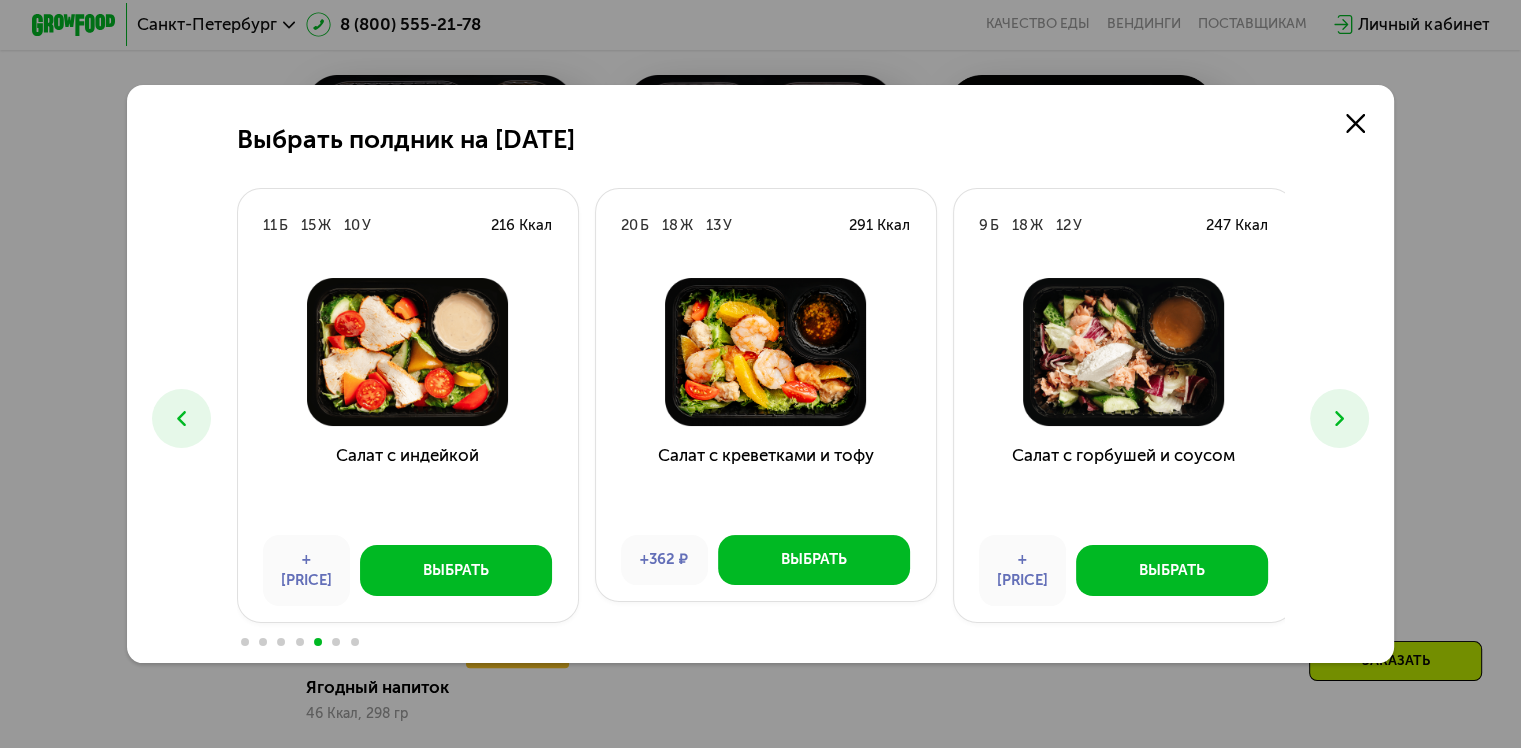 click 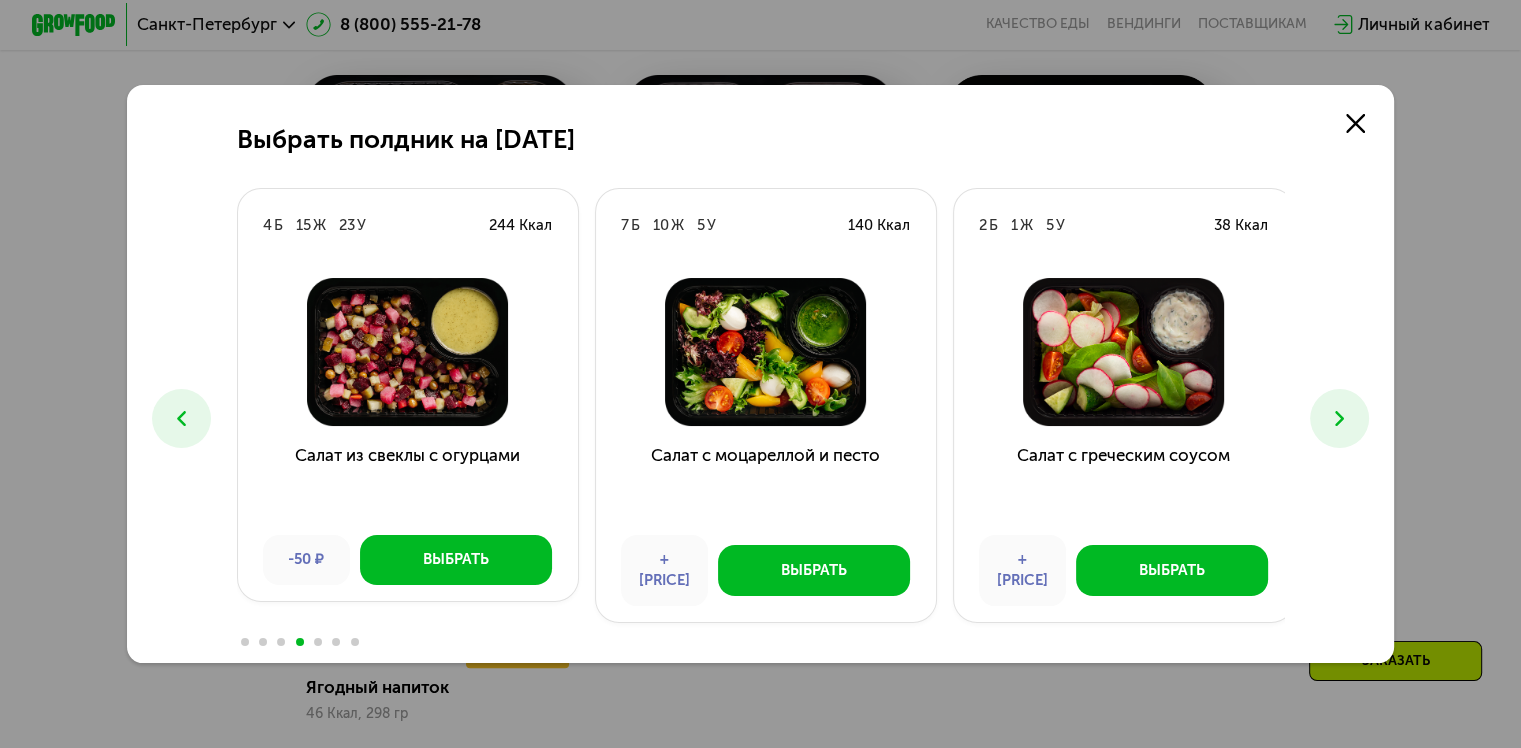 click 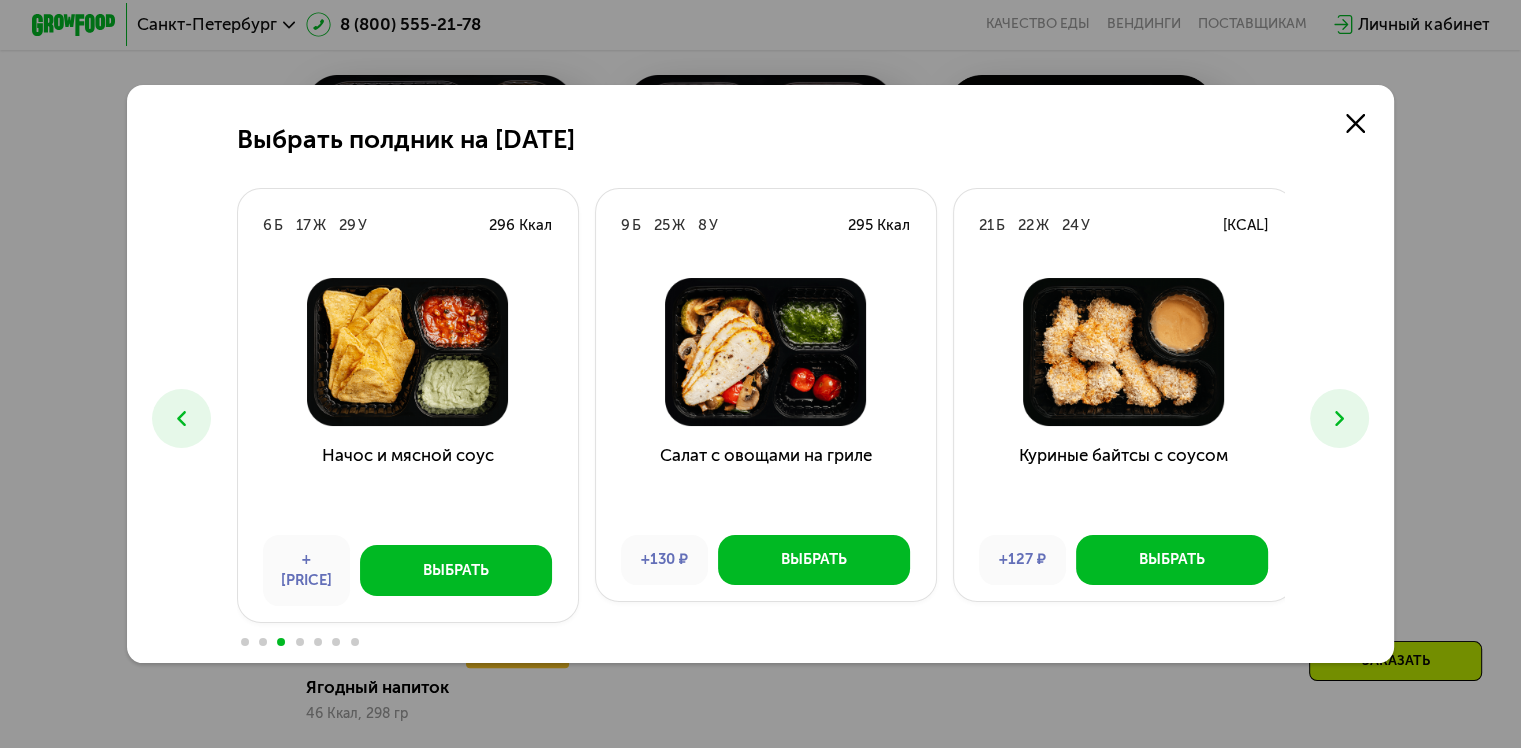 click on "Выбрать полдник на [DATE] [NUMBER]  Б  [NUMBER]  Ж  [NUMBER]  У  [KCAL]  Энчиладас с курицей +[PRICE] Выбрать [NUMBER]  Б  [NUMBER]  Ж  [NUMBER]  У  [KCAL]  Салат по-деревенски +[PRICE] Выбрать [NUMBER]  Б  [NUMBER]  Ж  [NUMBER]  У  [KCAL]  Цезарь с ржаными гренками +[PRICE] Выбрать [NUMBER]  Б  [NUMBER]  Ж  [NUMBER]  У  [KCAL]  Салат с пастой и ветчиной +[PRICE] Выбрать [NUMBER]  Б  [NUMBER]  Ж  [NUMBER]  У  [KCAL]  Тарталетки с нежным парфе +[PRICE] Выбрать [NUMBER]  Б  [NUMBER]  Ж  [NUMBER]  У  [KCAL]  Боул с фаршем и фасолью +[PRICE] Выбрать [NUMBER]  Б  [NUMBER]  Ж  [NUMBER]  У  [KCAL]  Начос и мясной соус +[PRICE] Выбрать [NUMBER]  Б  [NUMBER]  Ж  [NUMBER]  У  [KCAL]  Салат с овощами на гриле +[PRICE] Выбрать [NUMBER]  Б  [NUMBER]  Ж  [NUMBER]  У  [KCAL]  Куриные байтсы с соусом +[PRICE] Выбрать [NUMBER]  Б  [NUMBER]  Ж  [NUMBER]  У  [KCAL]" 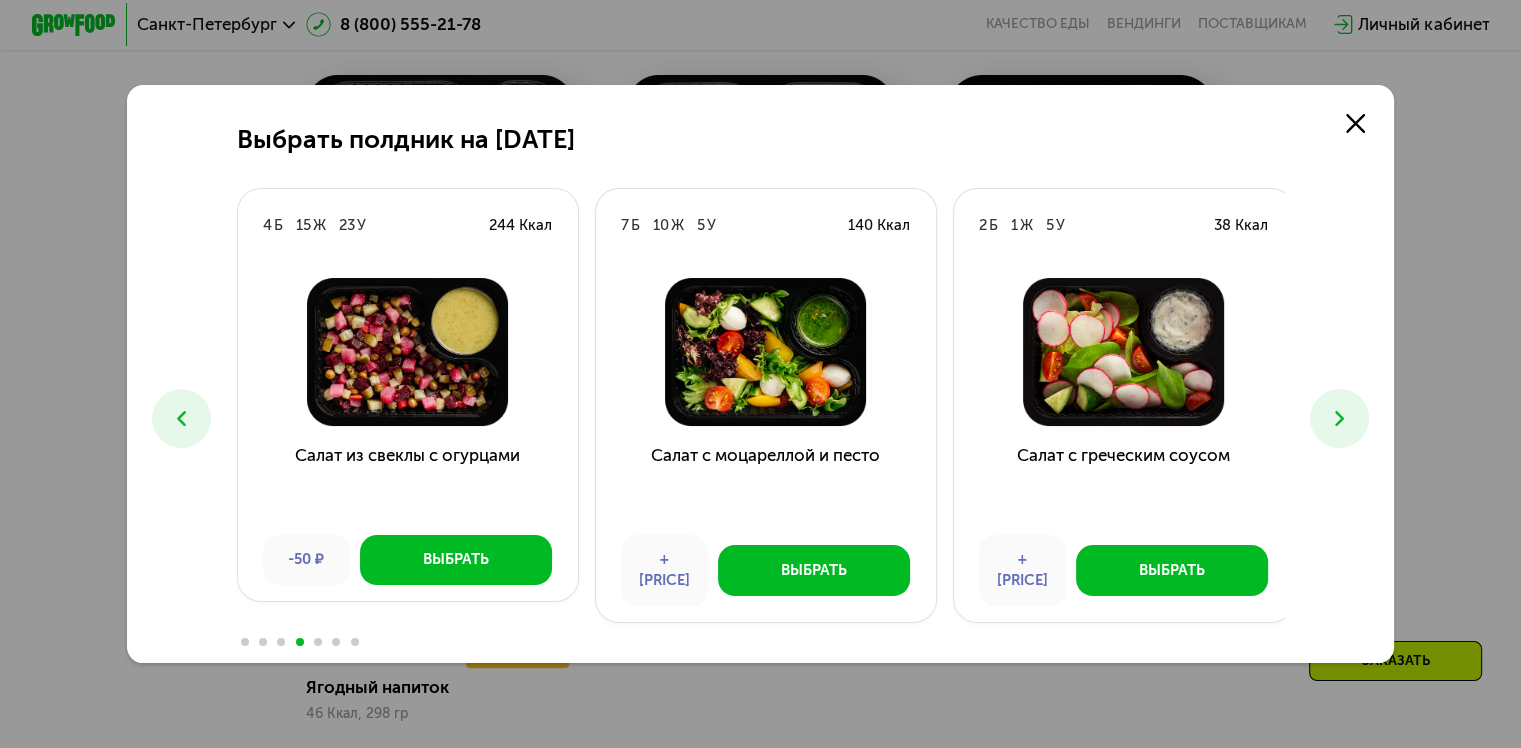 click 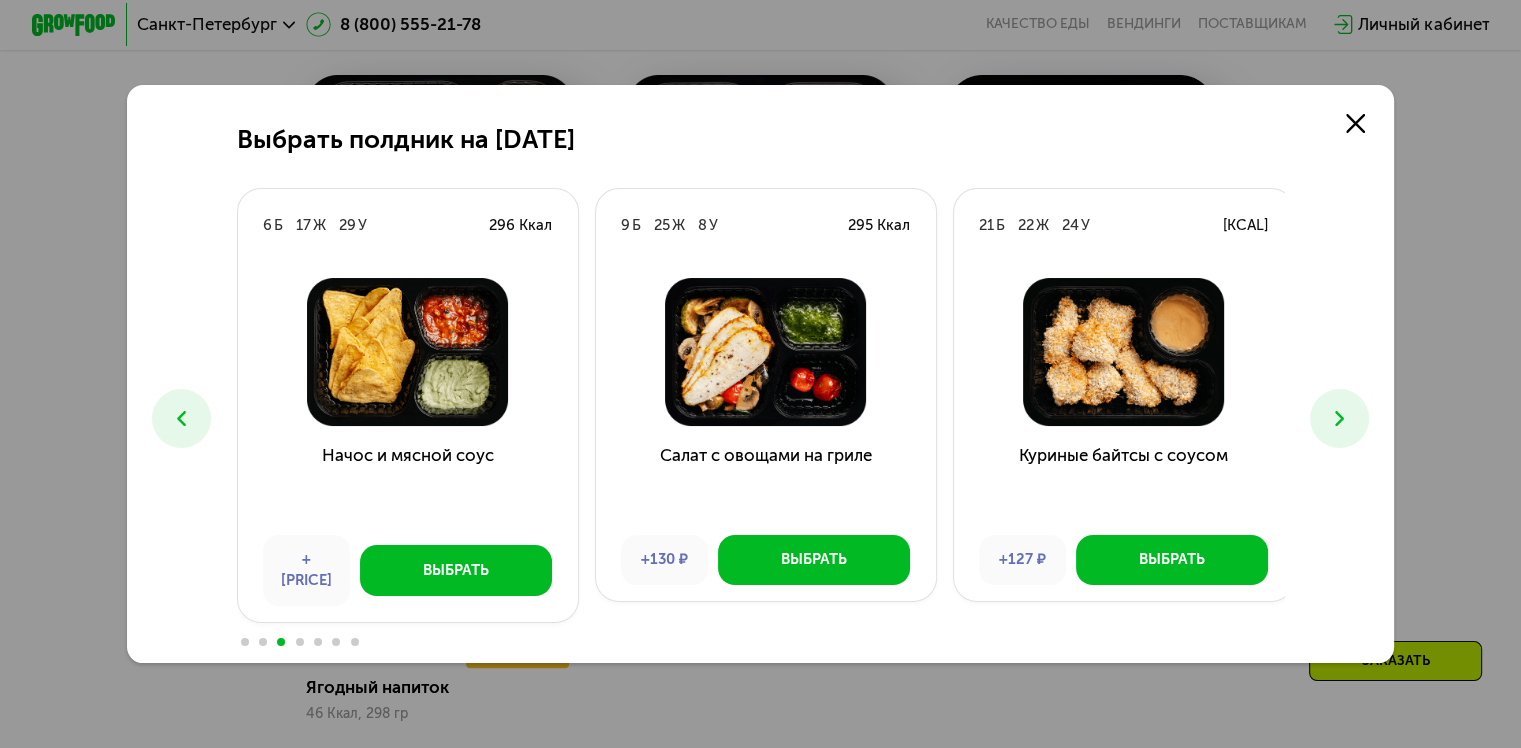 click 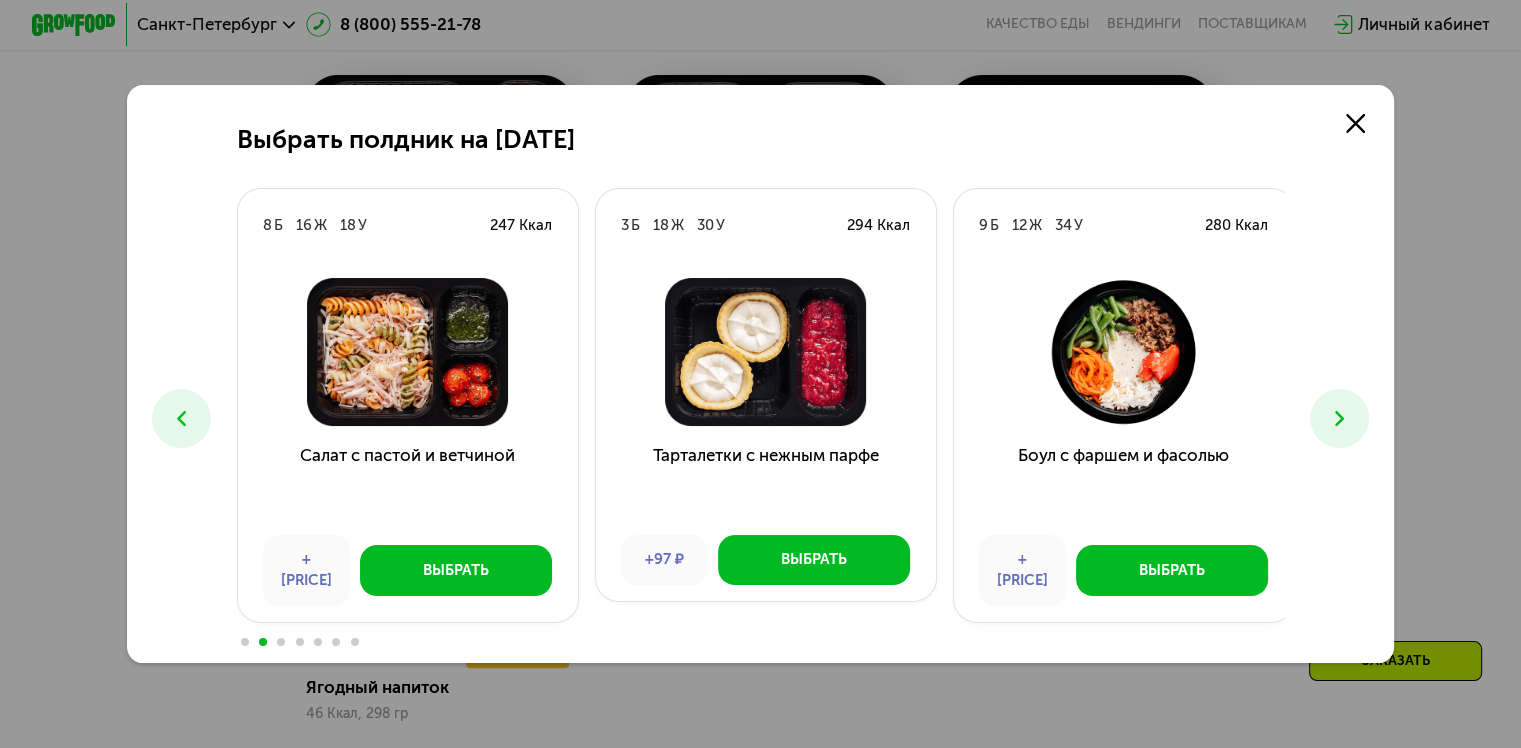 click 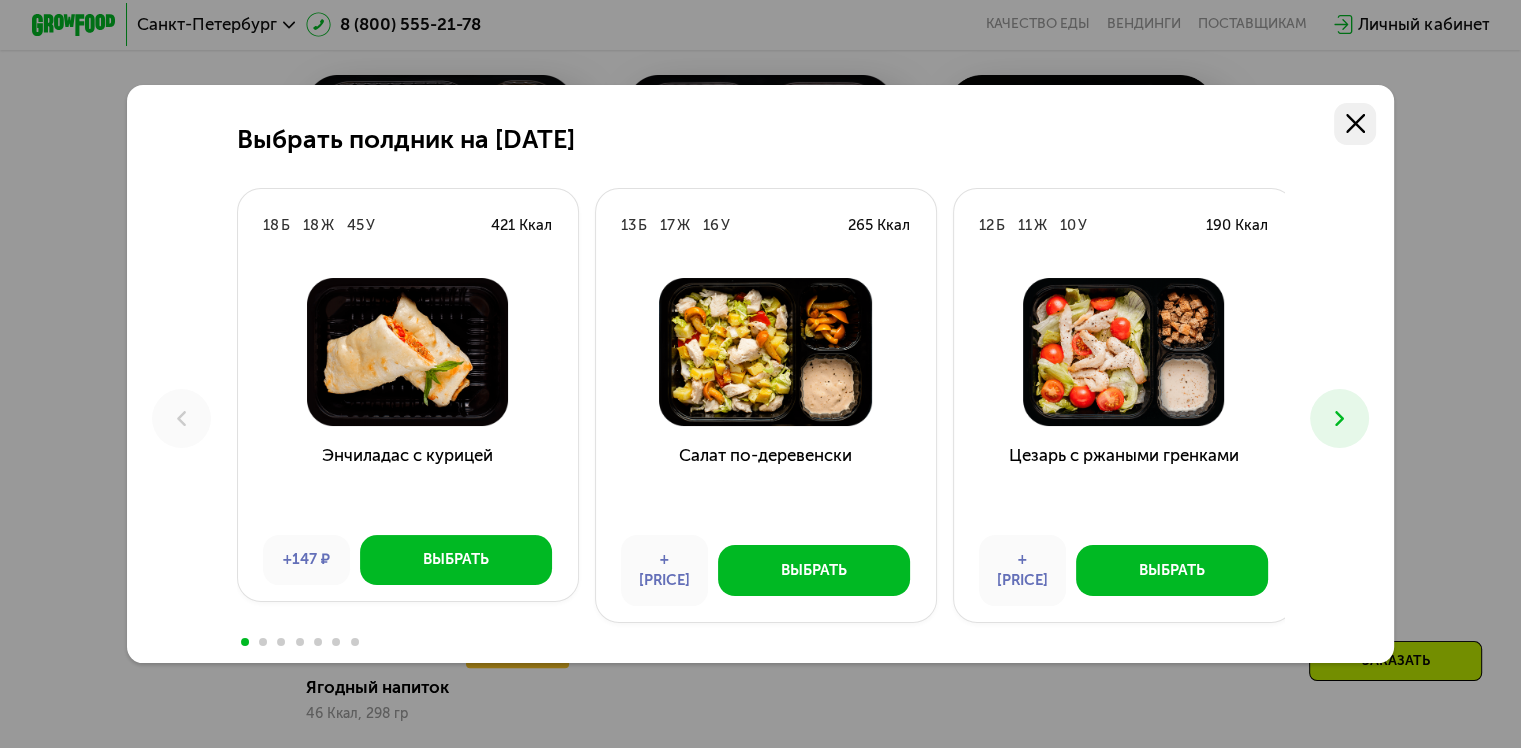 click at bounding box center [1355, 124] 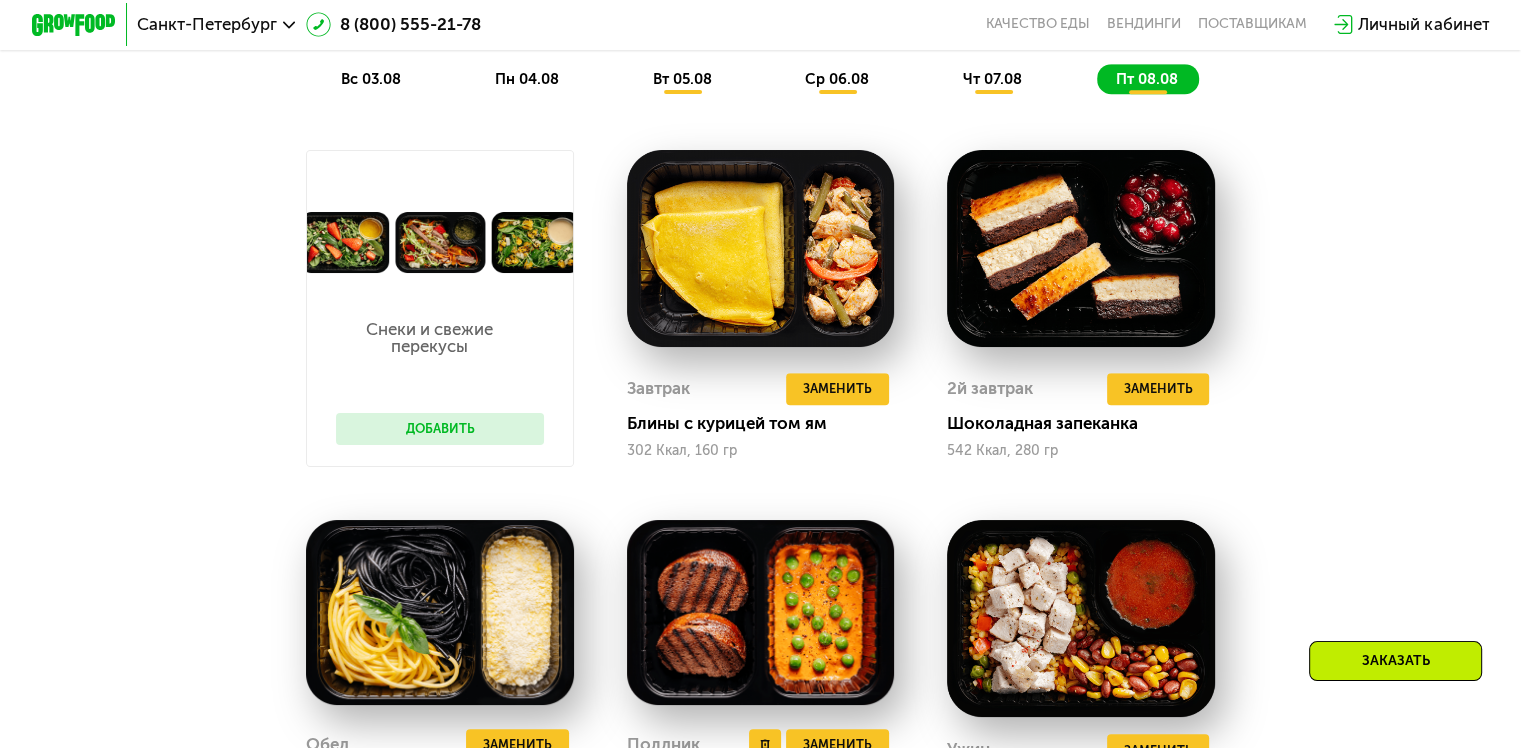 scroll, scrollTop: 1200, scrollLeft: 0, axis: vertical 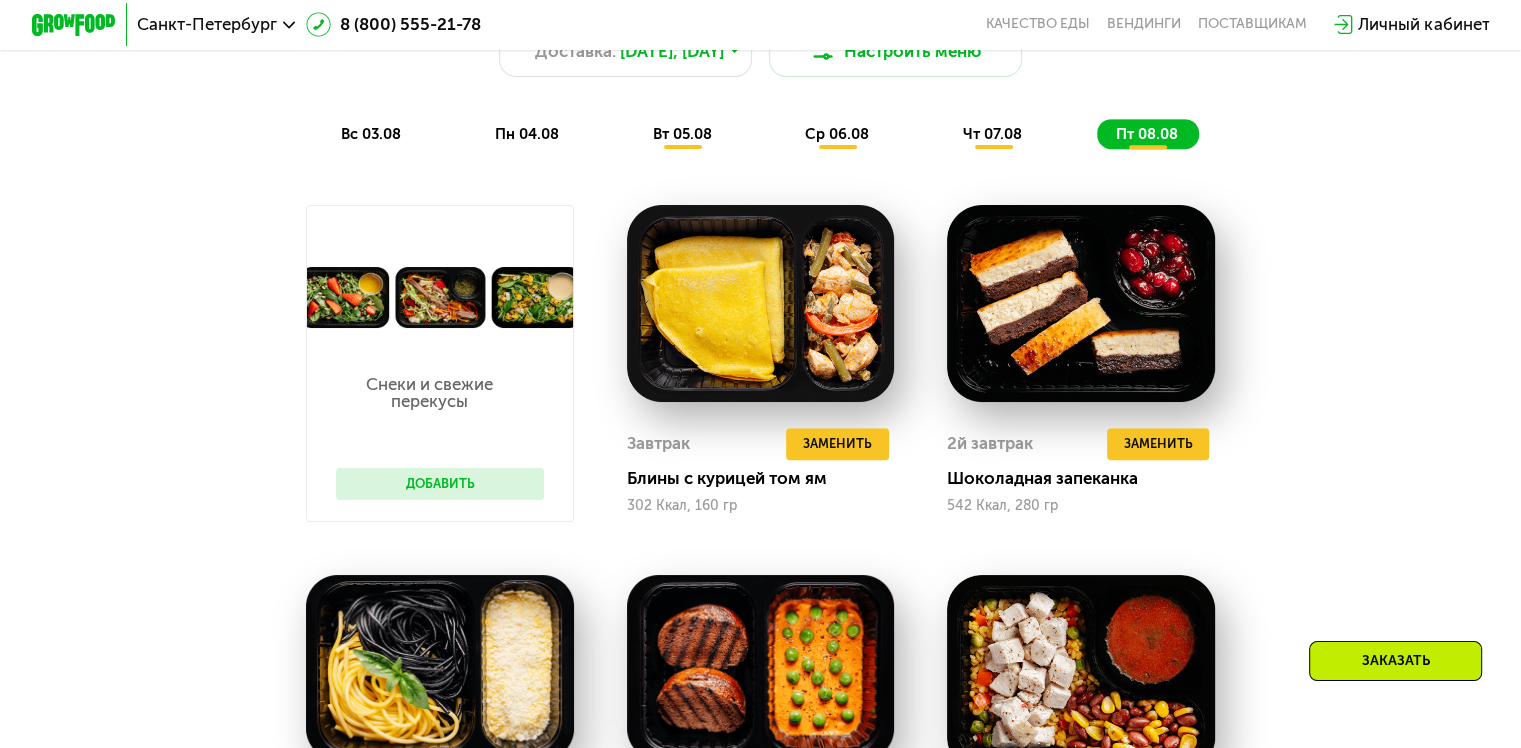 drag, startPoint x: 464, startPoint y: 470, endPoint x: 463, endPoint y: 485, distance: 15.033297 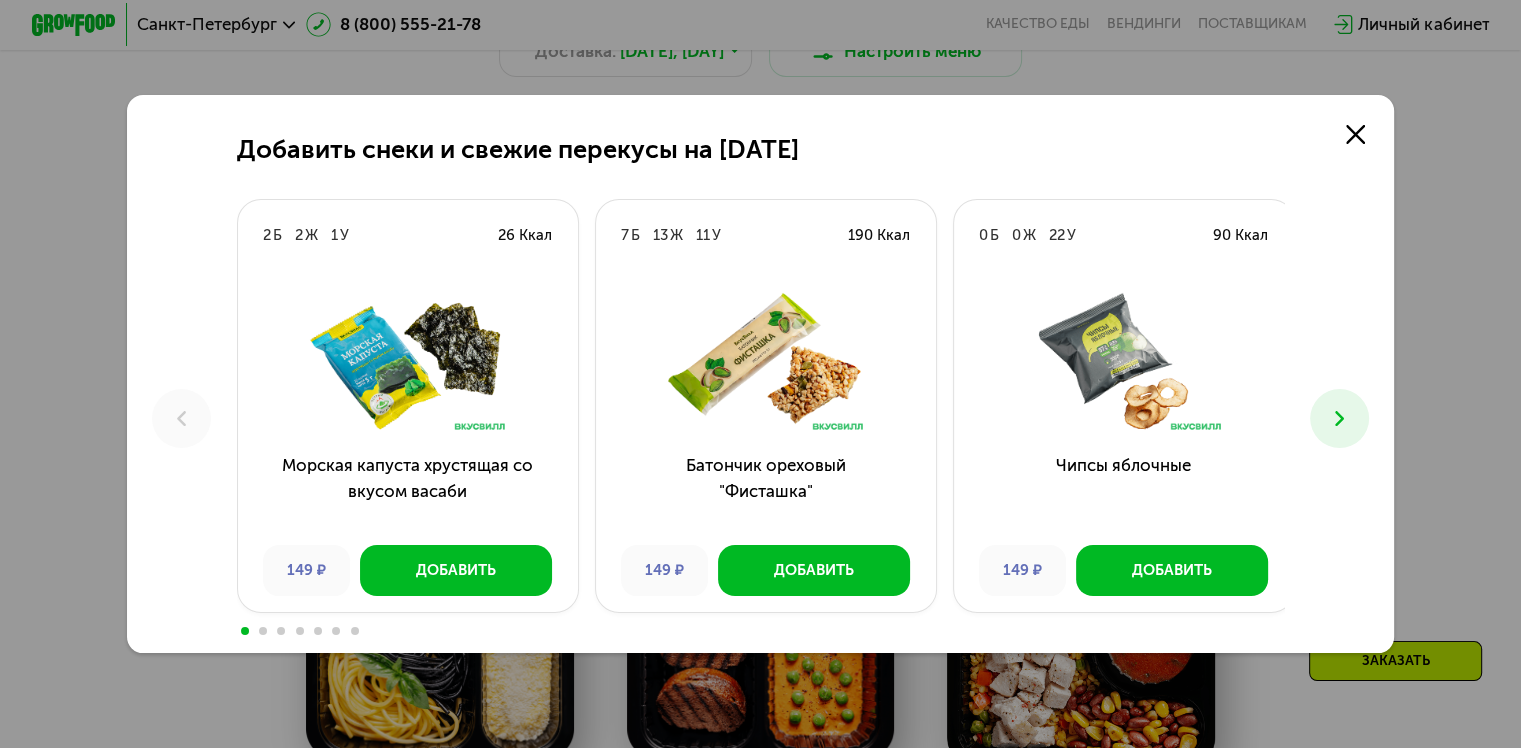 click at bounding box center (1339, 418) 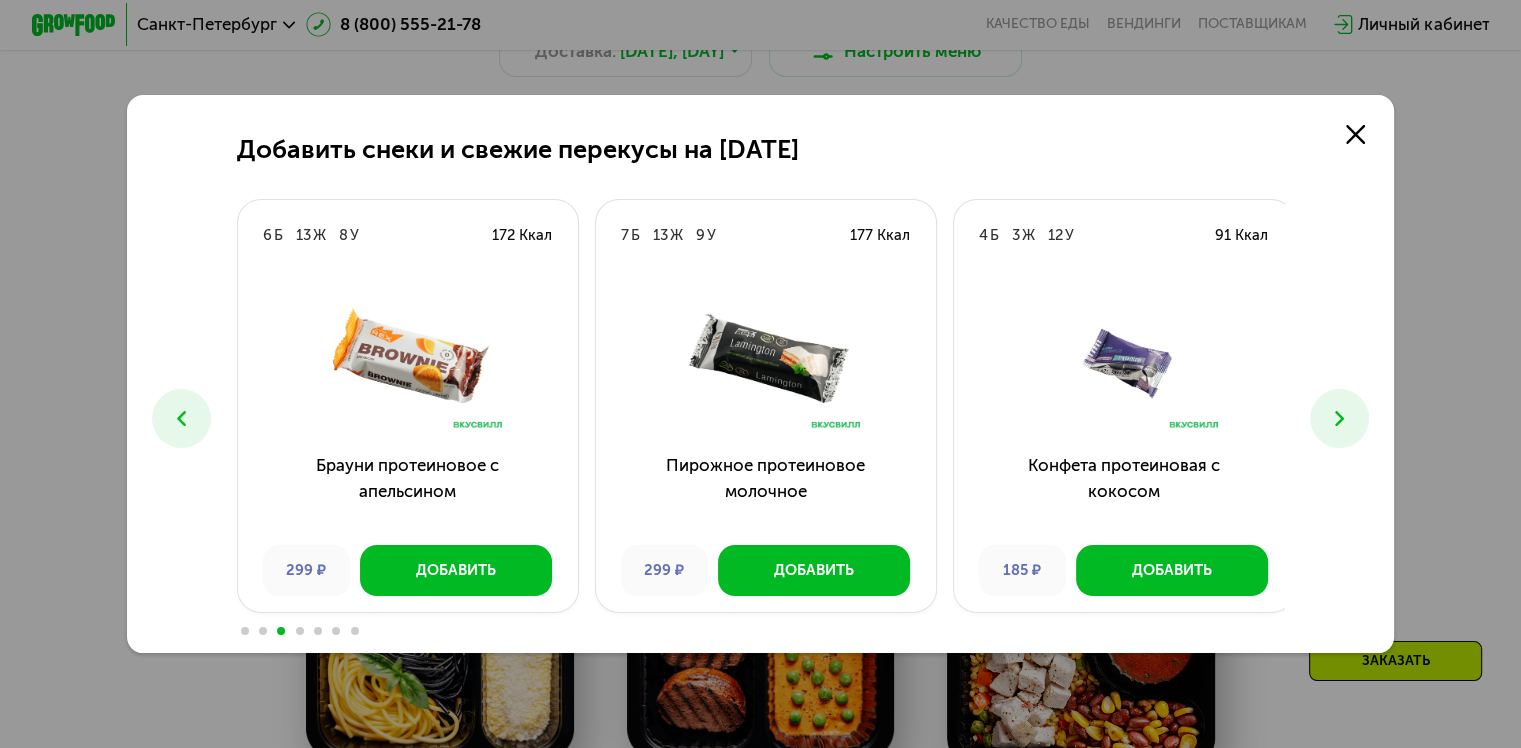 click at bounding box center (1339, 418) 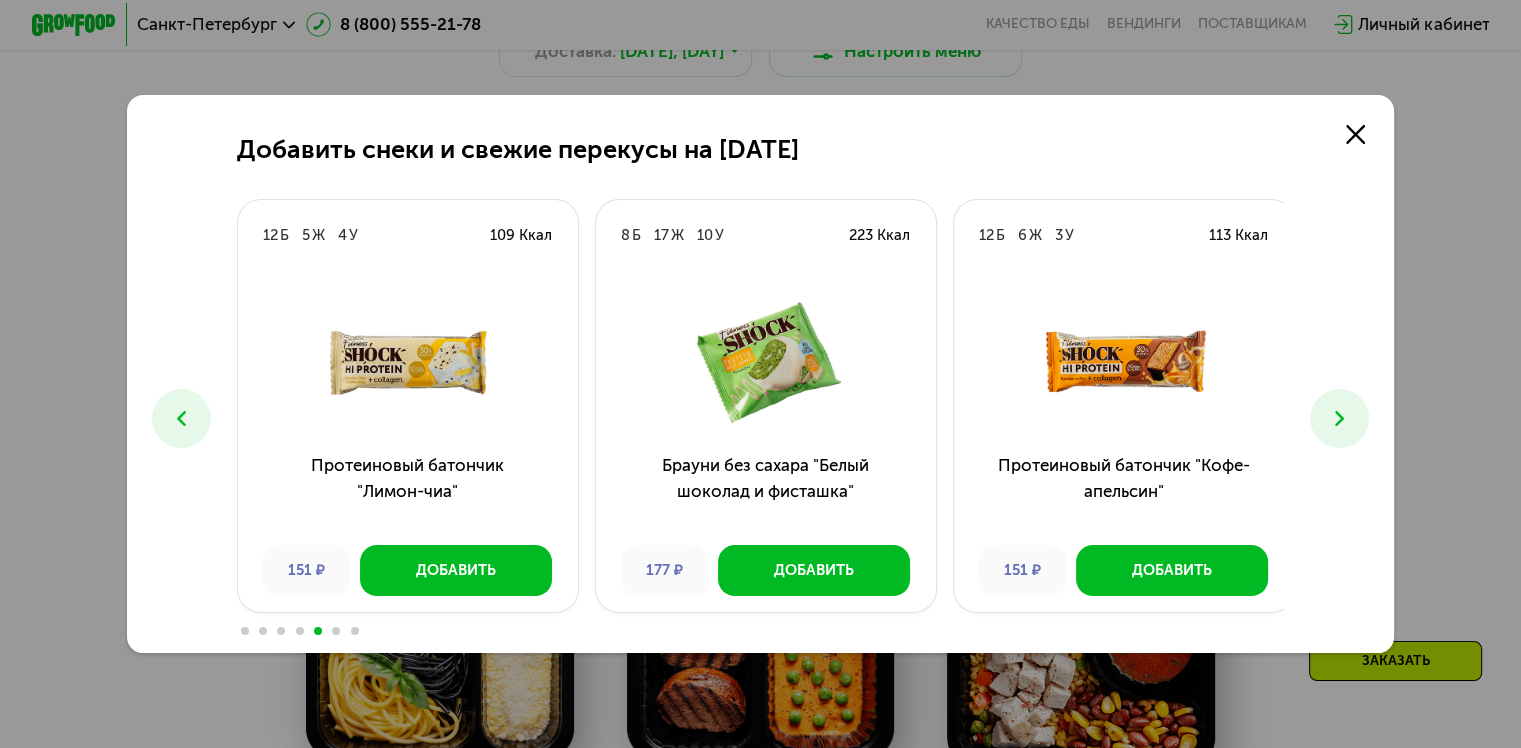 click at bounding box center (1339, 418) 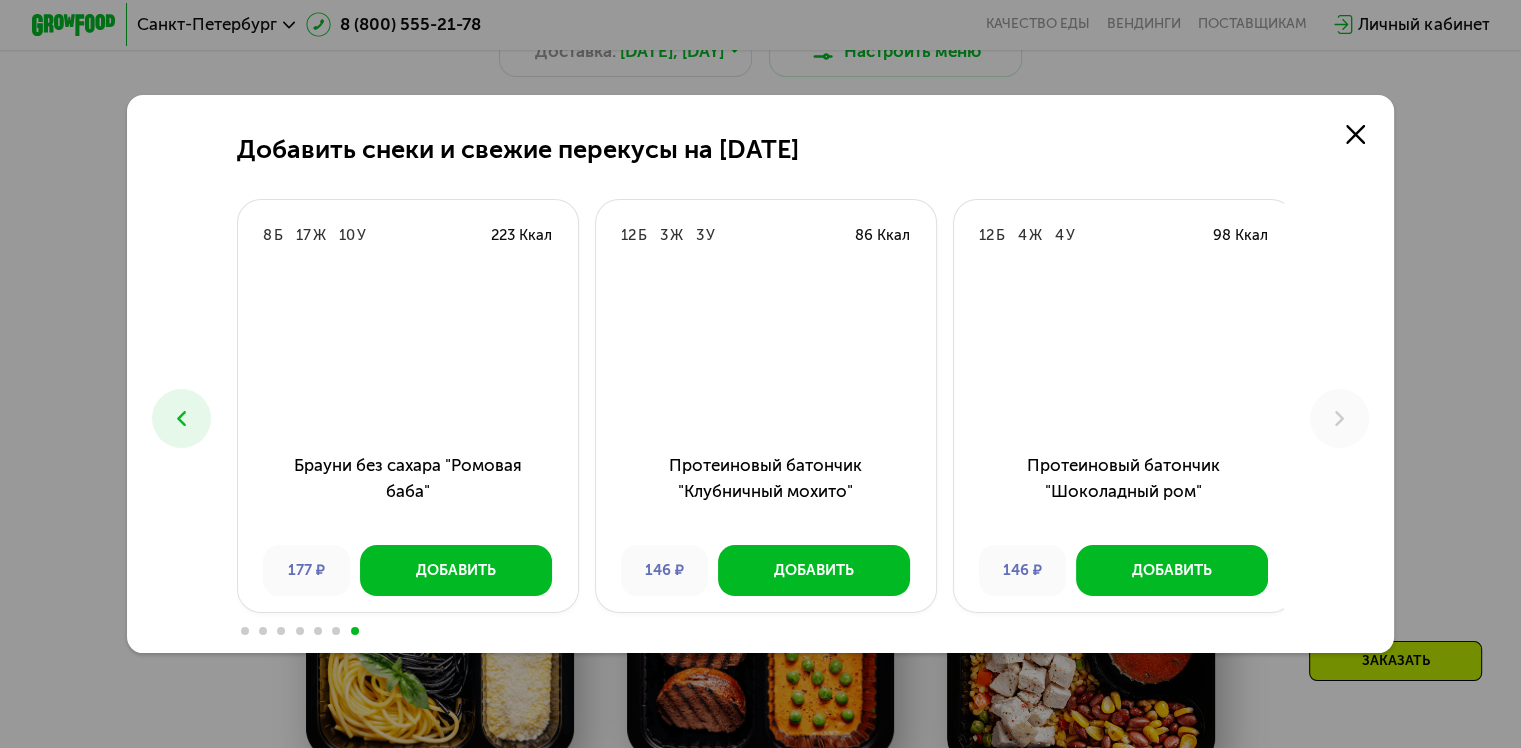 click on "Добавить снеки и свежие перекусы на [DATE] [NUMBER]  Б  [NUMBER]  Ж  [NUMBER]  У  [KCAL]  Морская капуста хрустящая со вкусом васаби [PRICE] Добавить [NUMBER]  Б  [NUMBER]  Ж  [NUMBER]  У  [KCAL]  Батончик ореховый "Фисташка" [PRICE] Добавить [NUMBER]  Б  [NUMBER]  Ж  [NUMBER]  У  [KCAL]  Чипсы яблочные [PRICE] Добавить [NUMBER]  Б  [NUMBER]  Ж  [NUMBER]  У  [KCAL]  Миндаль сушеный, ядро [PRICE] Добавить [NUMBER]  Б  [NUMBER]  Ж  [NUMBER]  У  [KCAL]  Шоколад без сахара на изомальте [PRICE] Добавить [NUMBER]  Б  [NUMBER]  Ж  [NUMBER]  У  [KCAL]  Шоколад горький 58% [PRICE] Добавить [NUMBER]  Б  [NUMBER]  Ж  [NUMBER]  У  [KCAL]  Брауни протеиновое с апельсином [PRICE] Добавить [NUMBER]  Б  [NUMBER]  Ж  [NUMBER]  У  [KCAL]  Пирожное протеиновое молочное [PRICE] Добавить [NUMBER]  Б  [NUMBER]  Ж  [NUMBER]  У  [KCAL]  [NUMBER]  Б" 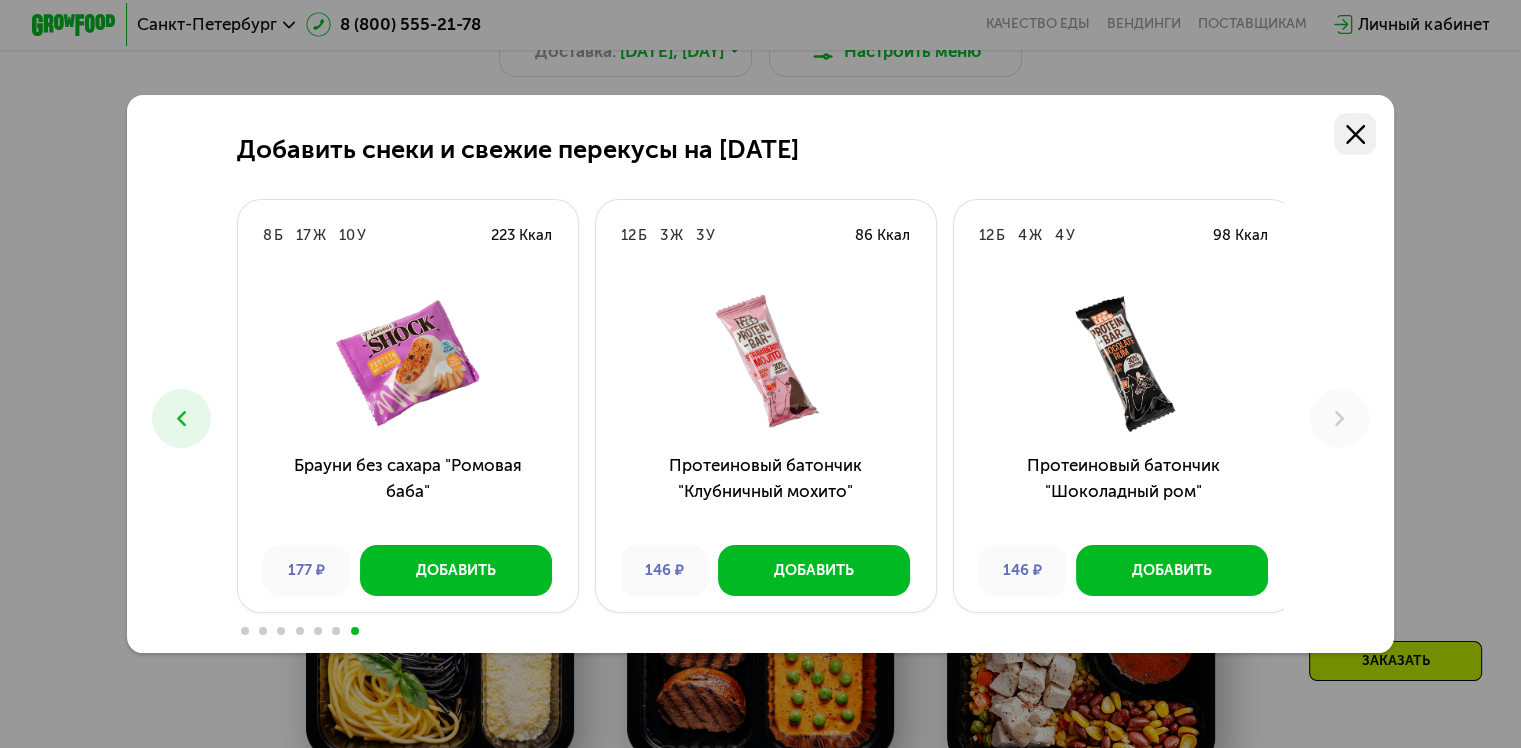 click at bounding box center [1355, 134] 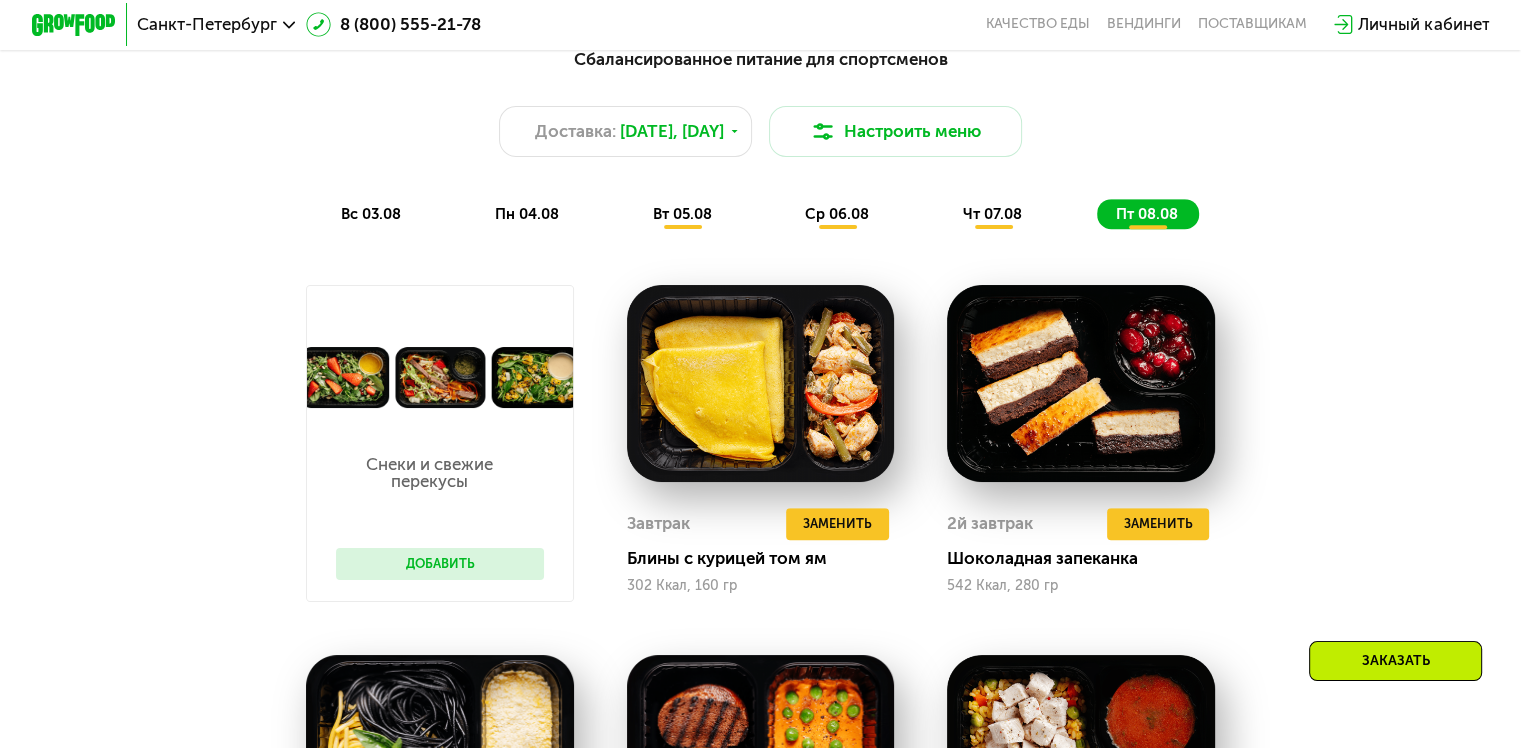 scroll, scrollTop: 1100, scrollLeft: 0, axis: vertical 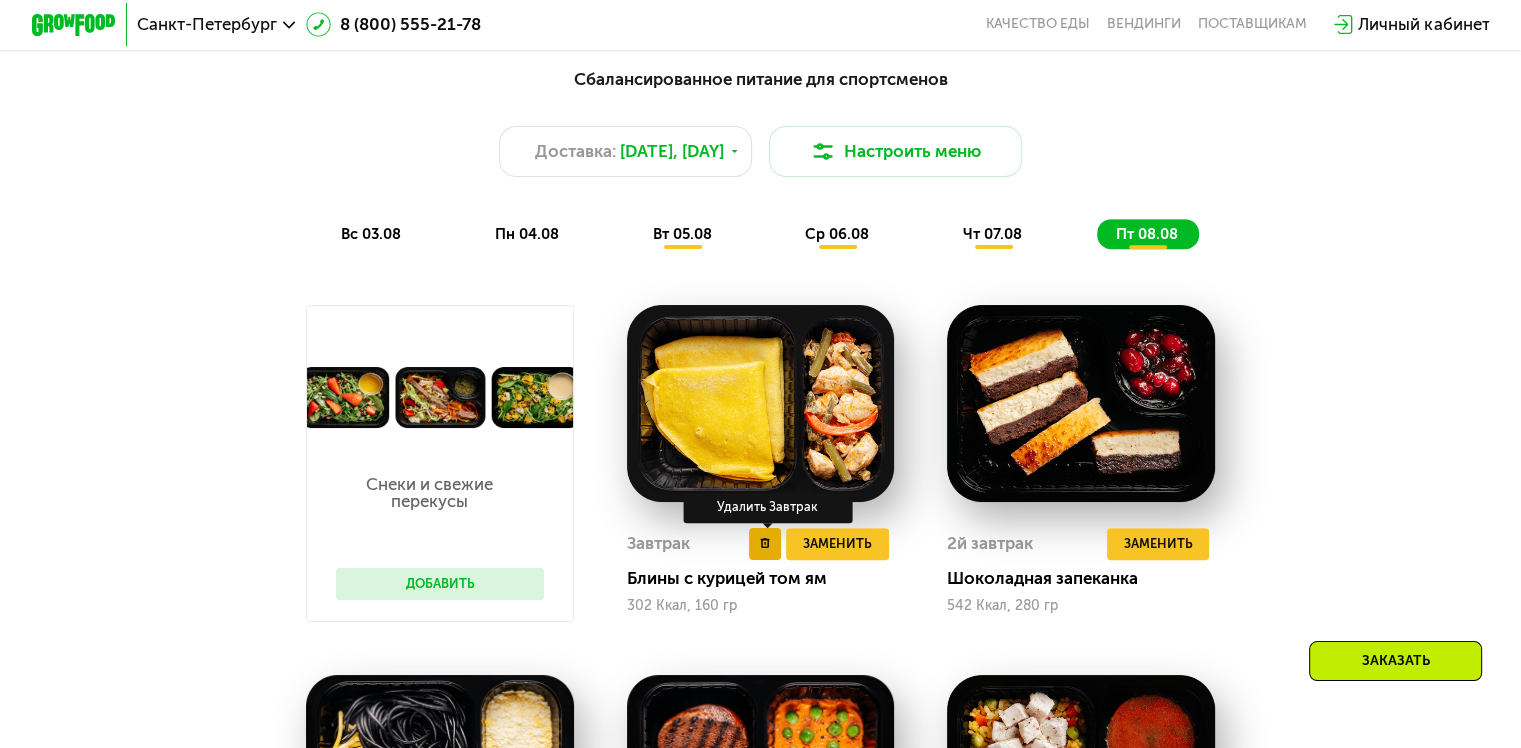 click 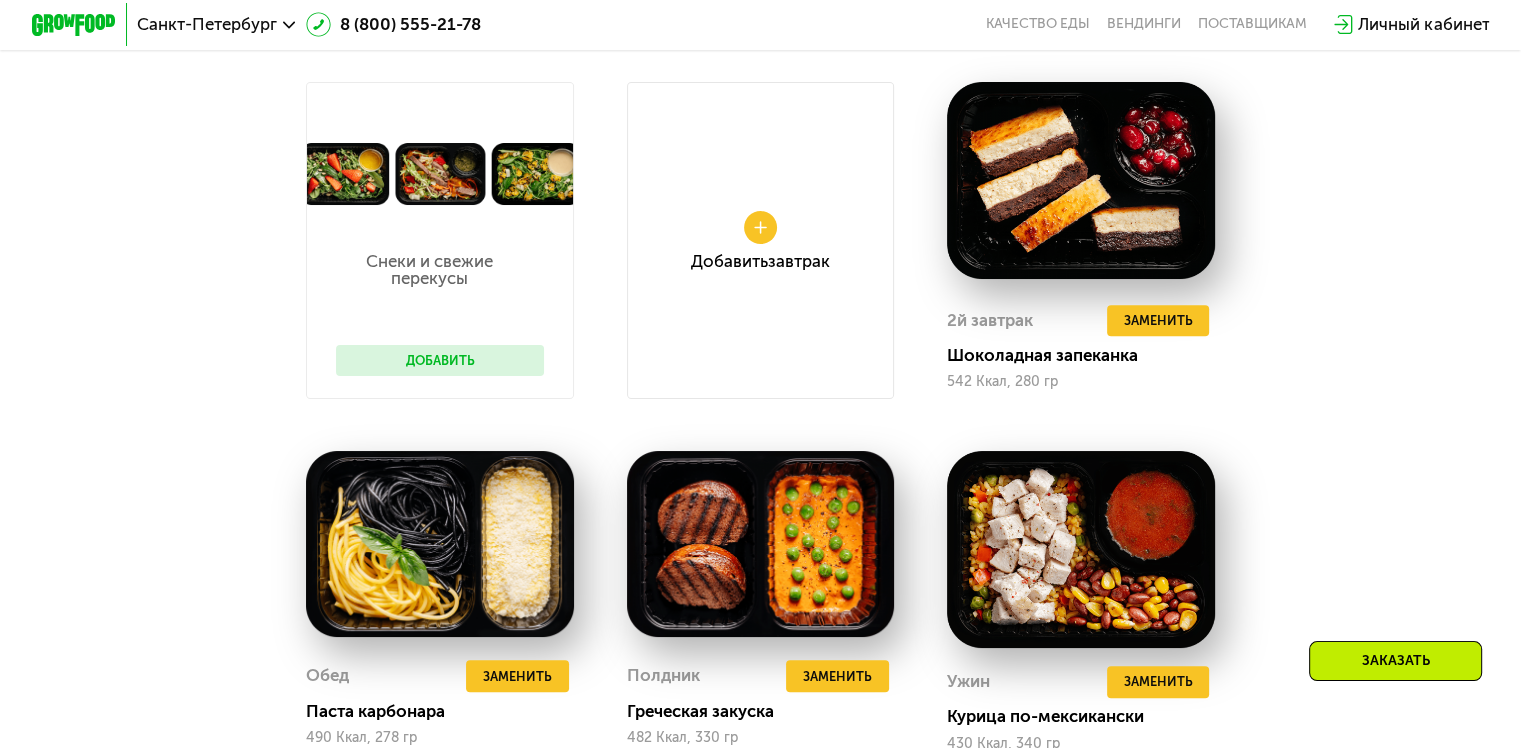 scroll, scrollTop: 1400, scrollLeft: 0, axis: vertical 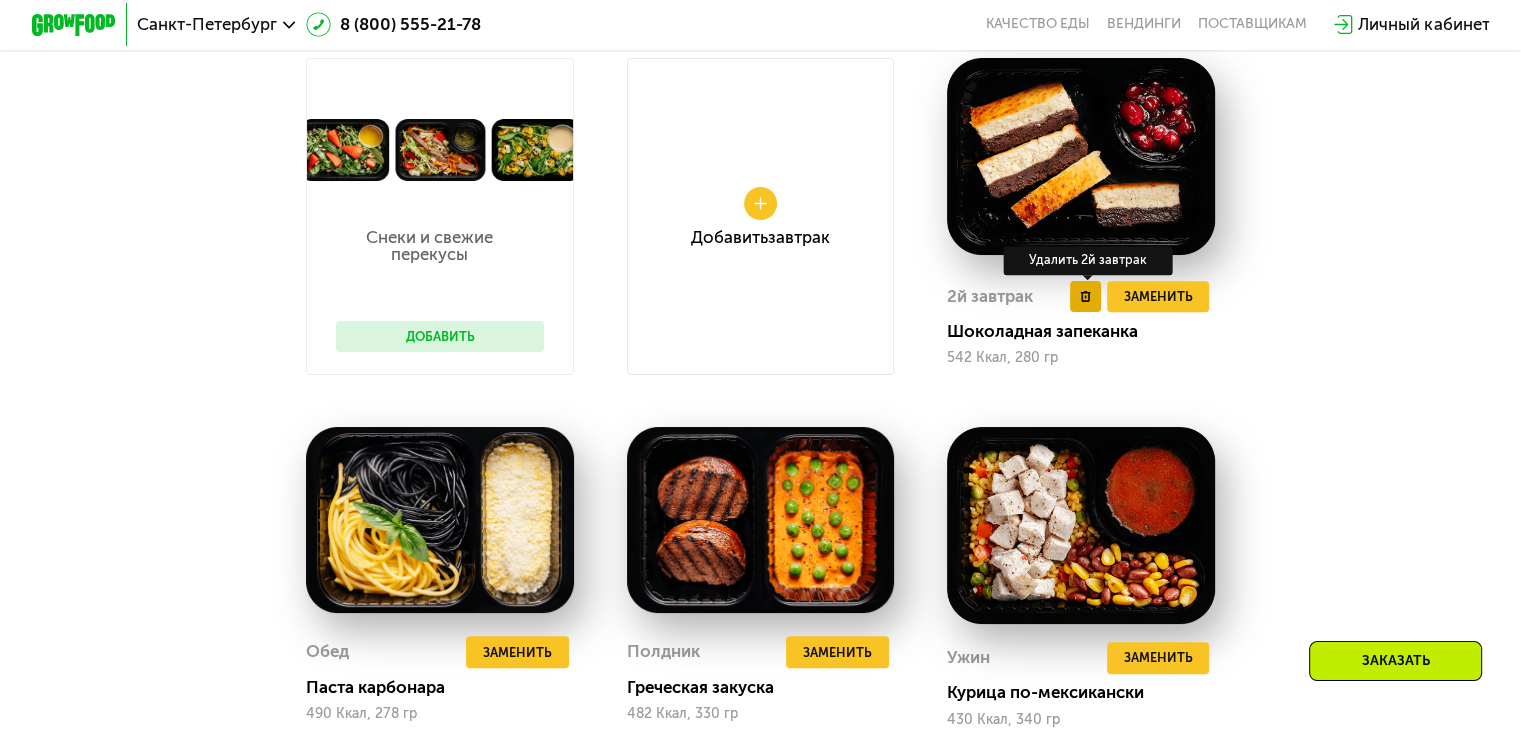 click at bounding box center [1086, 297] 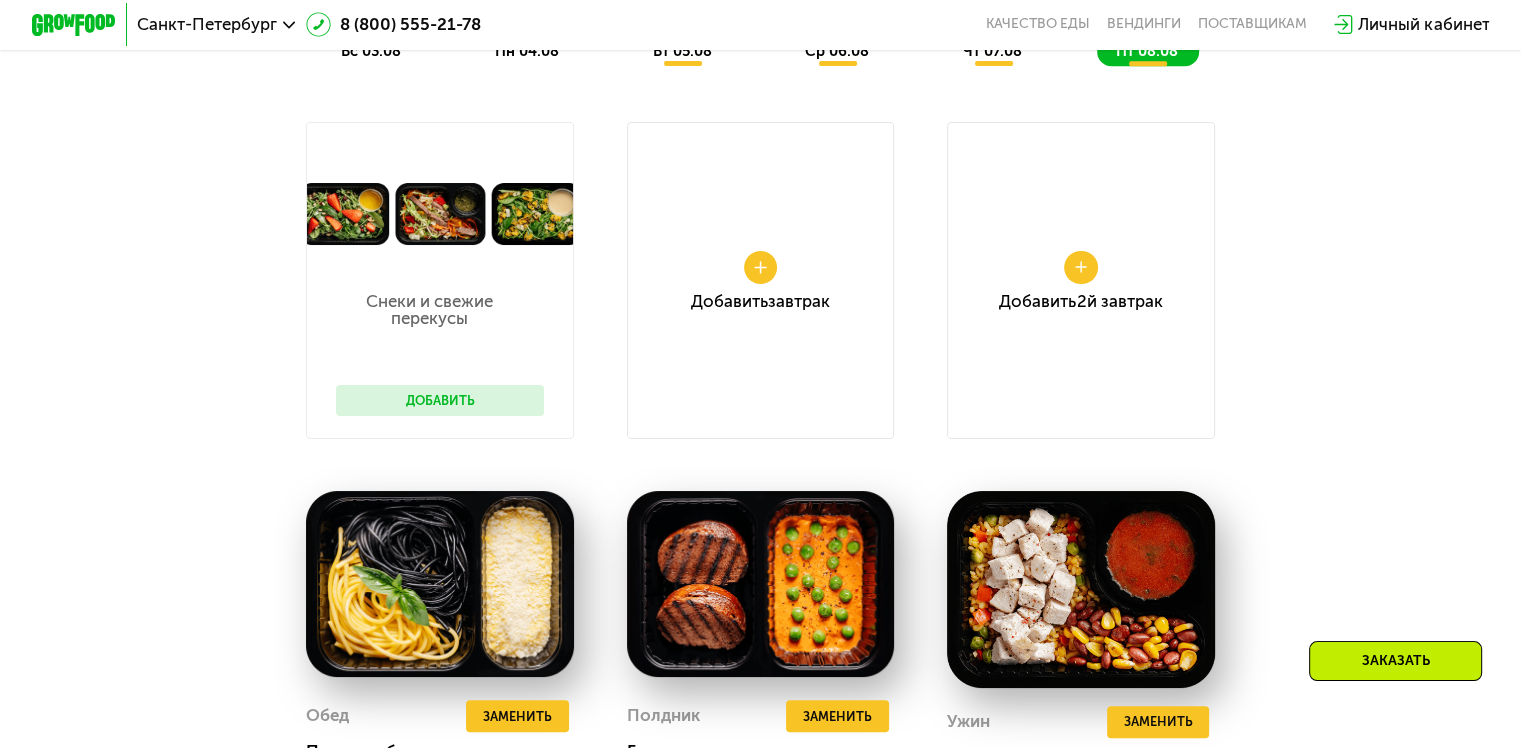 scroll, scrollTop: 1300, scrollLeft: 0, axis: vertical 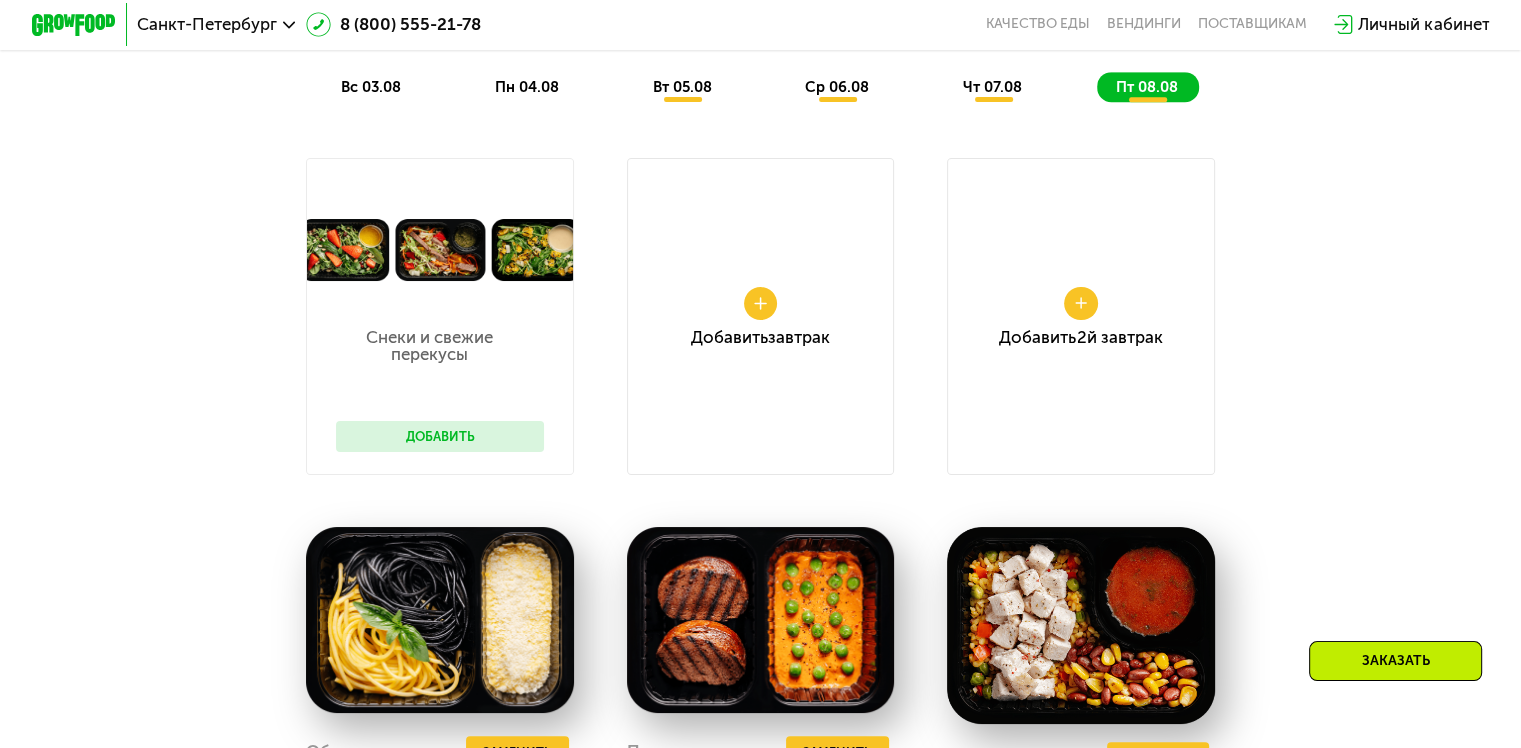 click on "Добавить  Завтрак" at bounding box center [761, 316] 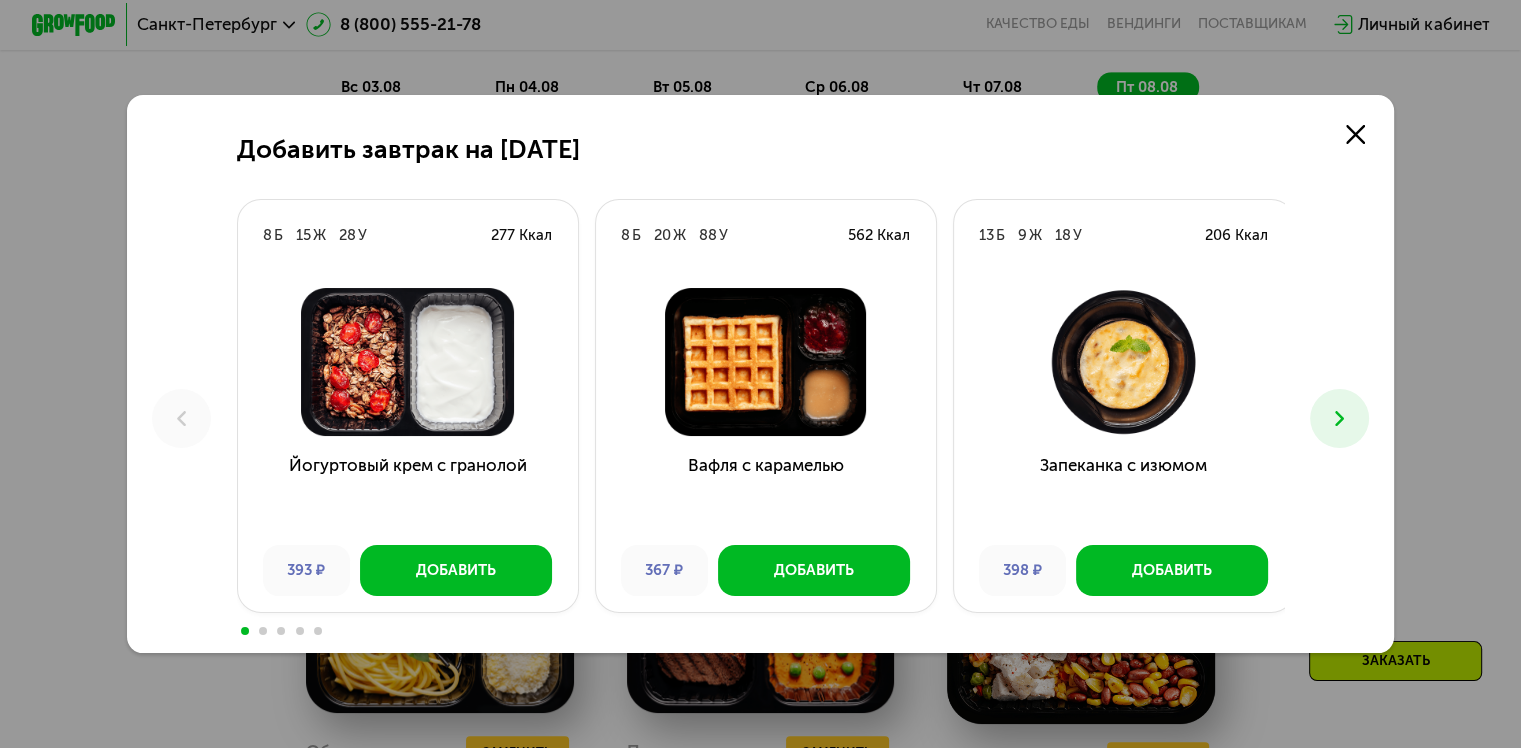 drag, startPoint x: 1395, startPoint y: 131, endPoint x: 1369, endPoint y: 124, distance: 26.925823 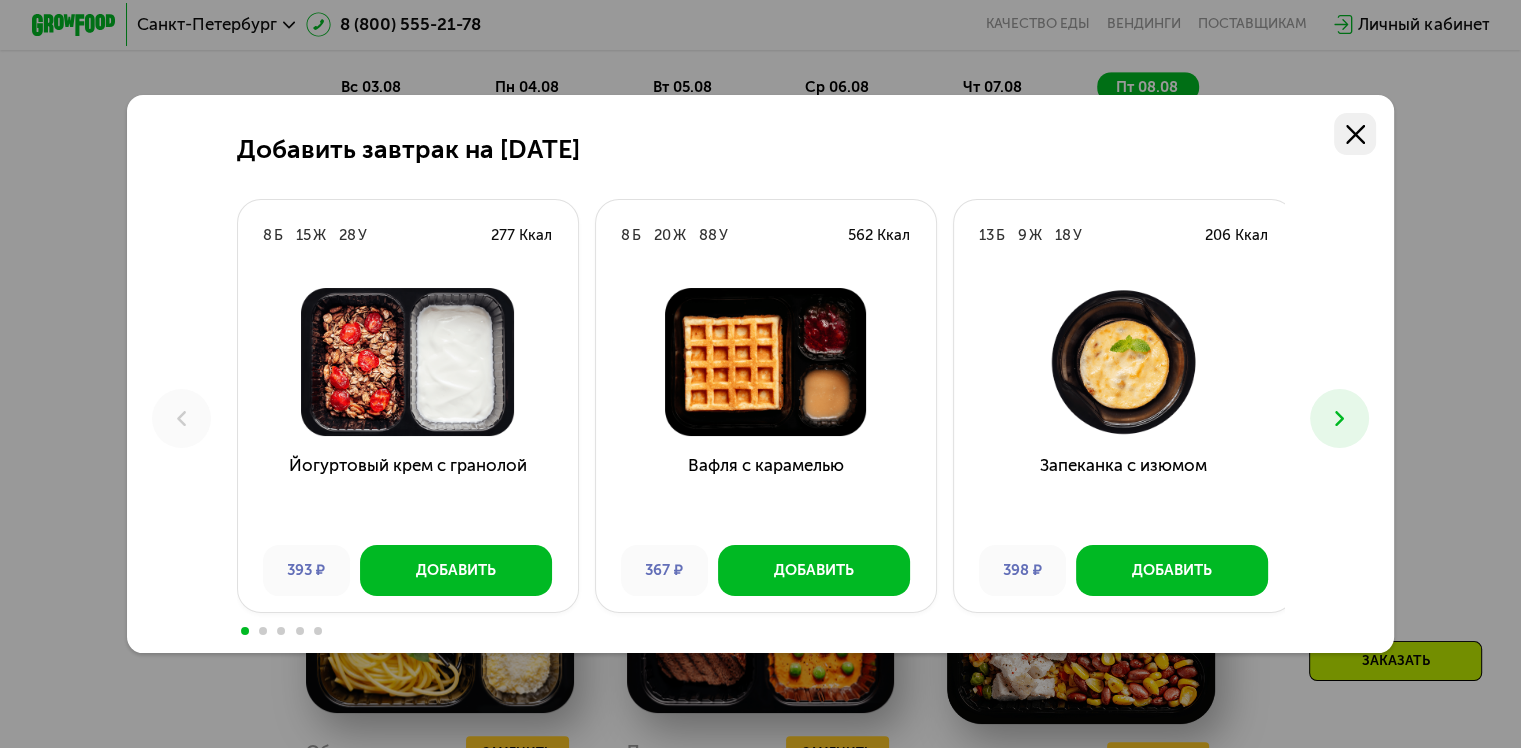 click on "Добавить завтрак на [DATE] [AGE]  Б  [FAT]  Ж  [CARBS]  У  [KCAL]  Йогуртовый крем с гранолой [PRICE] Добавить [AGE]  Б  [FAT]  Ж  [CARBS]  У  [KCAL]  Вафля с карамелью  [PRICE] Добавить [AGE]  Б  [FAT]  Ж  [CARBS]  У  [KCAL]  Запеканка с изюмом [PRICE] Добавить [AGE]  Б  [FAT]  Ж  [CARBS]  У  [KCAL]  Фирменная малиновая каша [PRICE] Добавить [AGE]  Б  [FAT]  Ж  [CARBS]  У  [KCAL]  Гурьевская каша с орехами [PRICE] Добавить [AGE]  Б  [FAT]  Ж  [CARBS]  У  [KCAL]  Мусс с гранолой и черникой [PRICE] Добавить [AGE]  Б  [FAT]  Ж  [CARBS]  У  [KCAL]  Сырники с ягодами  [PRICE] Добавить [AGE]  Б  [FAT]  Ж  [CARBS]  У  [KCAL]  Сырники и соленая карамель [PRICE] Добавить [AGE]  Б  [FAT]  Ж  [CARBS]  У  [KCAL]  Сырники со сметаной [PRICE] Добавить [AGE]  Б  [FAT]  Ж" 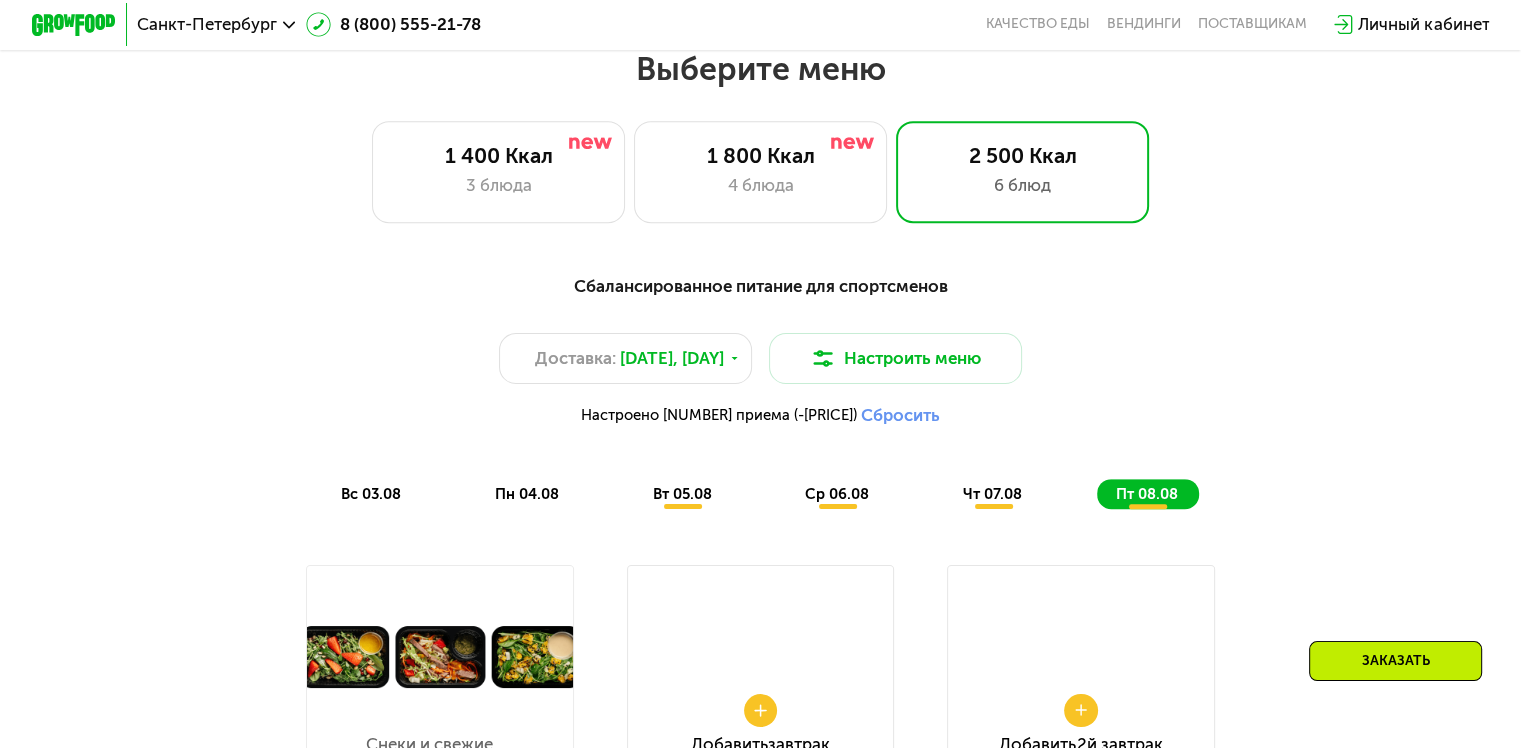 scroll, scrollTop: 900, scrollLeft: 0, axis: vertical 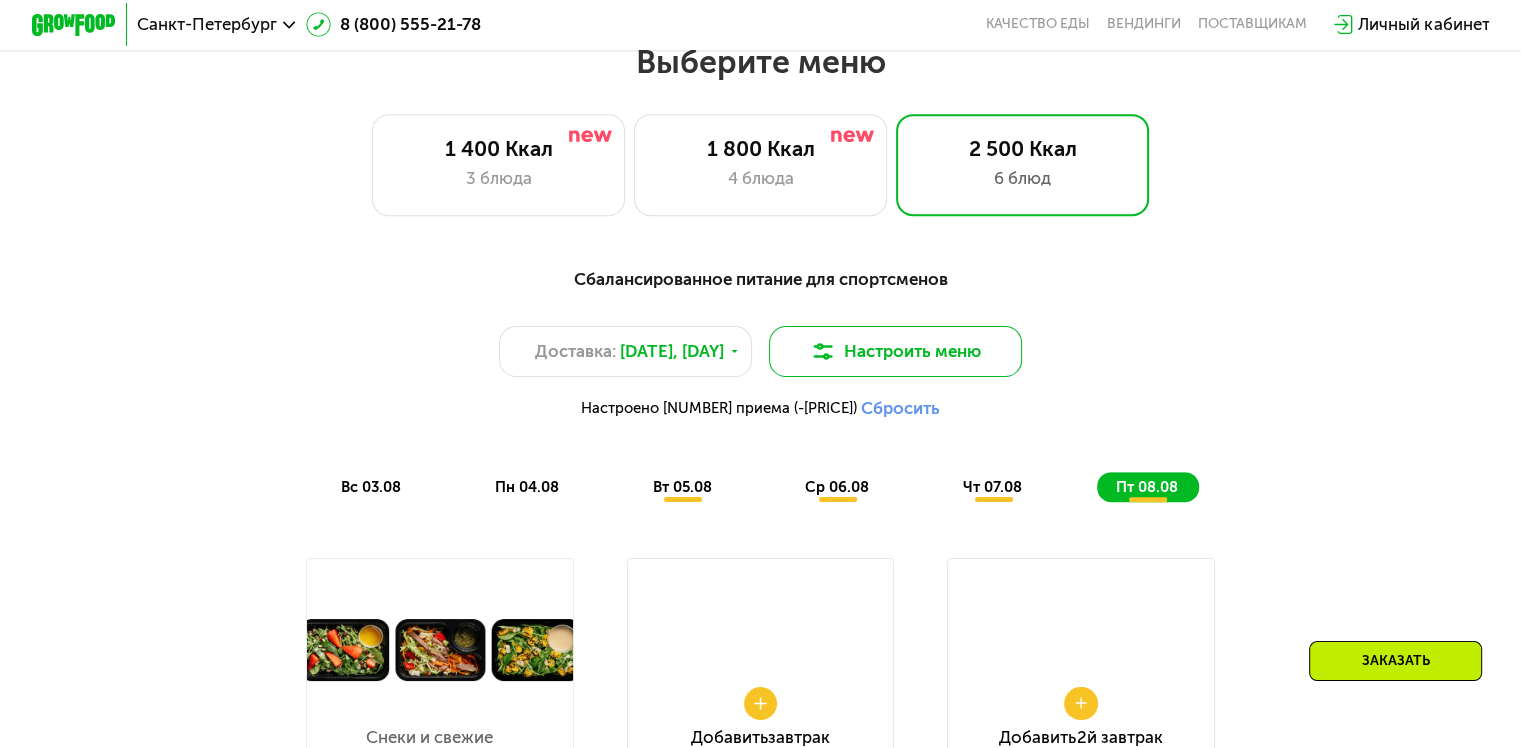 click on "Настроить меню" at bounding box center [896, 351] 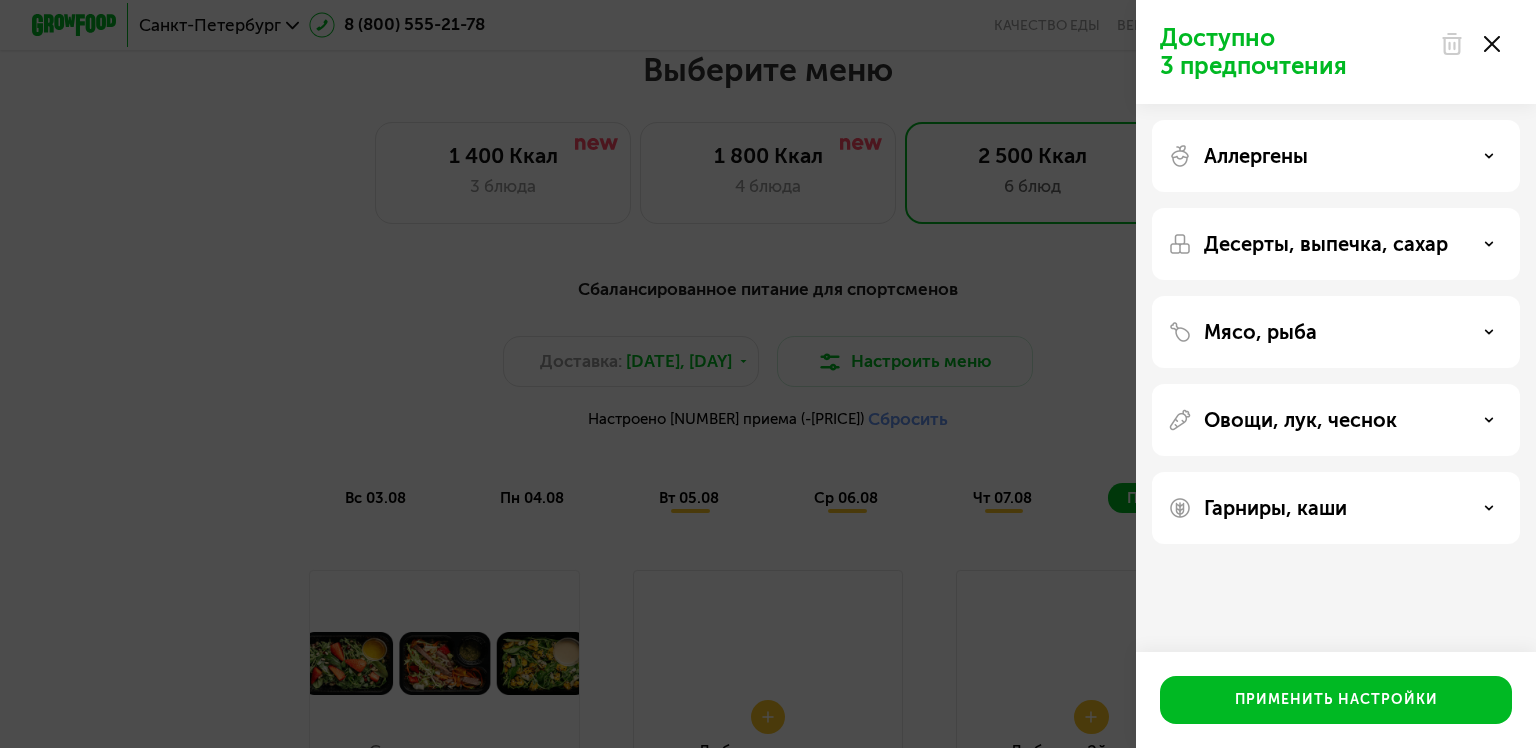 type 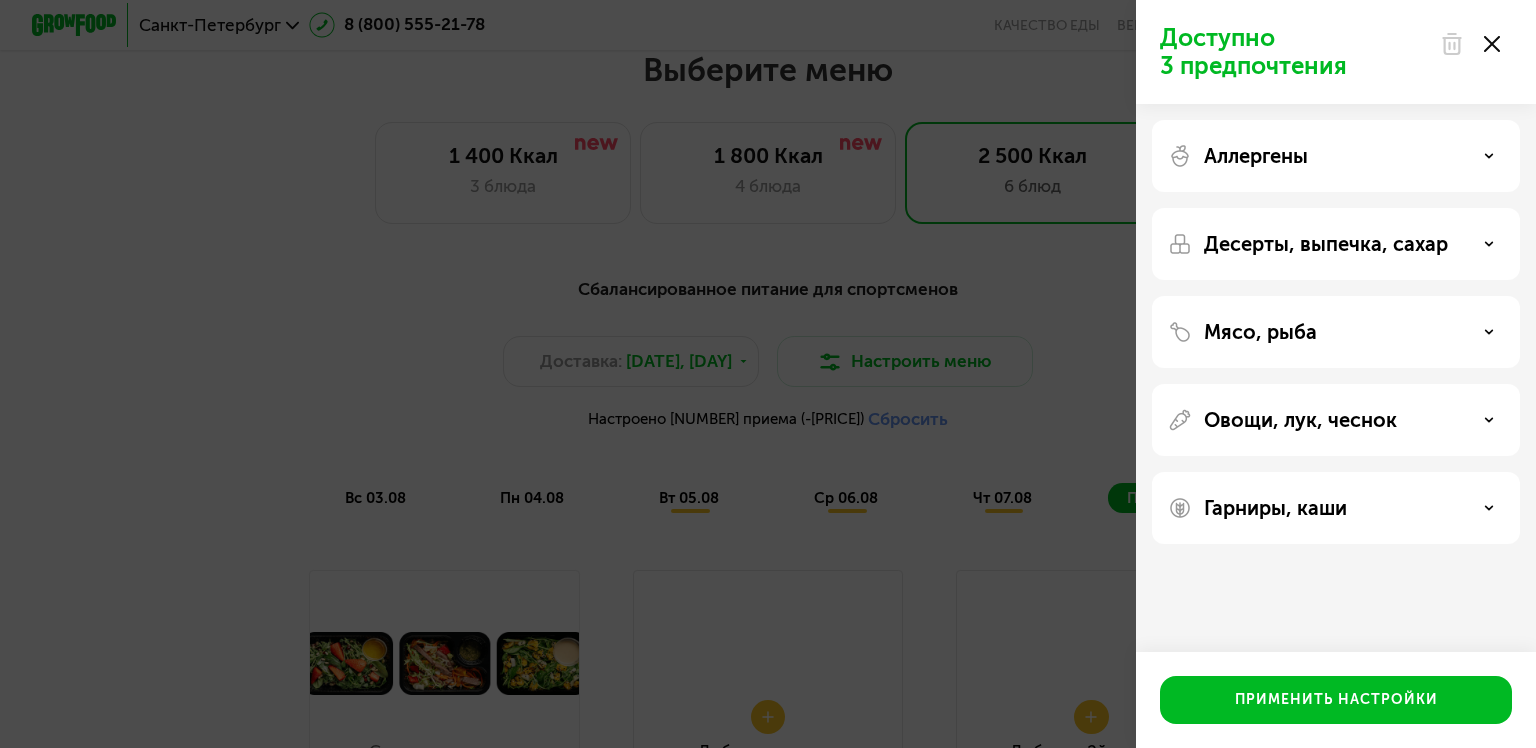 click on "Доступно 3 предпочтения Аллергены Десерты, выпечка, сахар Мясо, рыба Овощи, лук, чеснок Гарниры, каши  Применить настройки" 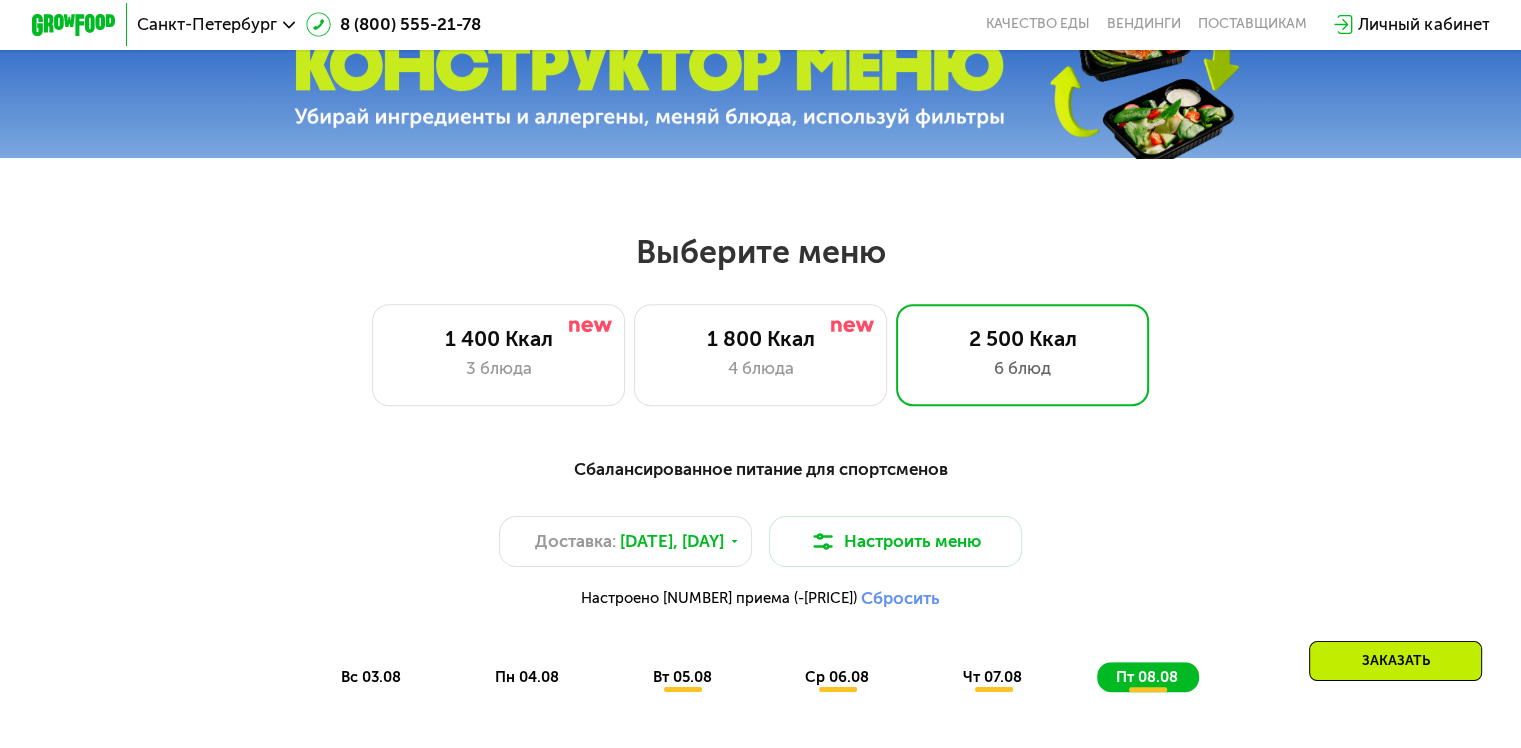 scroll, scrollTop: 700, scrollLeft: 0, axis: vertical 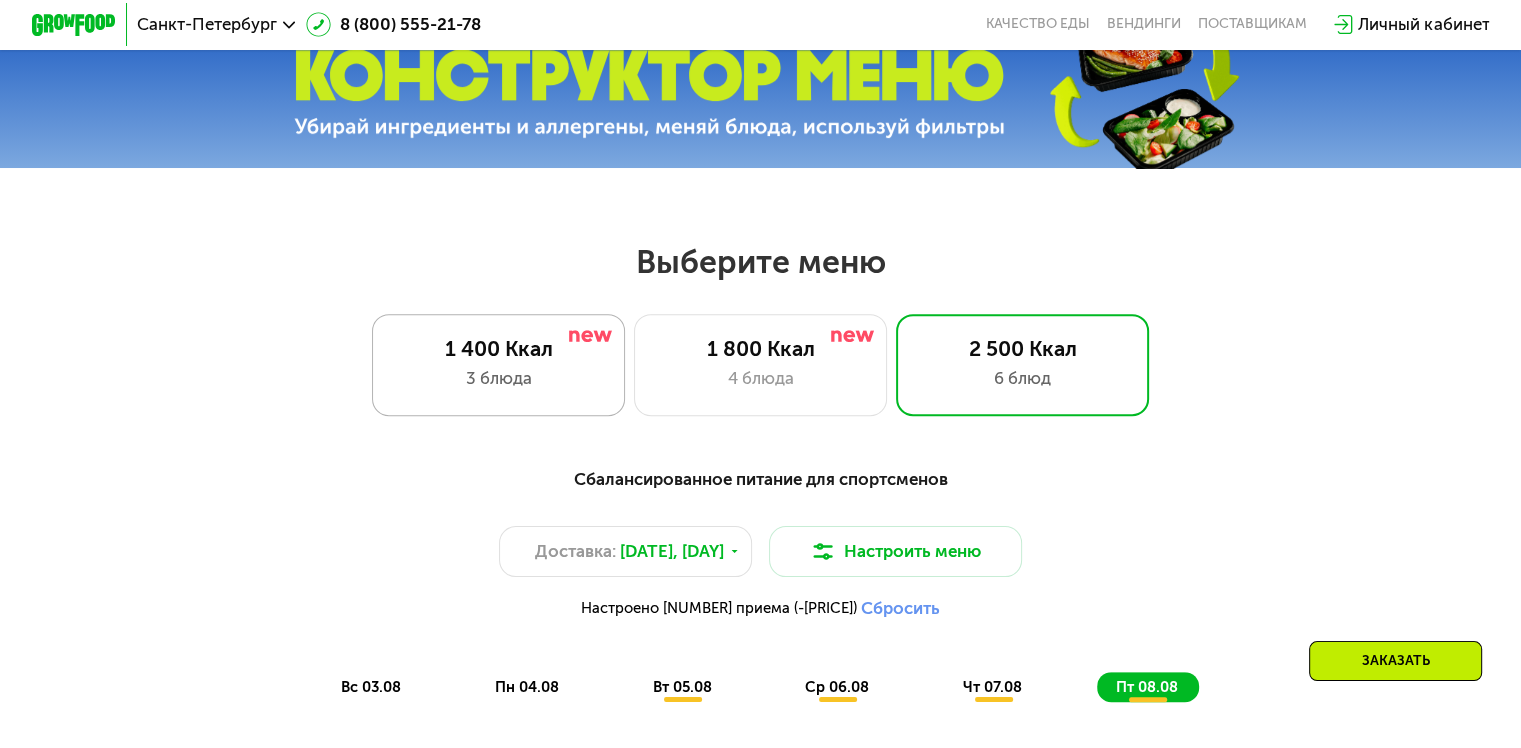 click on "3 блюда" at bounding box center [498, 378] 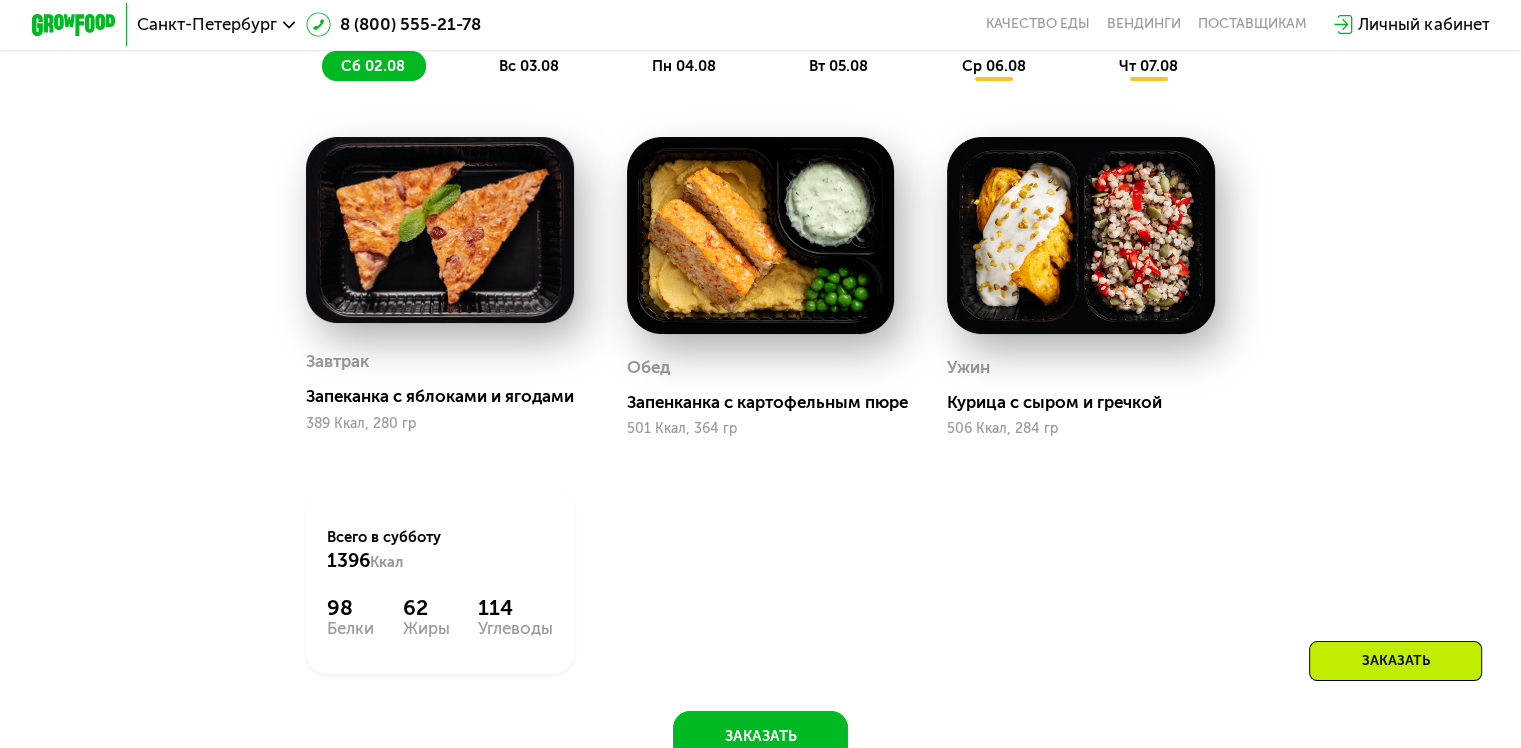 scroll, scrollTop: 1000, scrollLeft: 0, axis: vertical 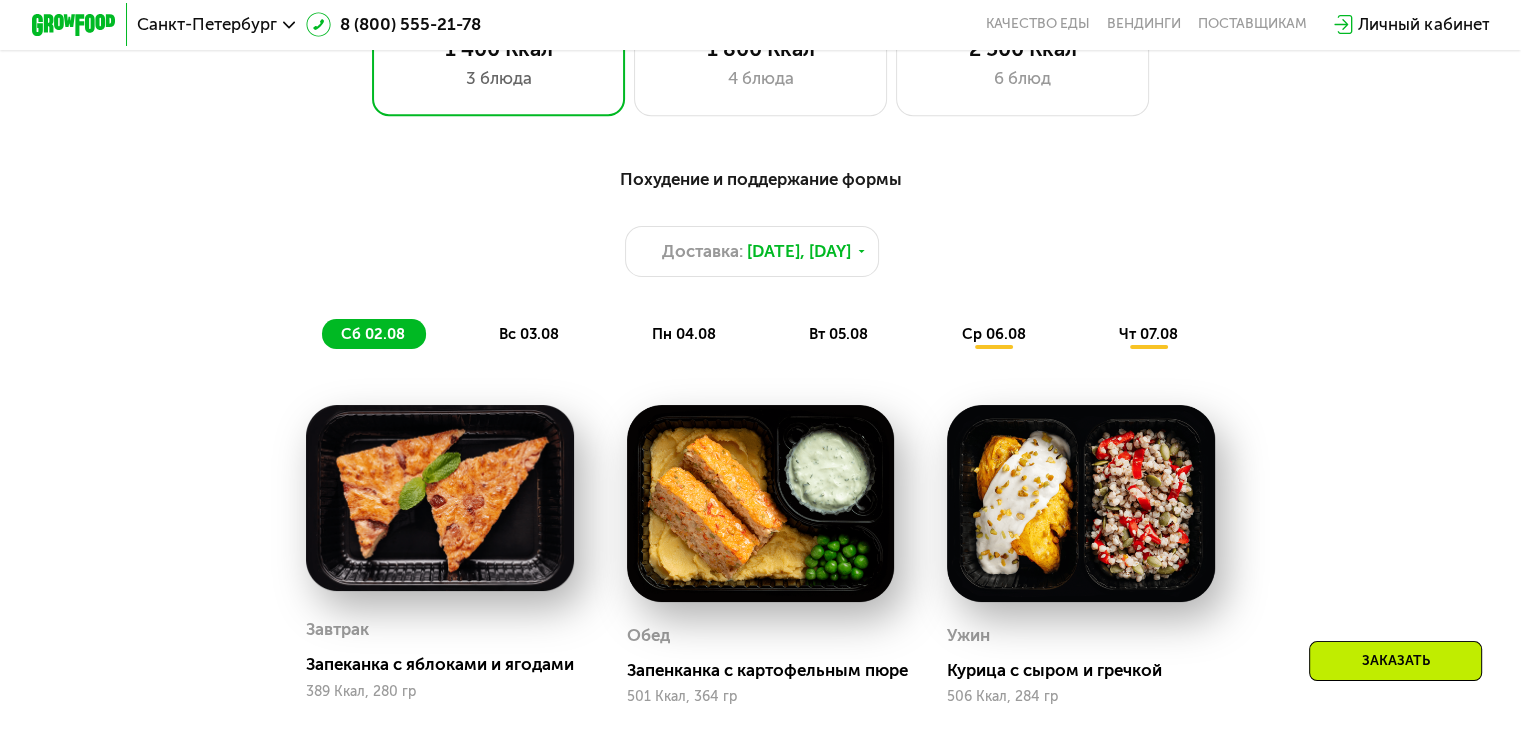 click on "вс 03.08" at bounding box center (528, 334) 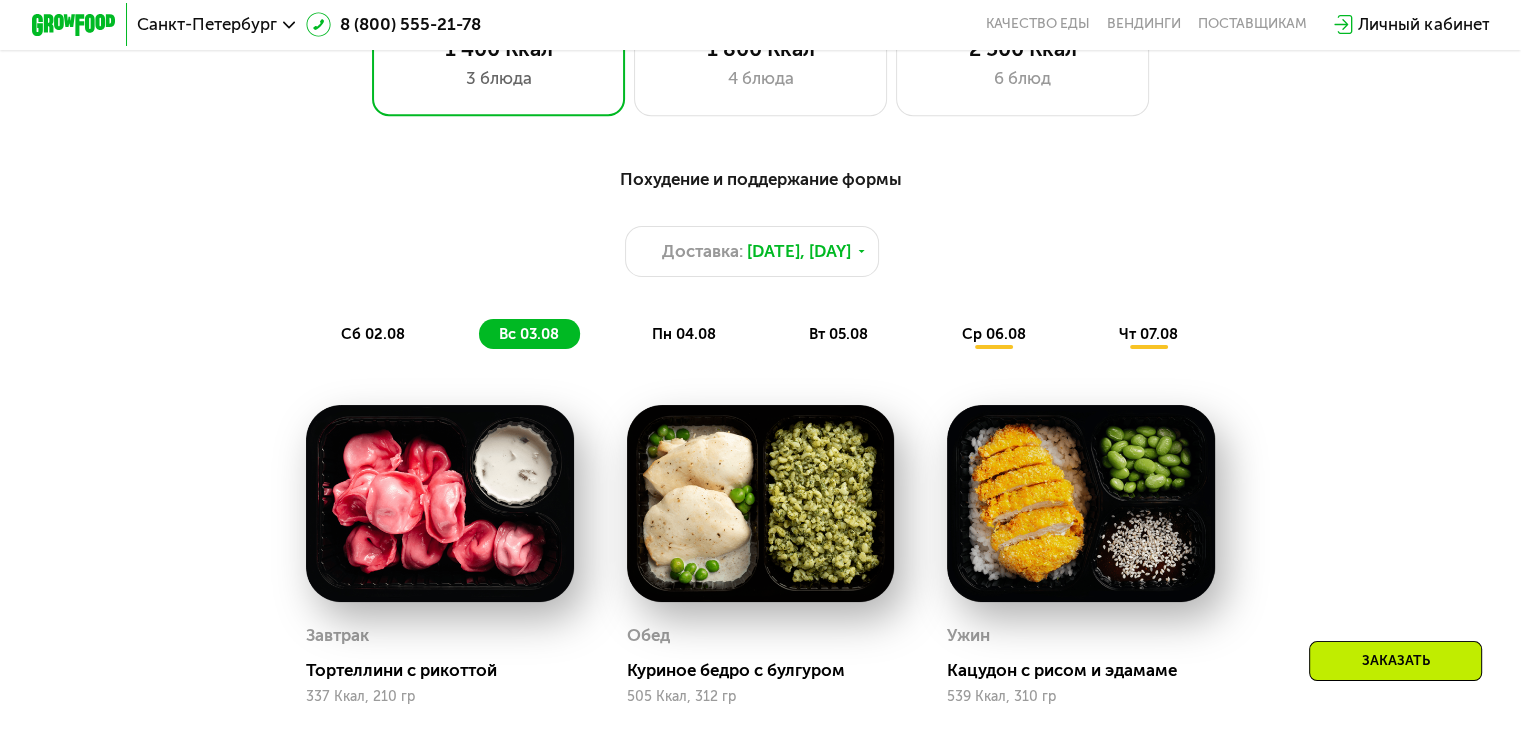 click on "[DAY] [DATE] [DAY] [DATE] [DAY] [DATE] [DAY] [DATE] [DAY] [DATE] [DAY] [DATE]" at bounding box center [760, 334] 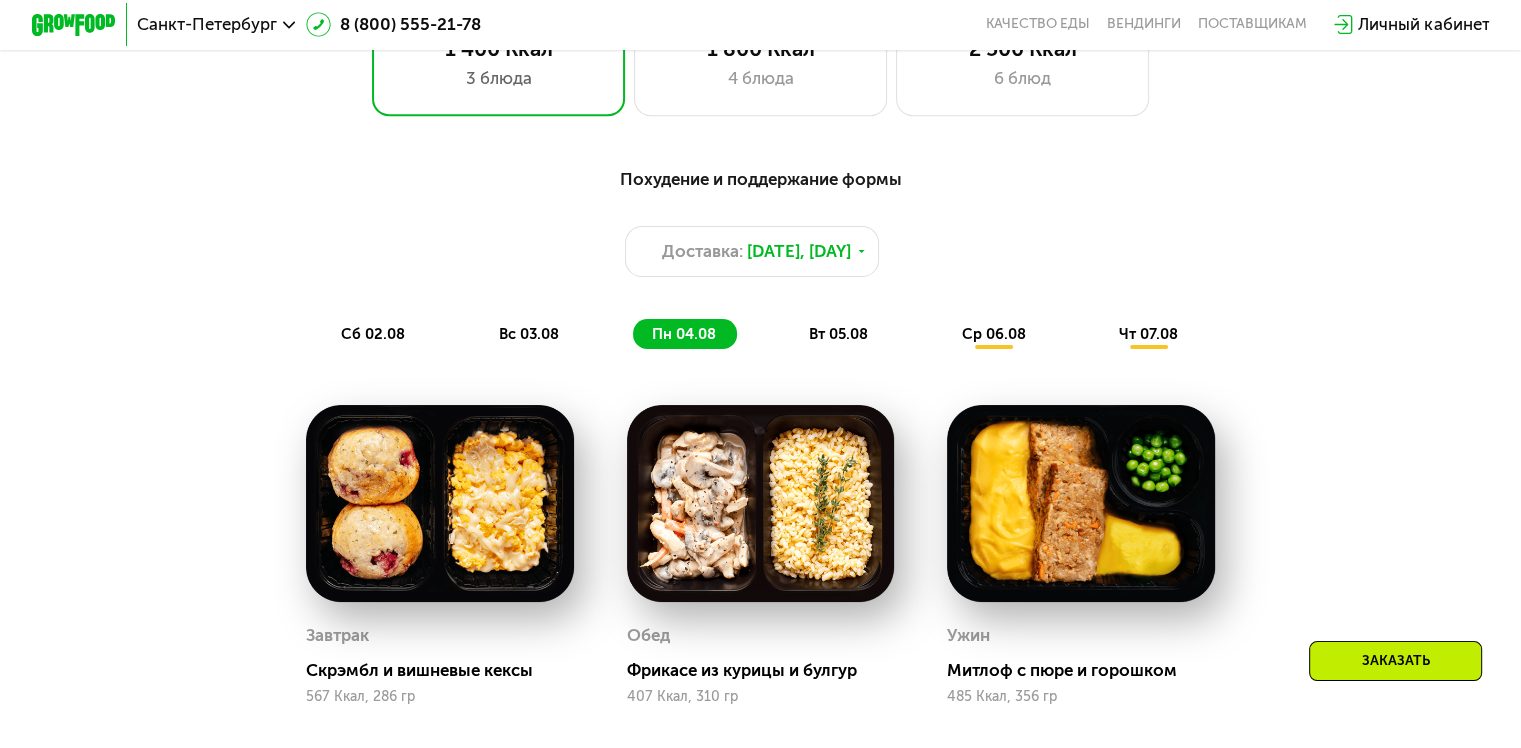 click on "вт 05.08" at bounding box center (838, 334) 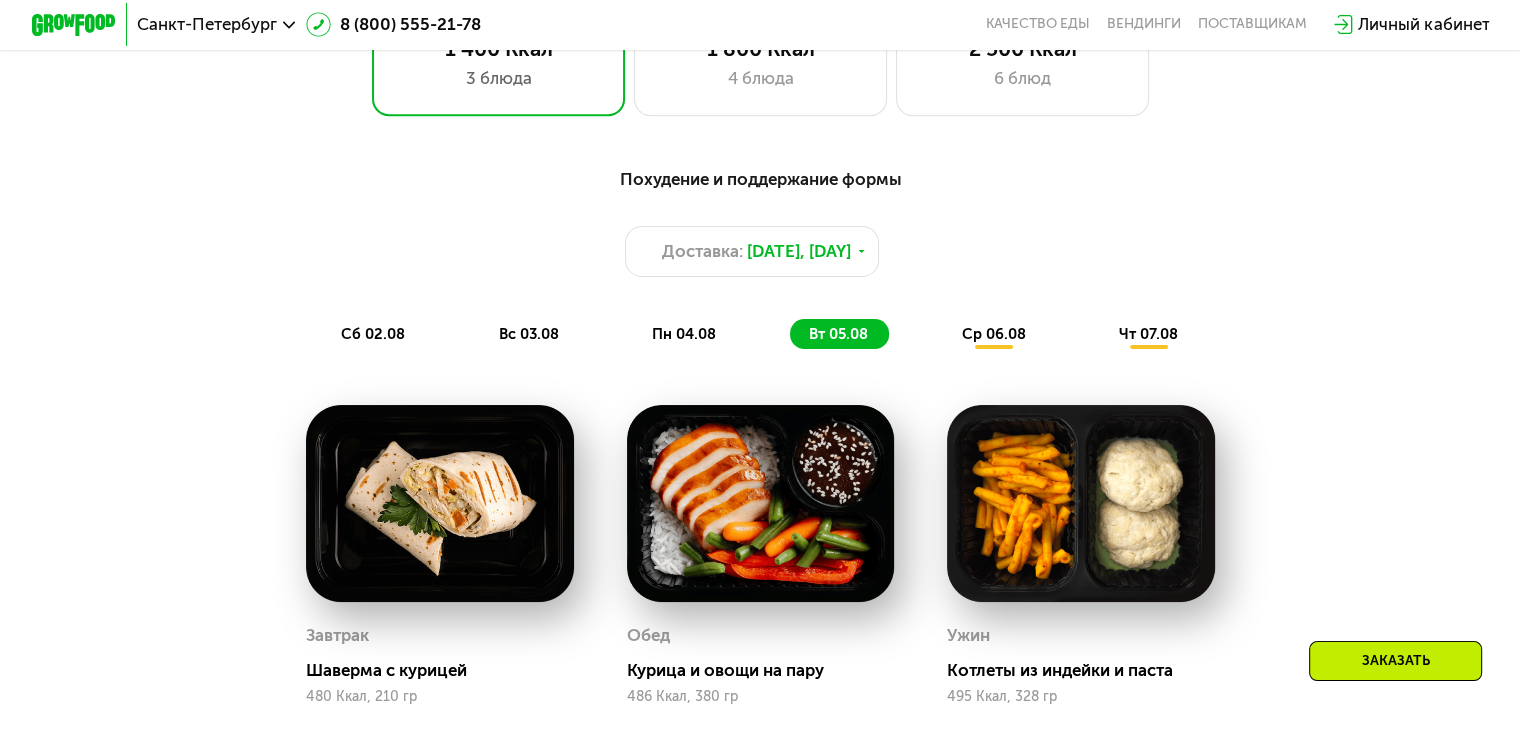 click on "[DAY] [DATE] [DAY] [DATE] [DAY] [DATE] [DAY] [DATE] [DAY] [DATE] [DAY] [DATE]" at bounding box center [760, 334] 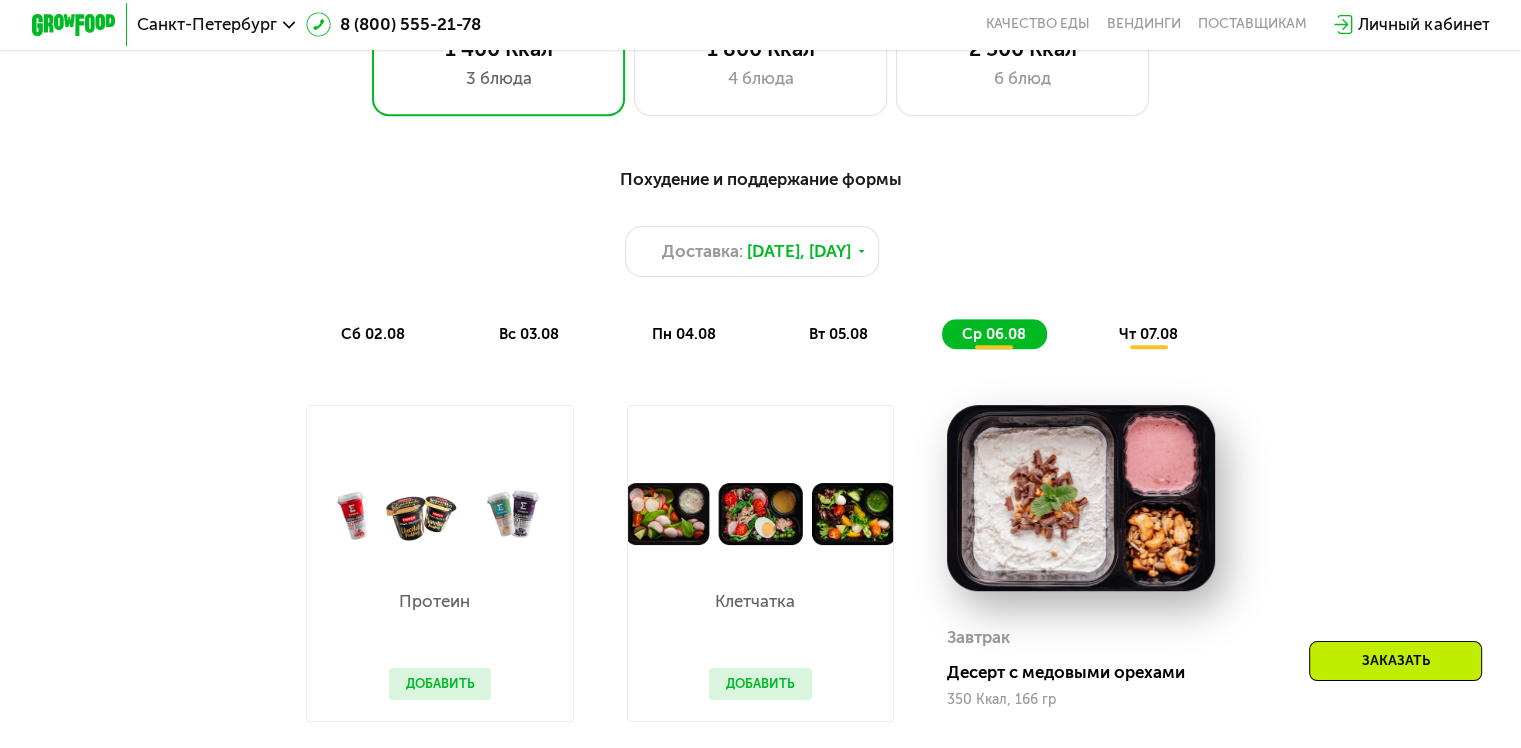 click on "чт 07.08" at bounding box center [1148, 334] 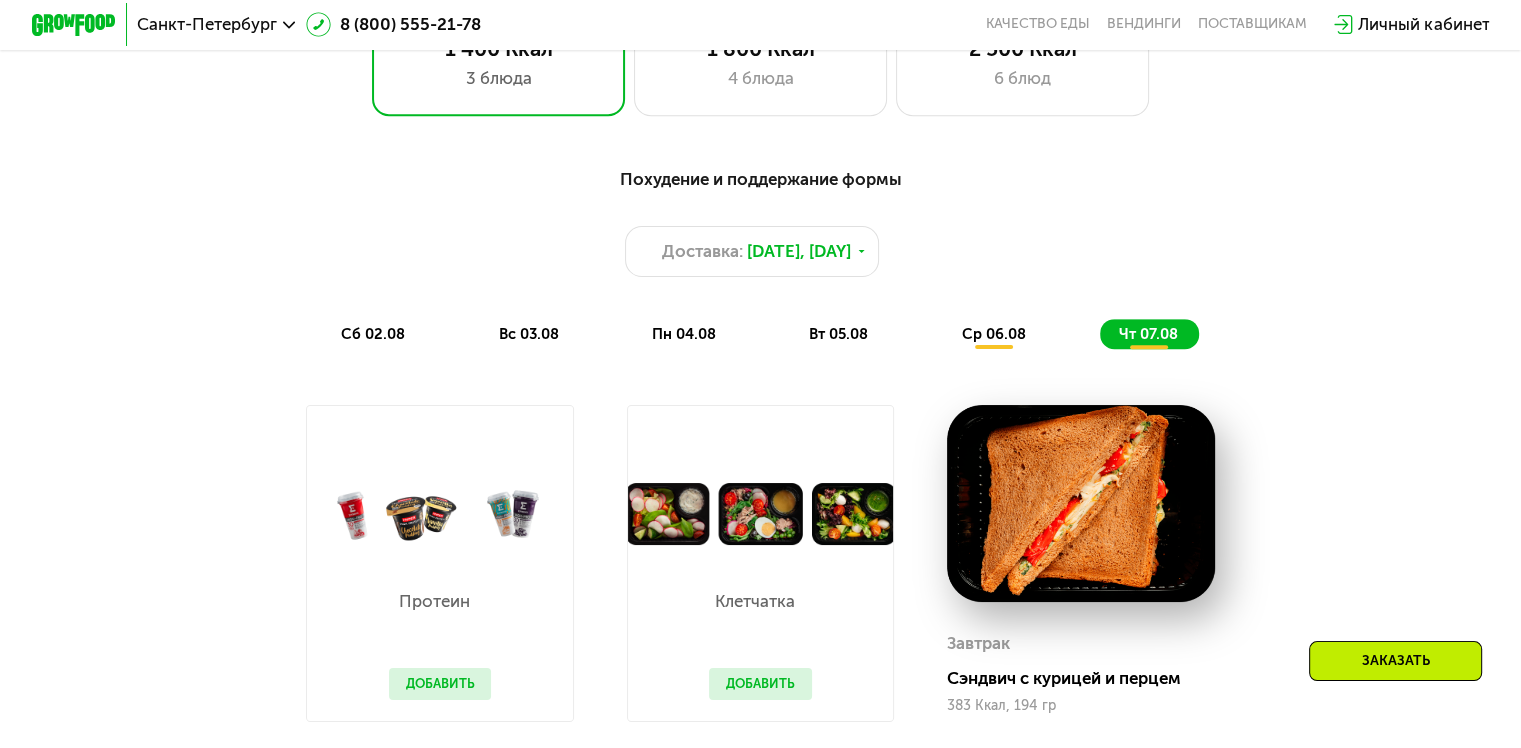 click on "чт 07.08" at bounding box center (1148, 334) 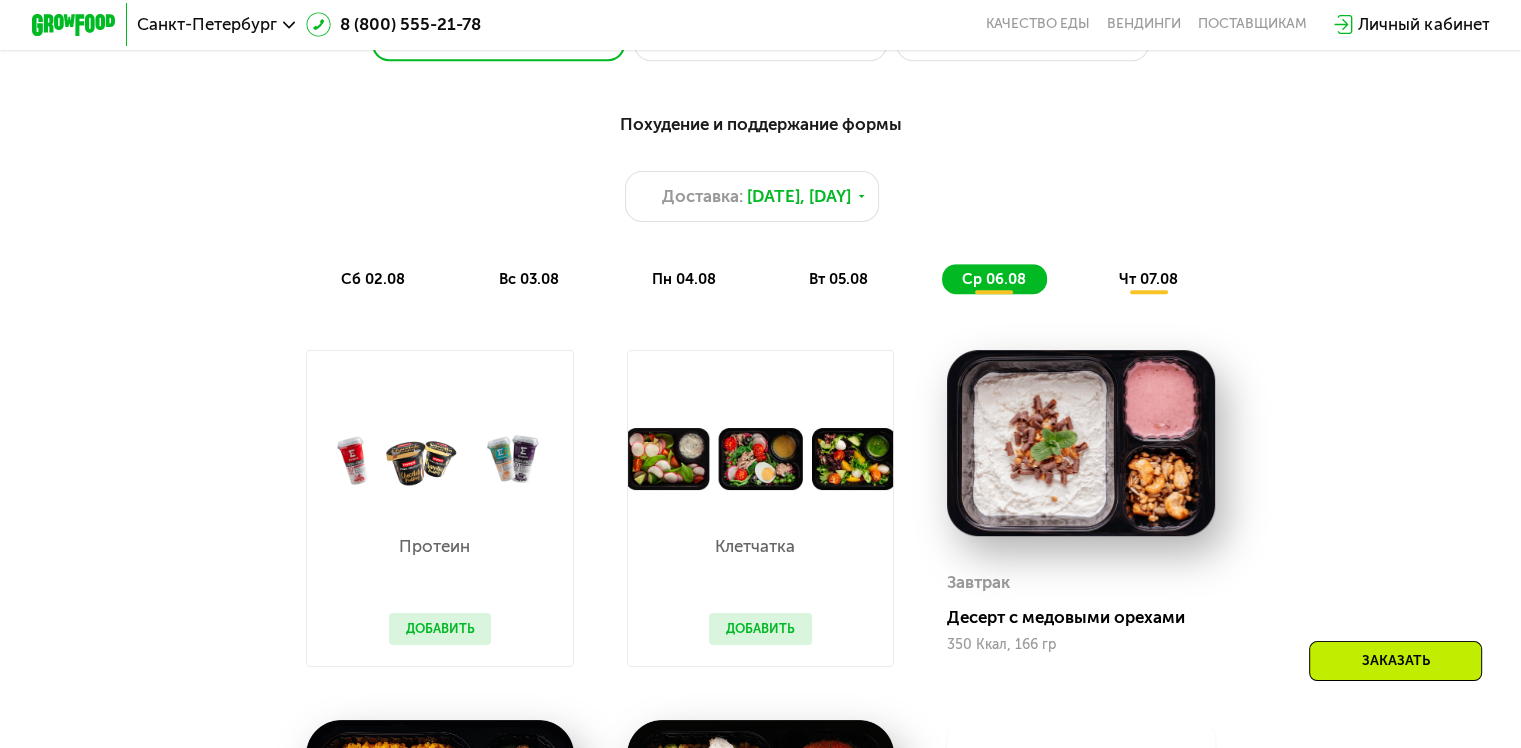 scroll, scrollTop: 900, scrollLeft: 0, axis: vertical 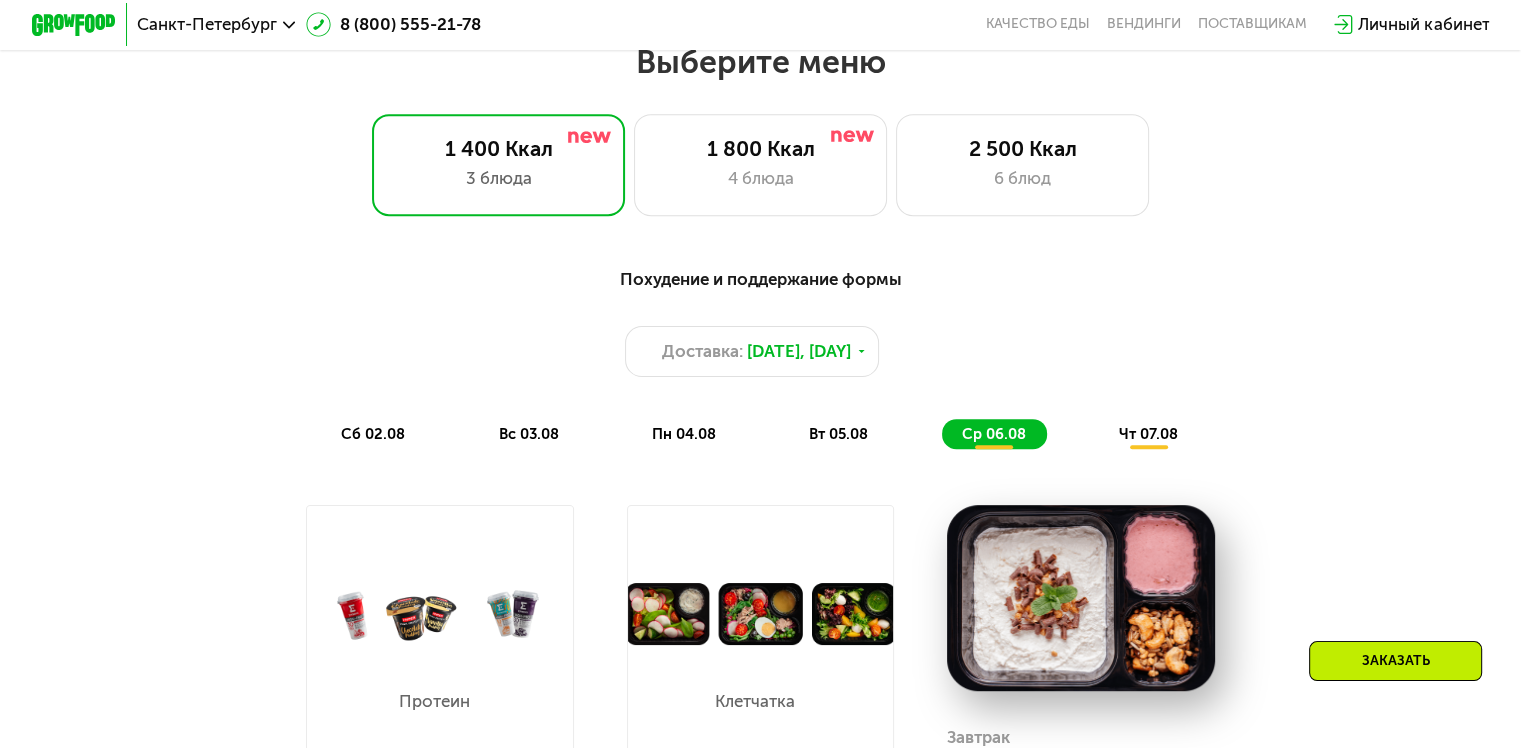 click on "Похудение и поддержание формы Доставка: [DATE], [DAY] [DAY] [DATE] [DAY] [DATE] [DAY] [DATE] [DAY] [DATE]" at bounding box center [760, 357] 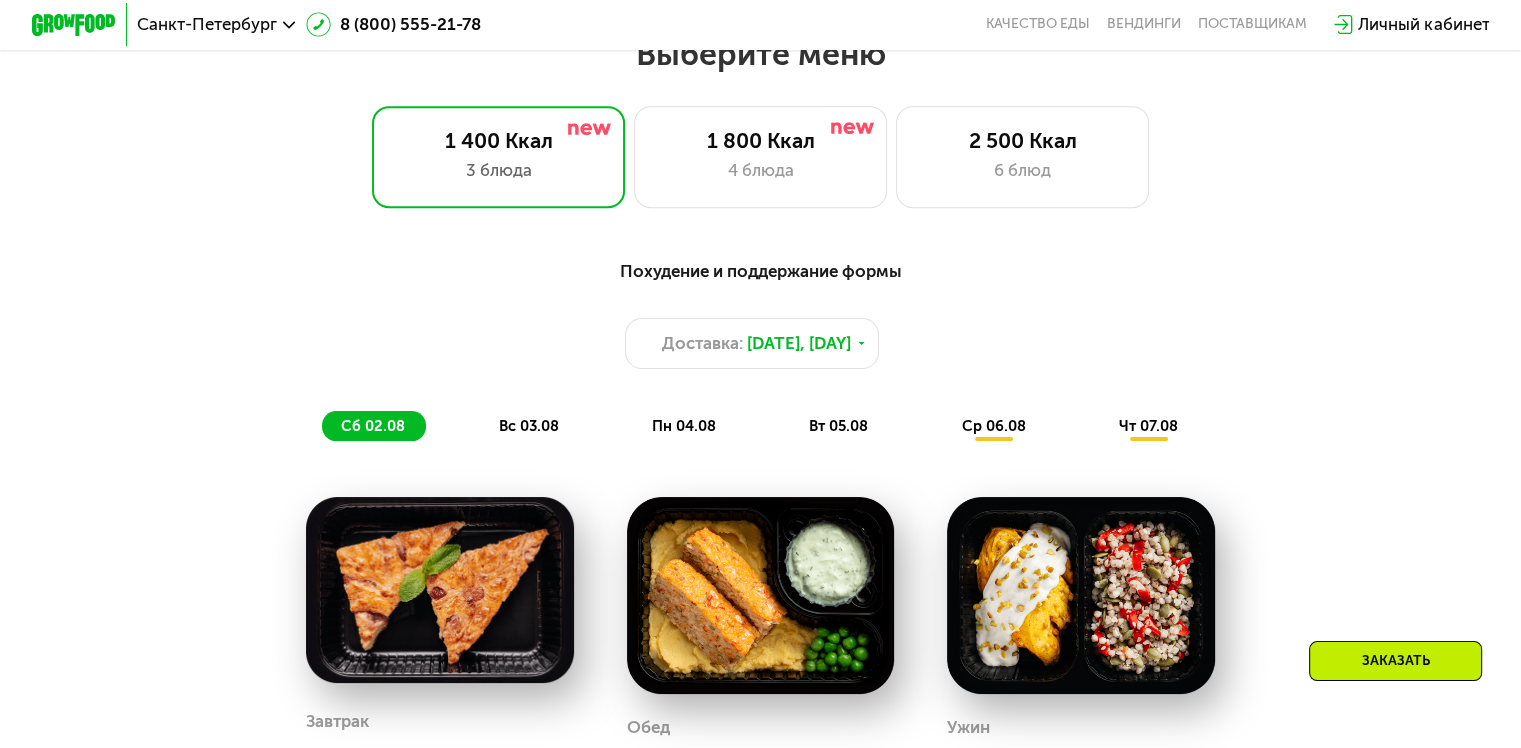 scroll, scrollTop: 900, scrollLeft: 0, axis: vertical 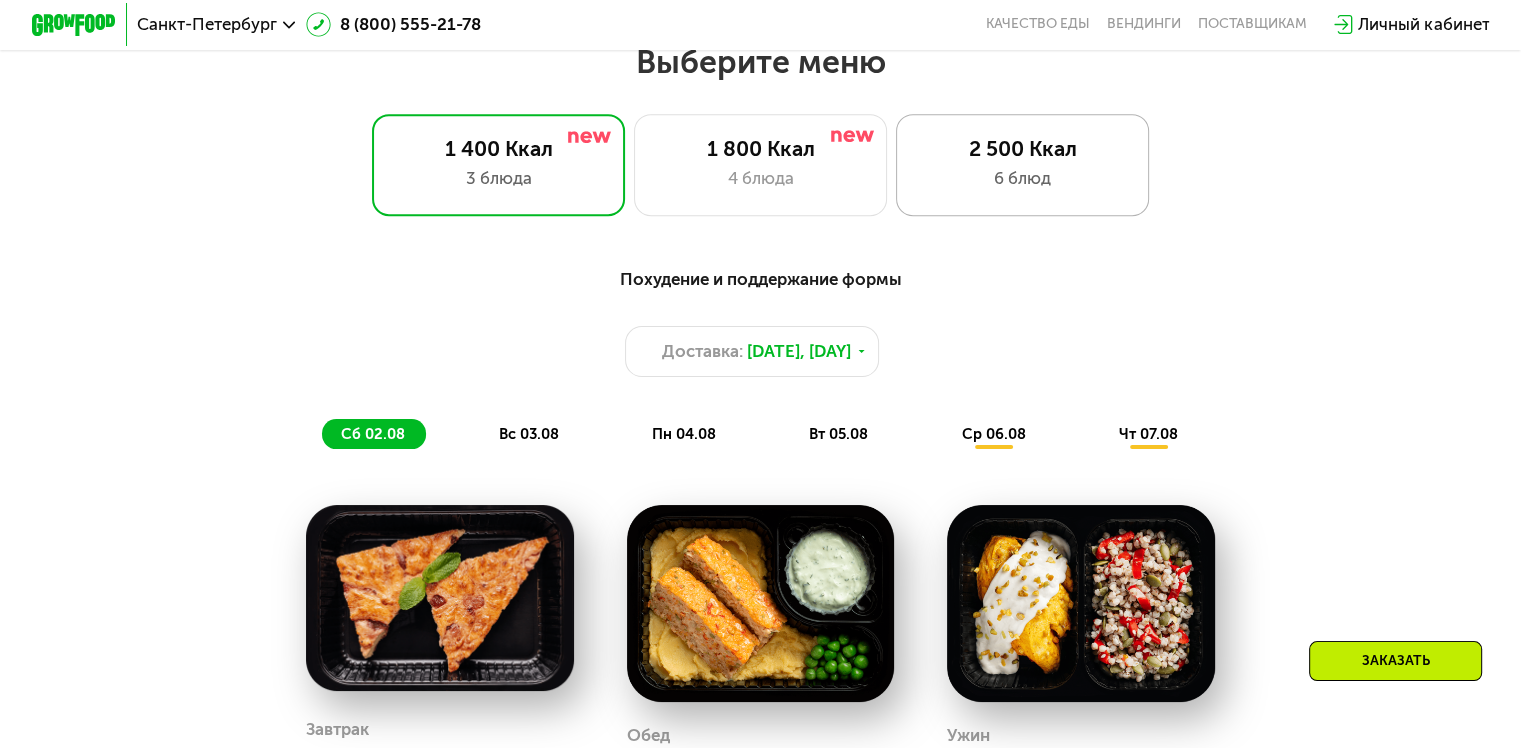 click on "2 500 Ккал" at bounding box center [1022, 148] 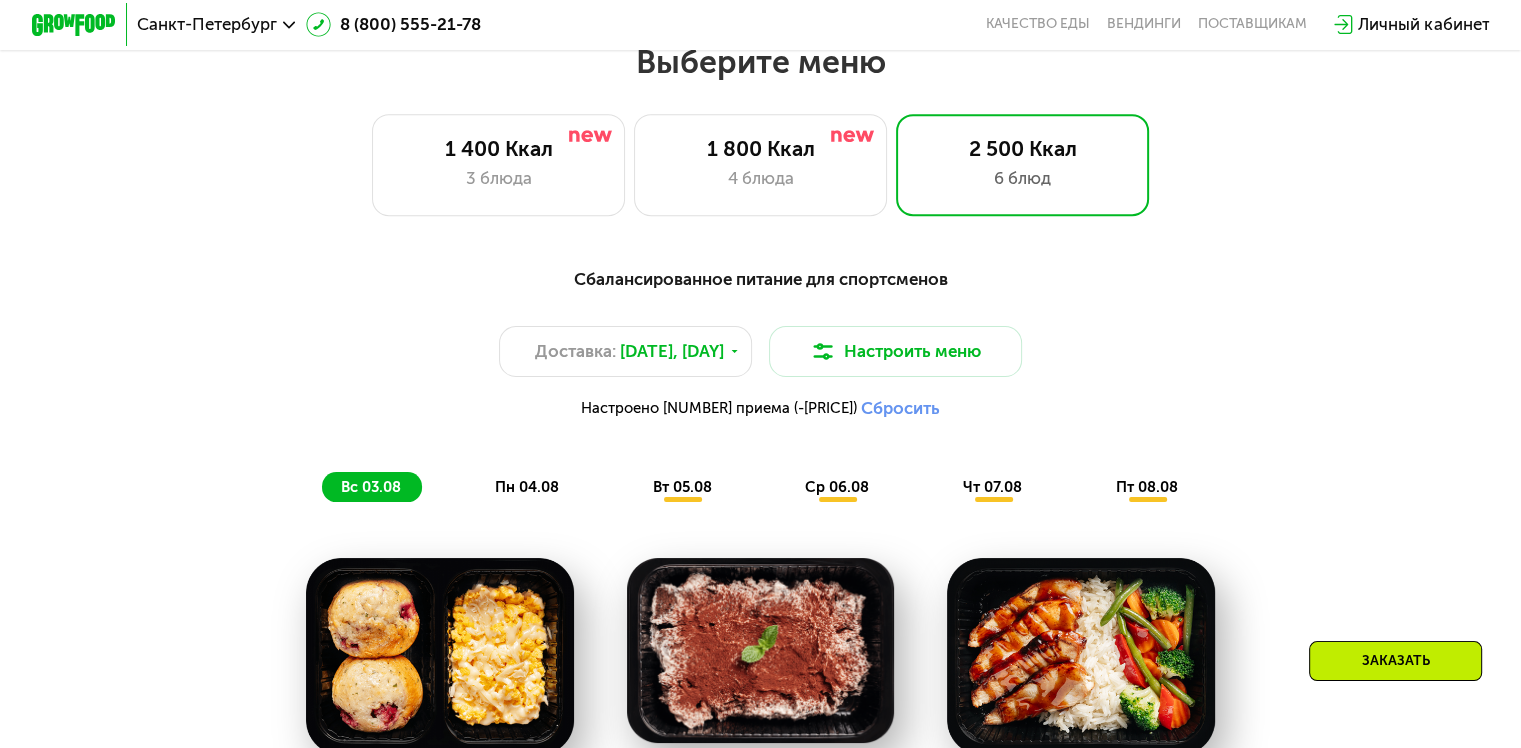 click on "Сбросить" at bounding box center (900, 408) 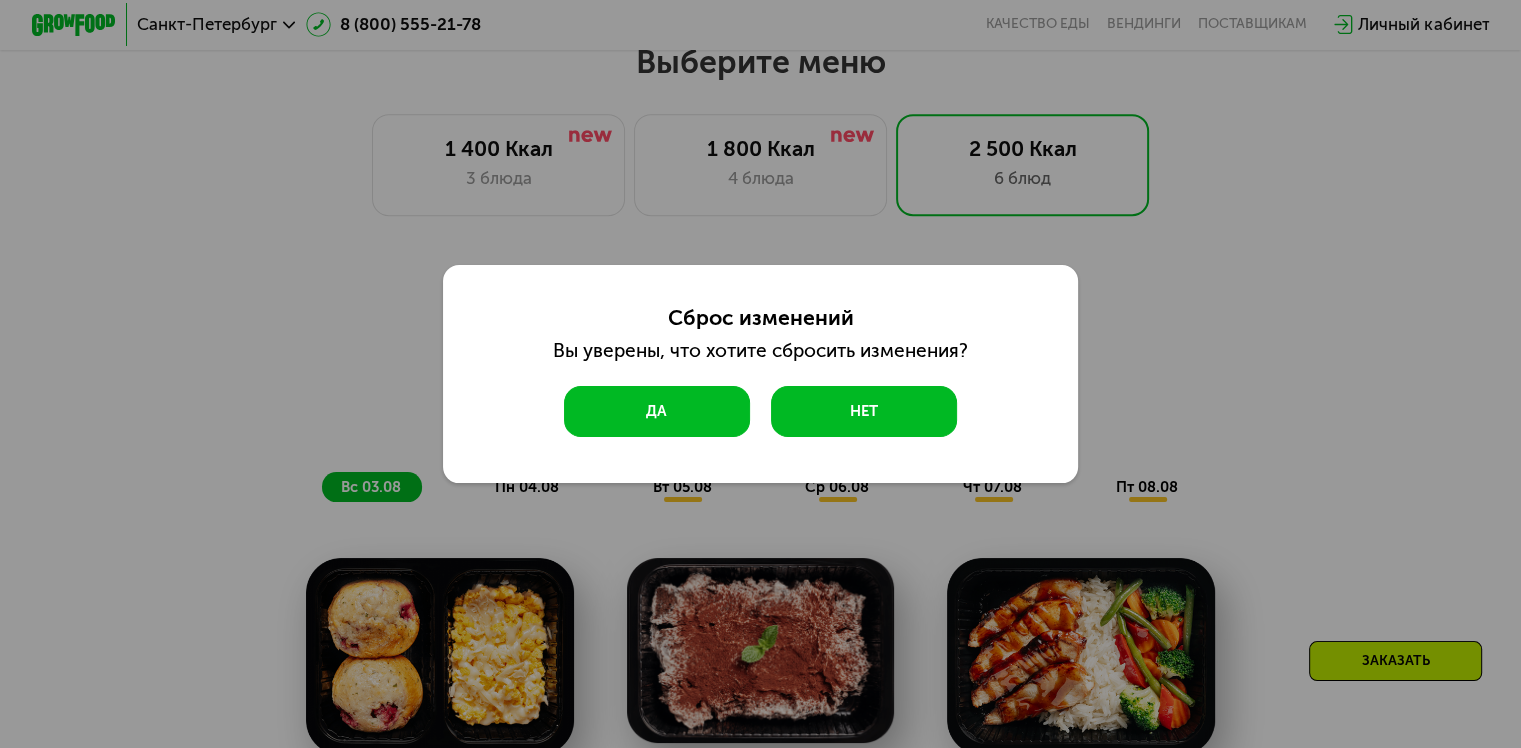 click on "Да" at bounding box center [657, 411] 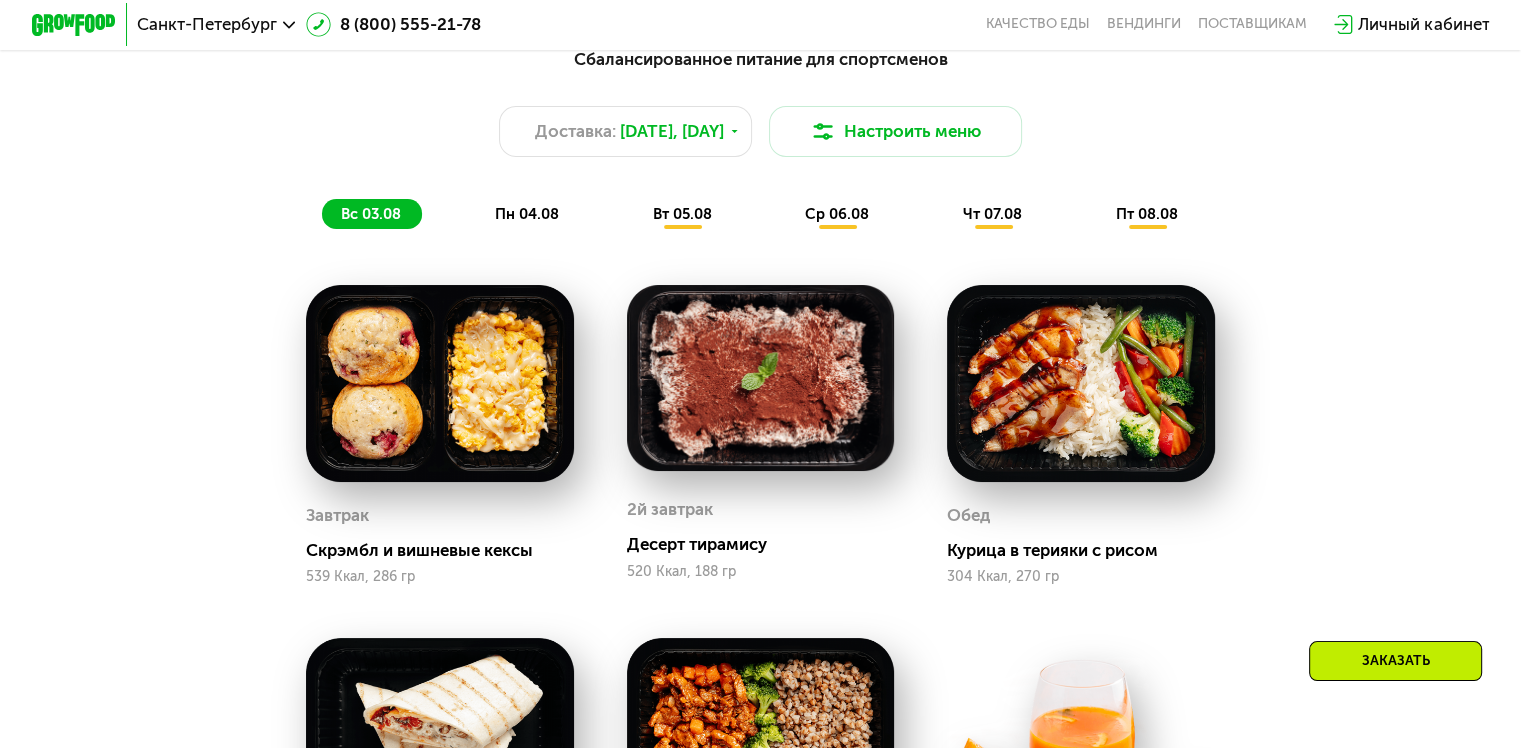 scroll, scrollTop: 1100, scrollLeft: 0, axis: vertical 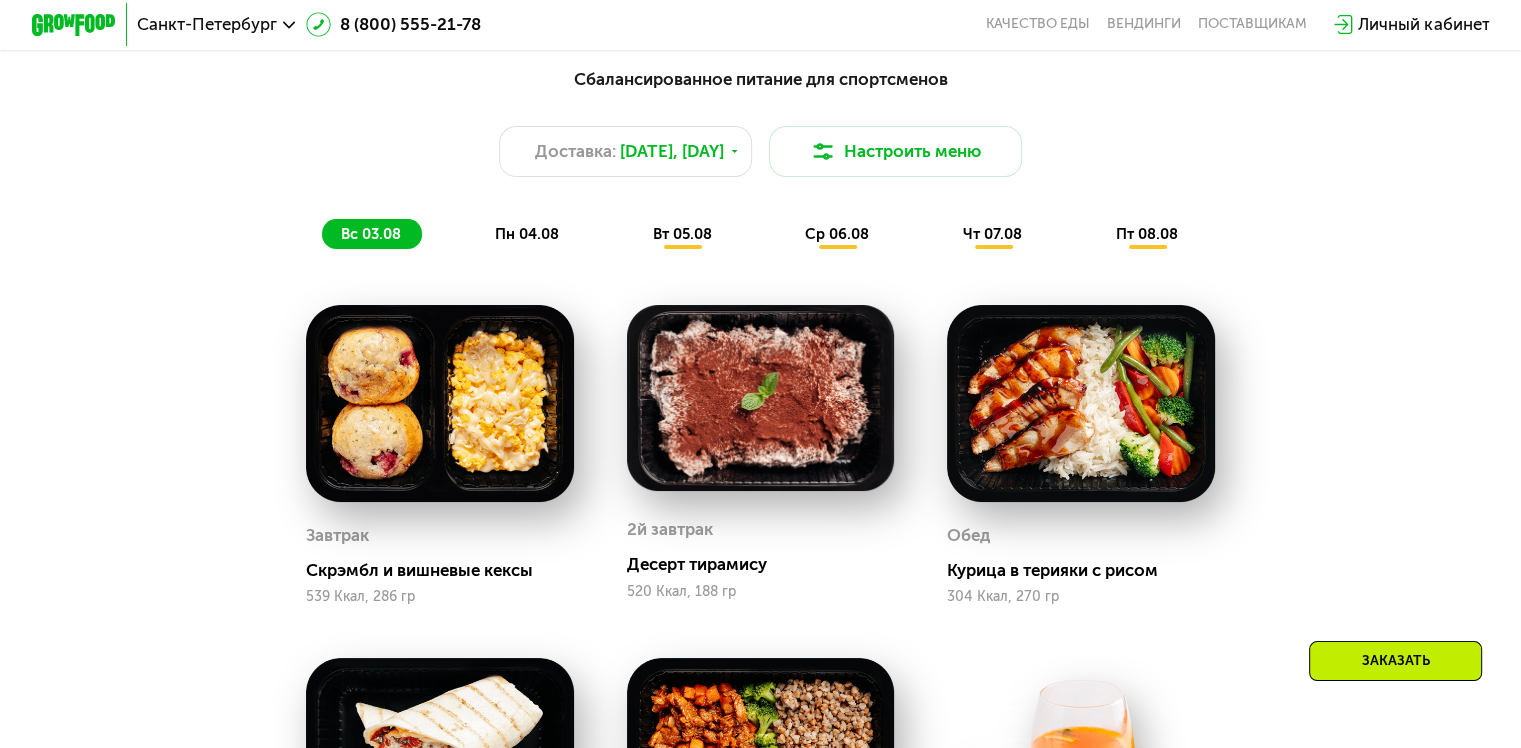 click on "пн 04.08" at bounding box center [527, 234] 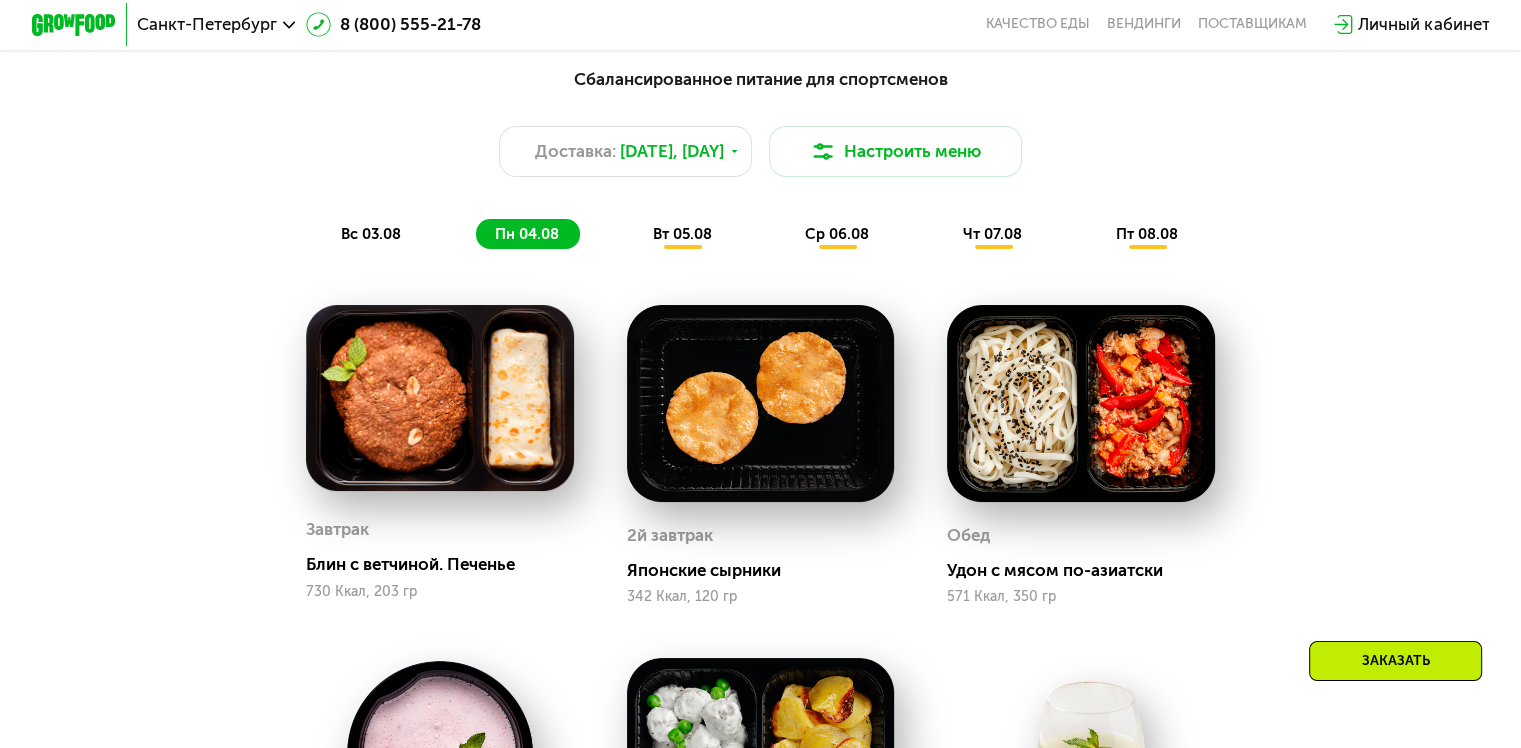 click on "вт 05.08" at bounding box center (682, 234) 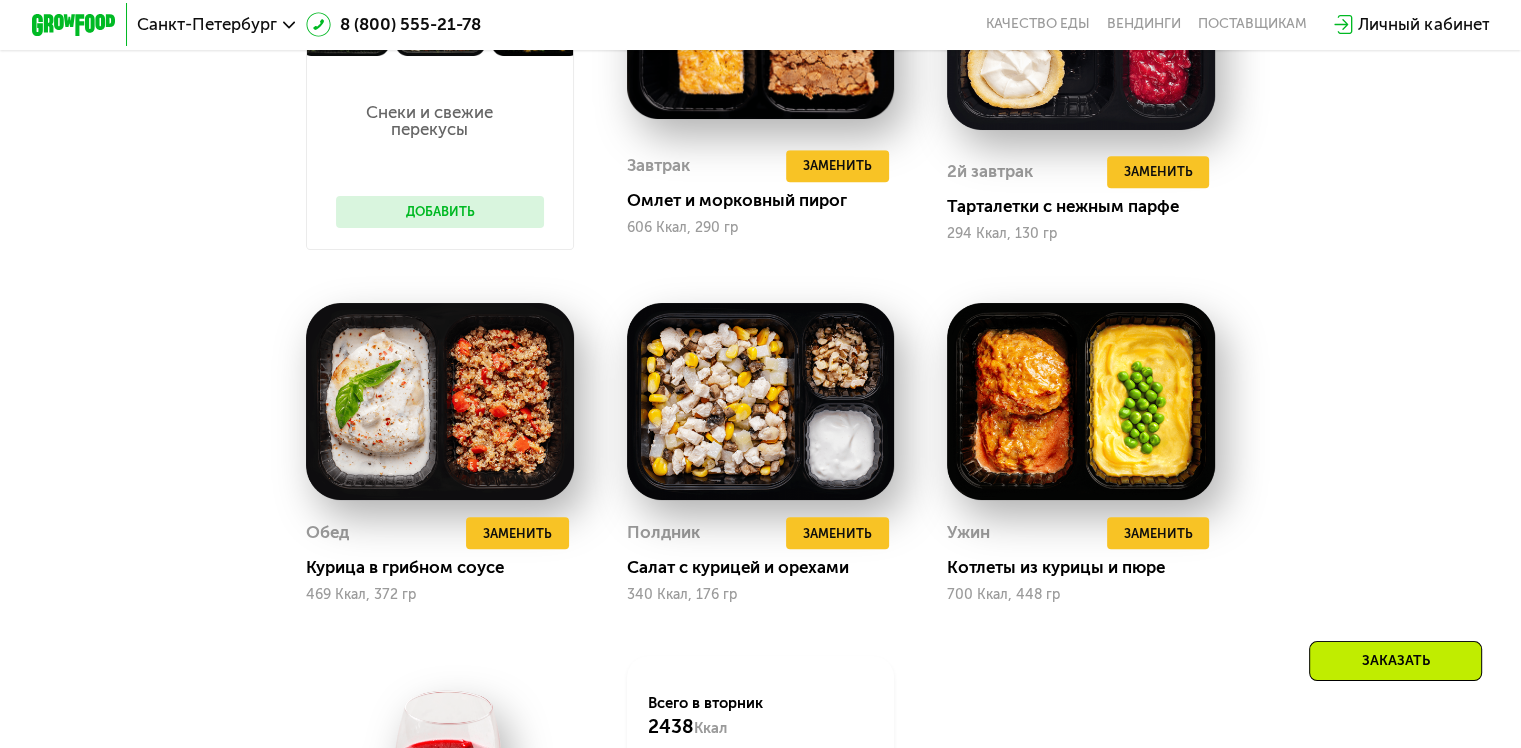 scroll, scrollTop: 1200, scrollLeft: 0, axis: vertical 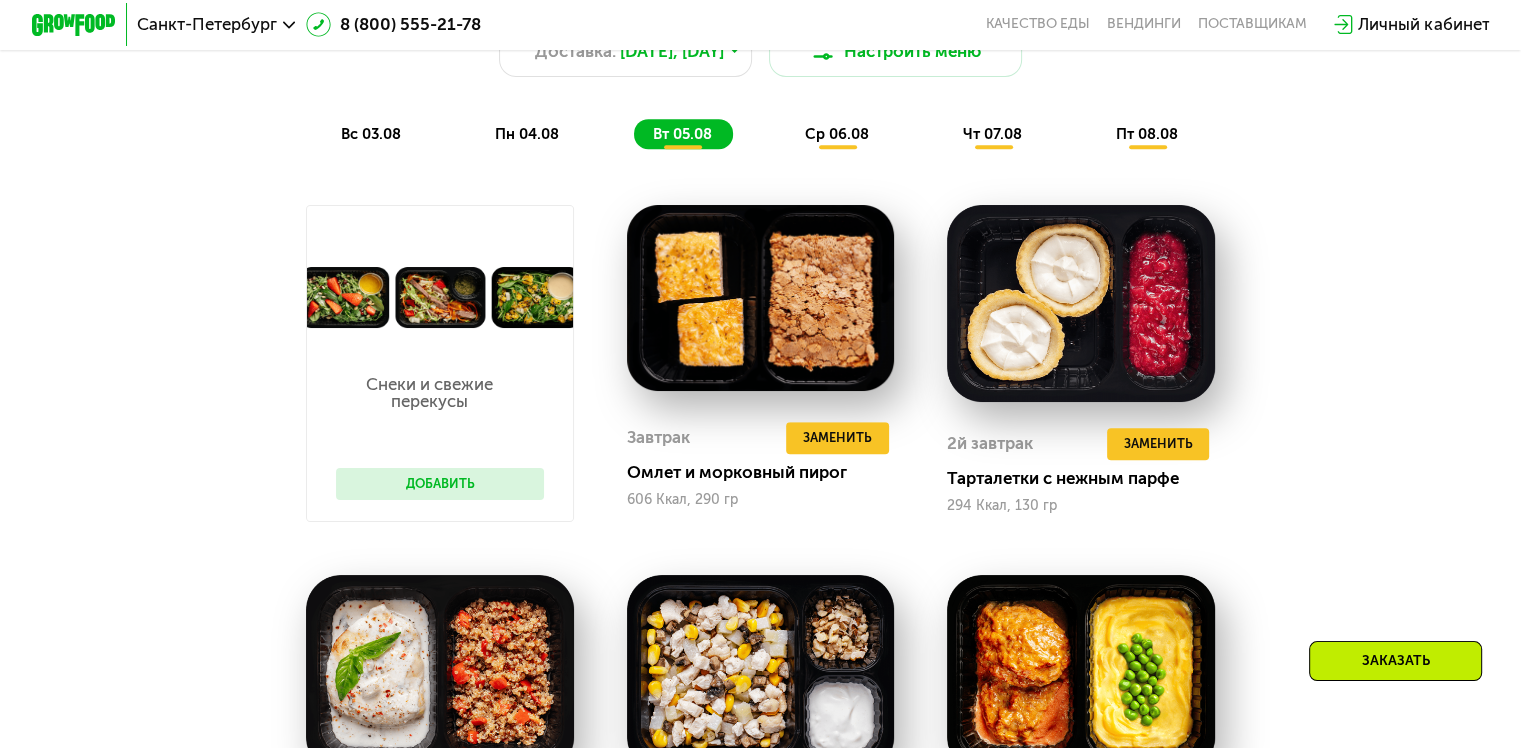 click on "Добавить" at bounding box center [440, 484] 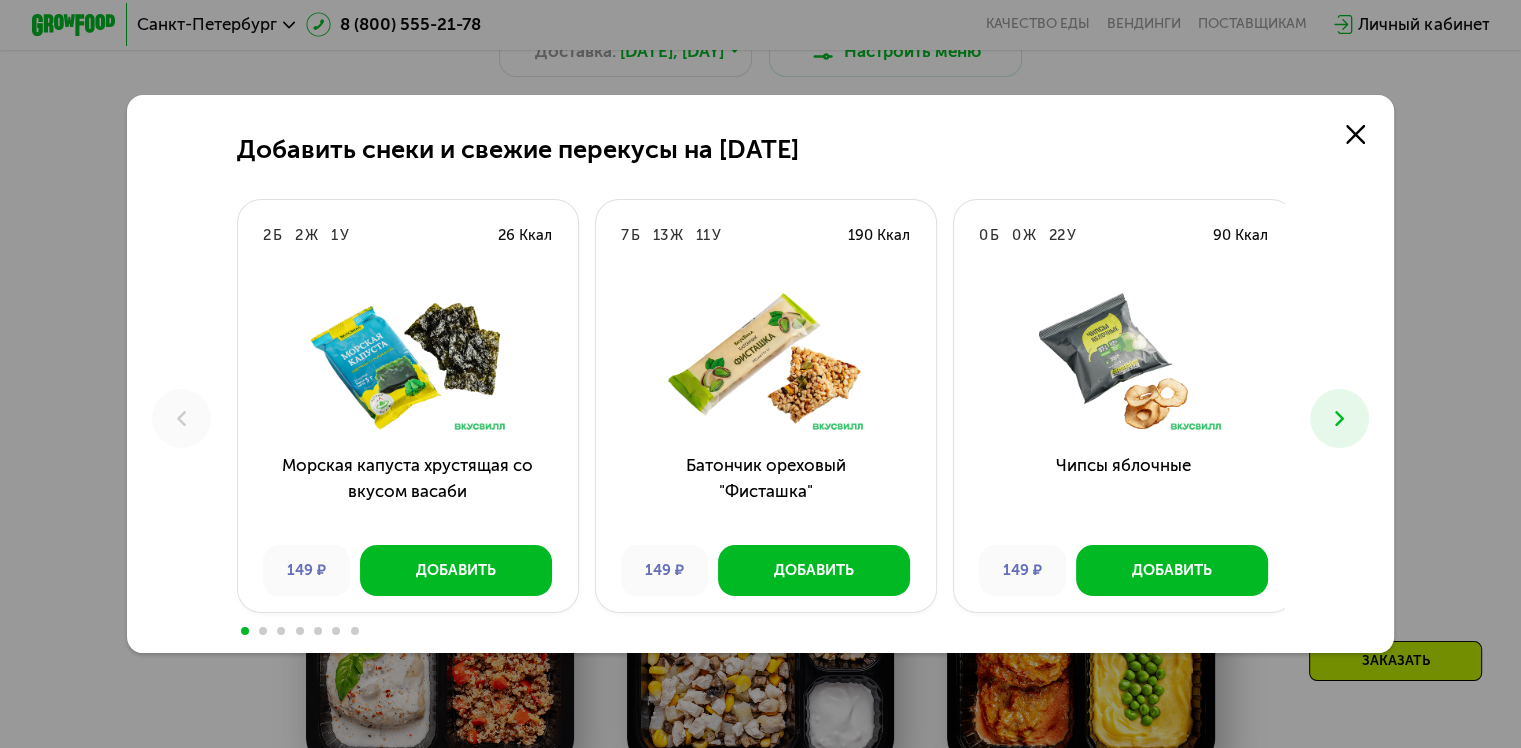 click on "149 ₽" at bounding box center (306, 570) 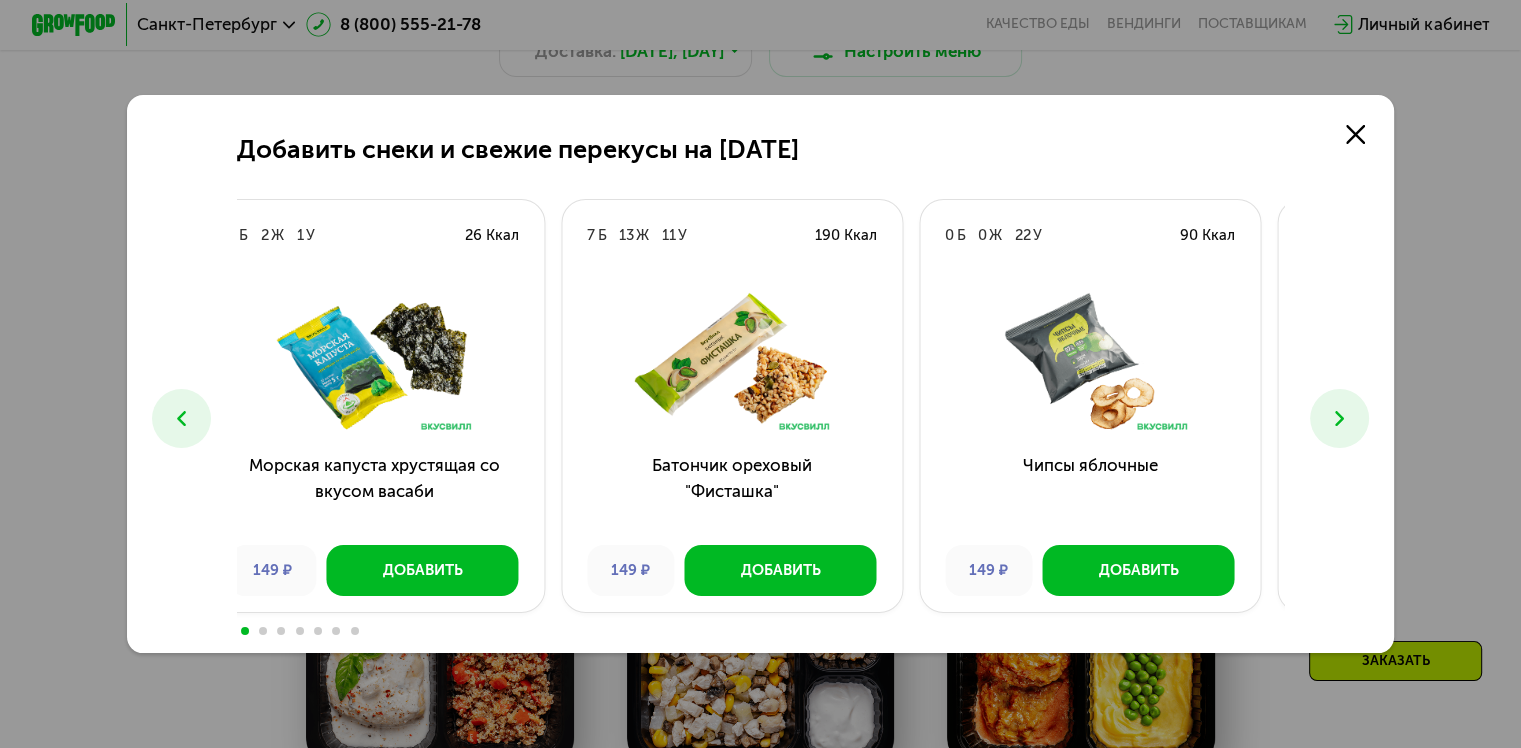 click on "149 ₽" at bounding box center [630, 570] 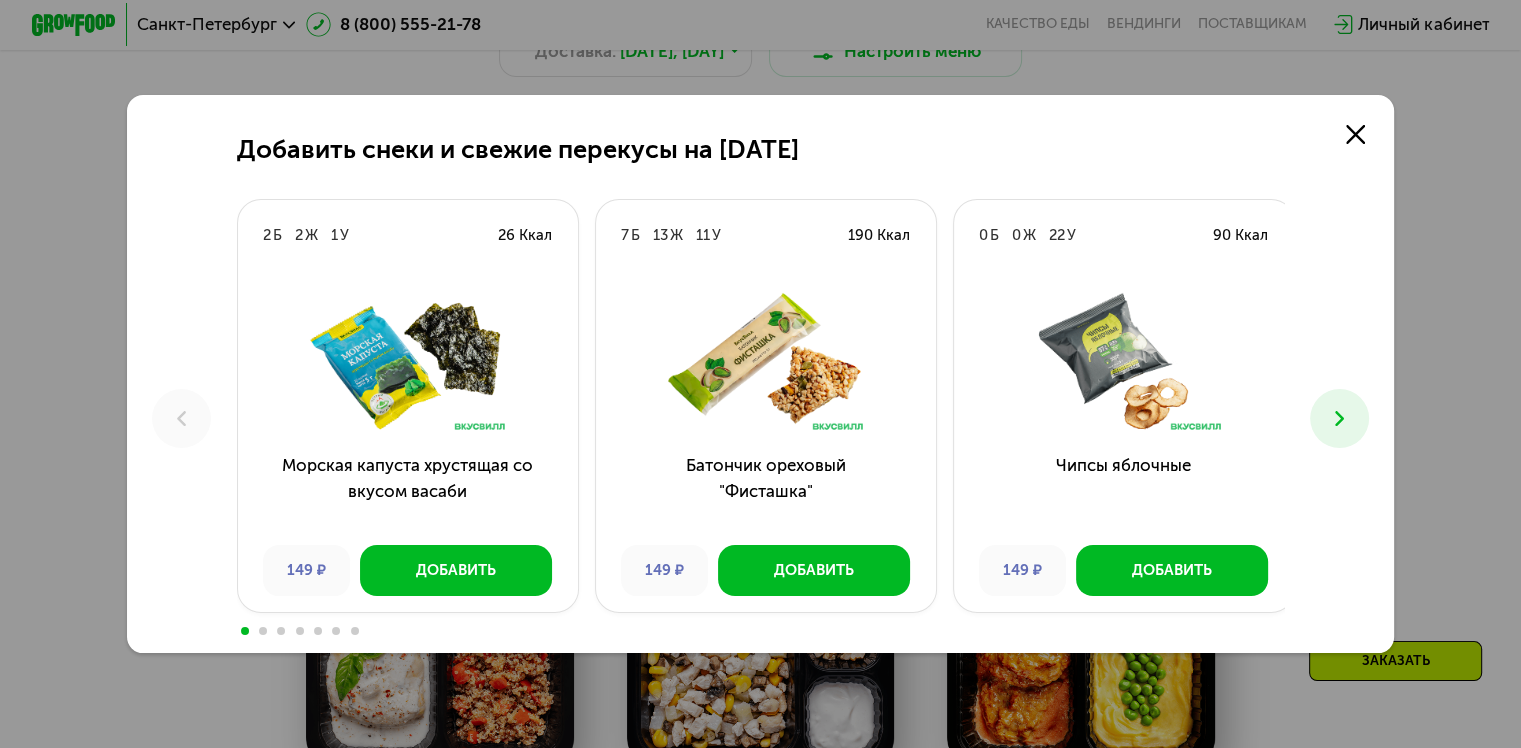 click on "149 ₽" at bounding box center [664, 570] 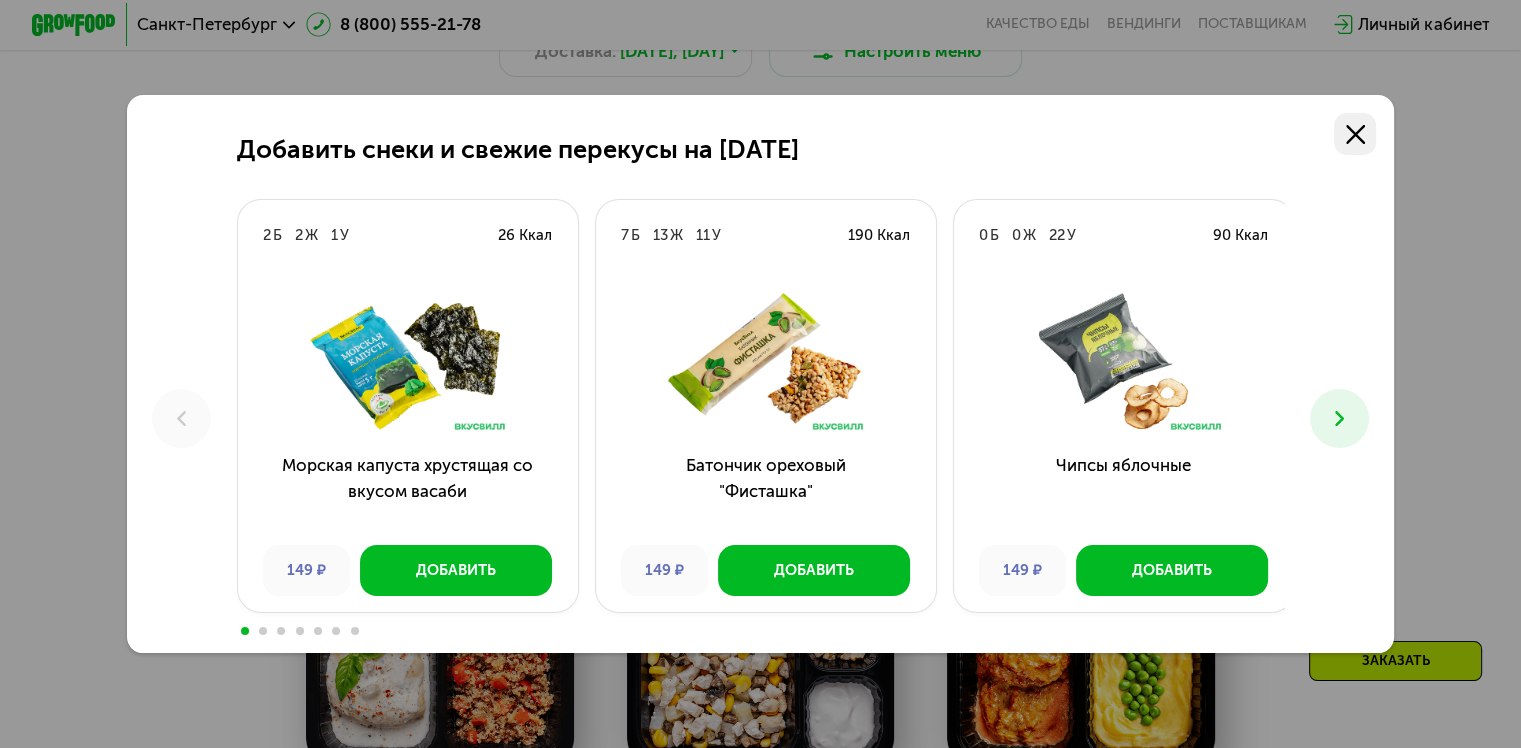 click 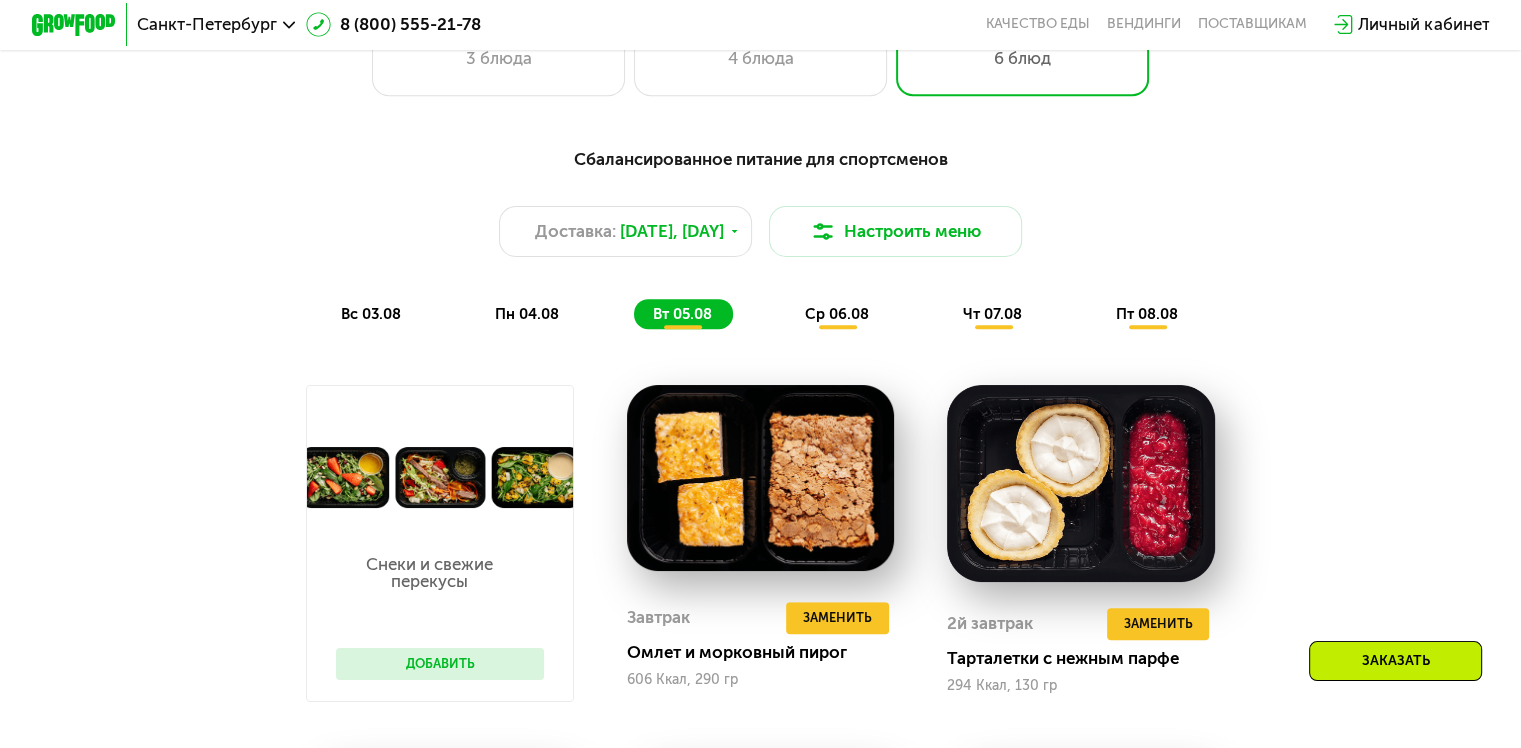 scroll, scrollTop: 800, scrollLeft: 0, axis: vertical 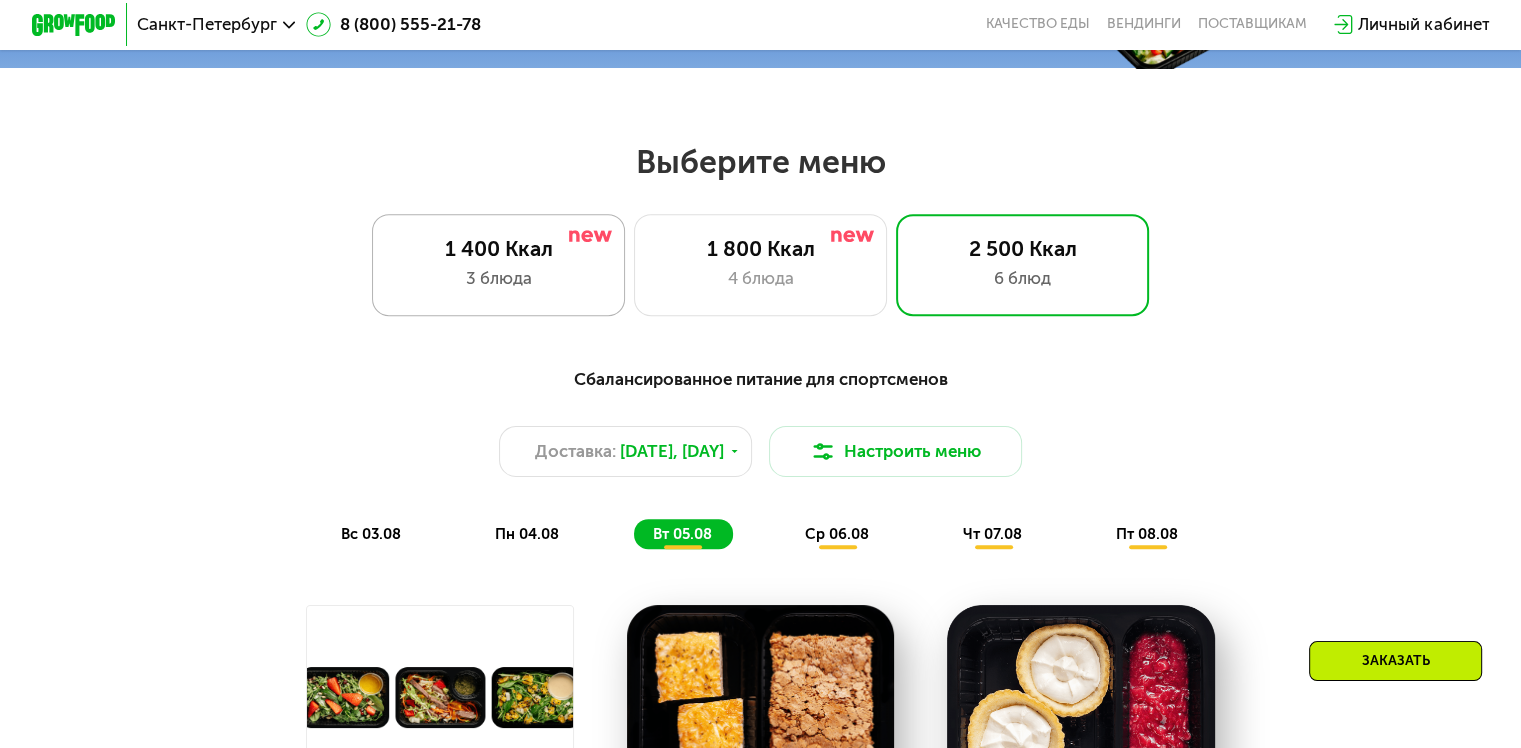 click on "3 блюда" at bounding box center (498, 278) 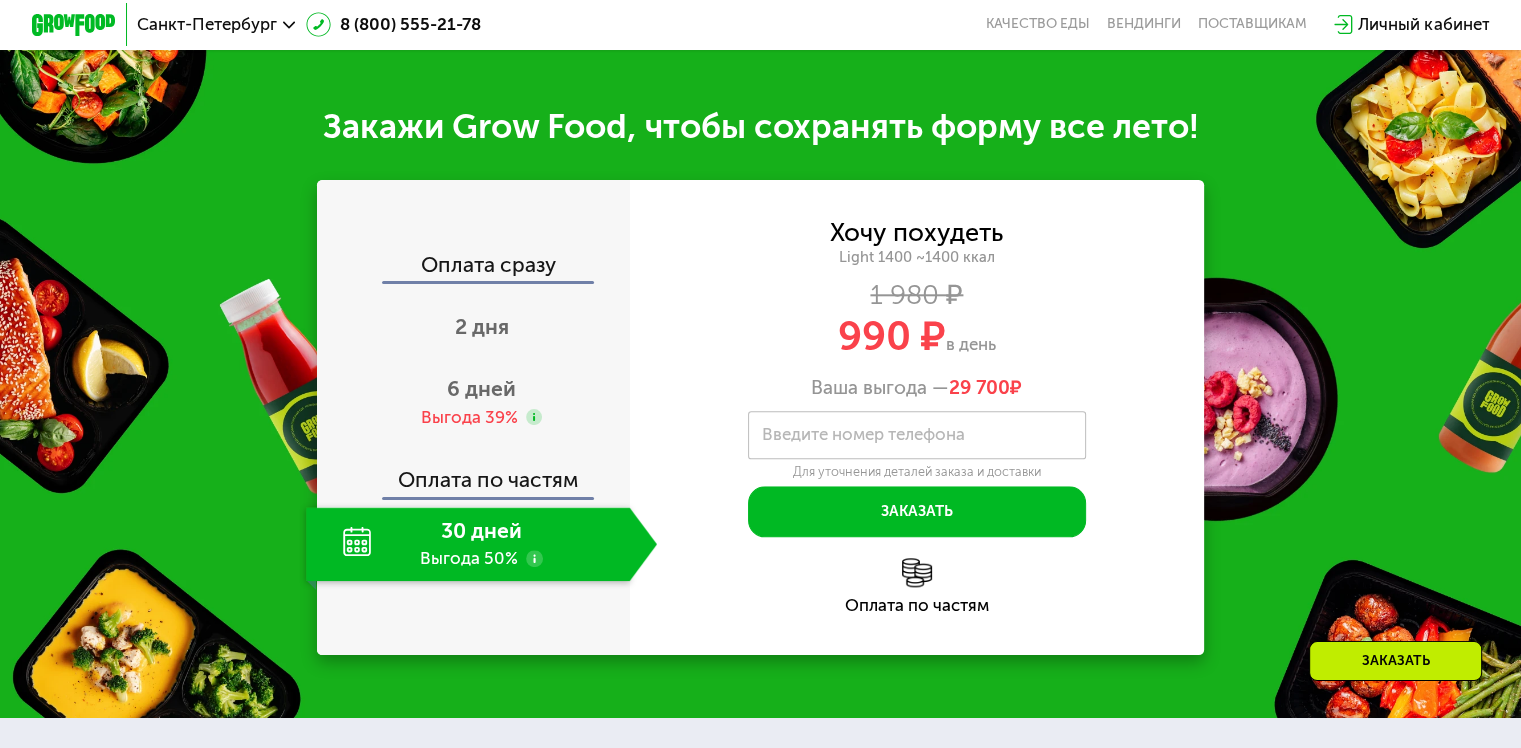 scroll, scrollTop: 2051, scrollLeft: 0, axis: vertical 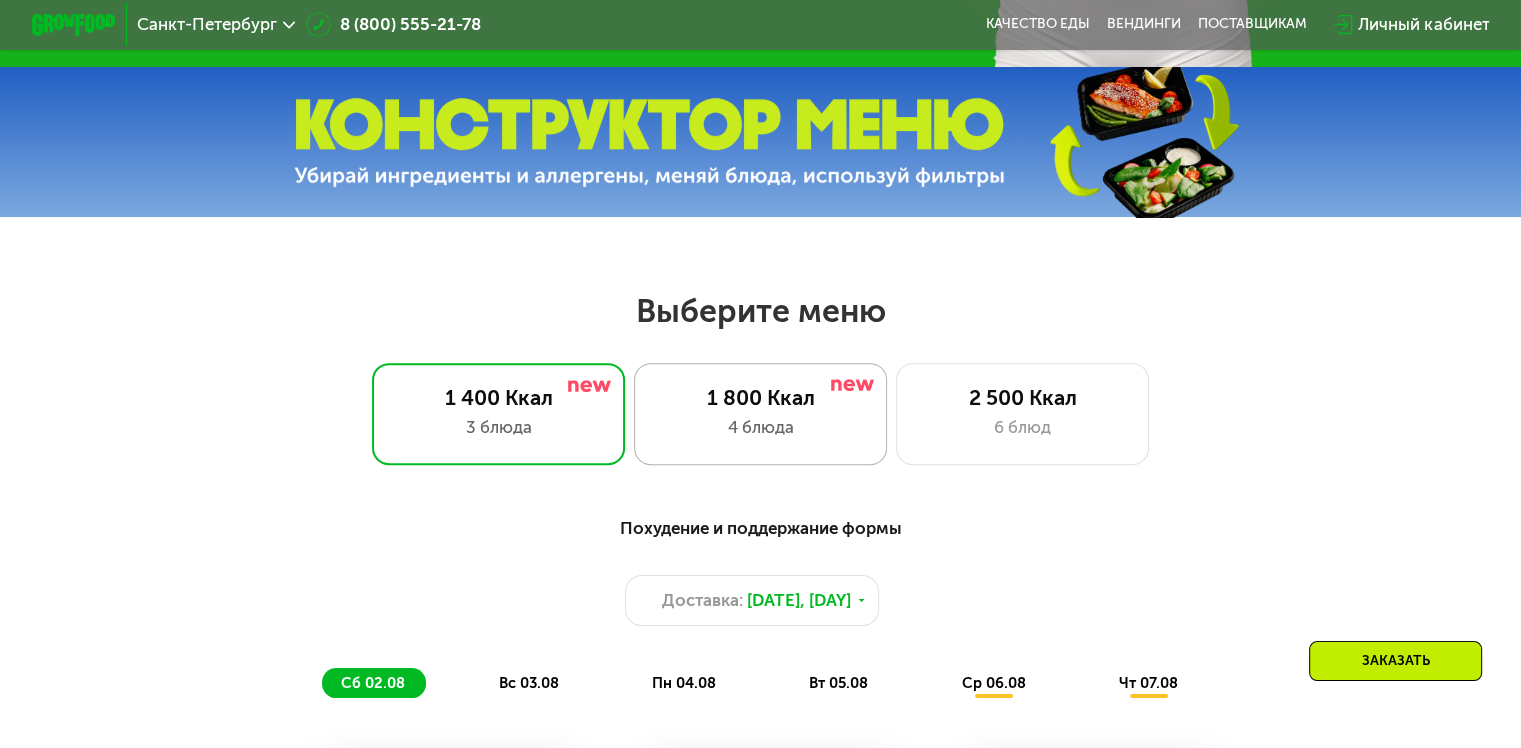 click on "1 800 Ккал 4 блюда" 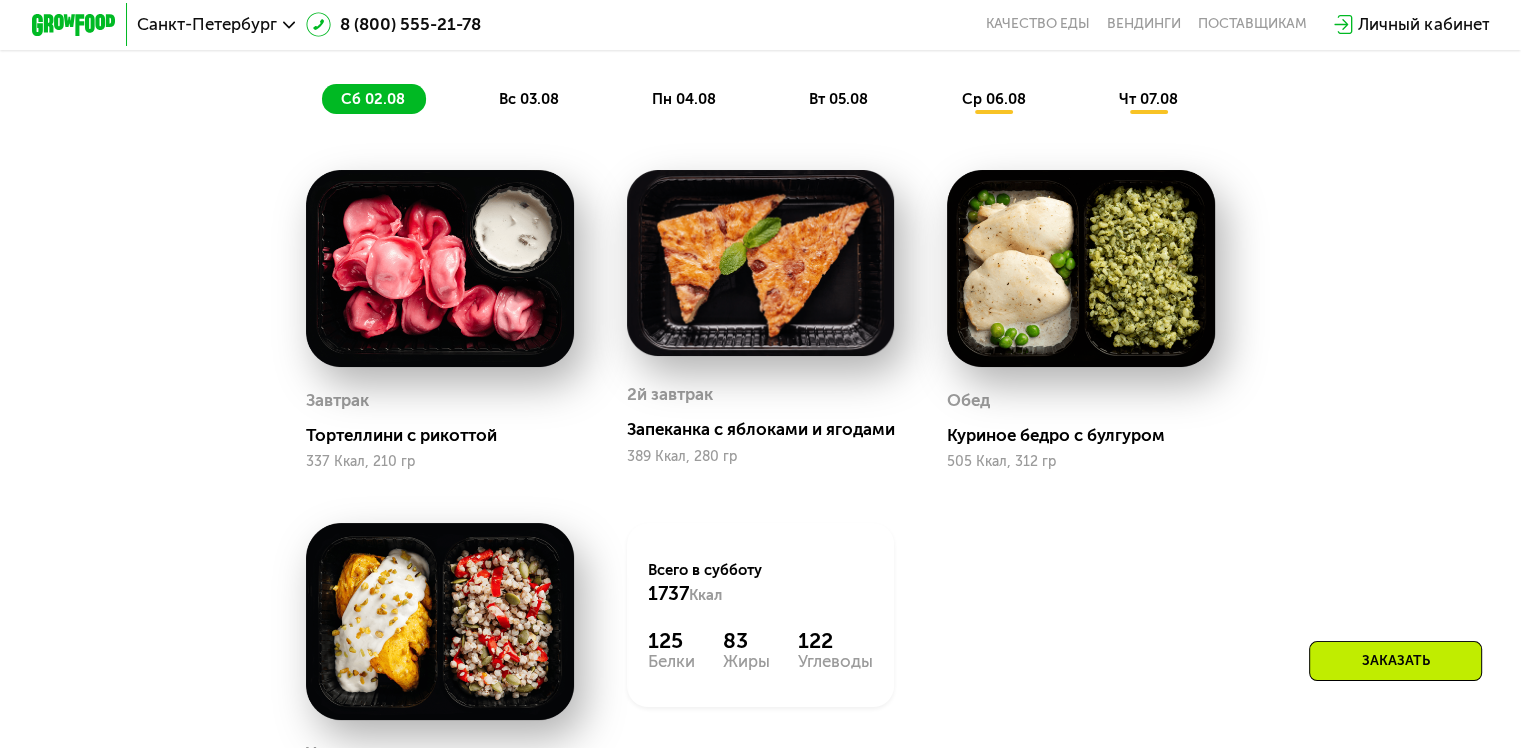 scroll, scrollTop: 1252, scrollLeft: 0, axis: vertical 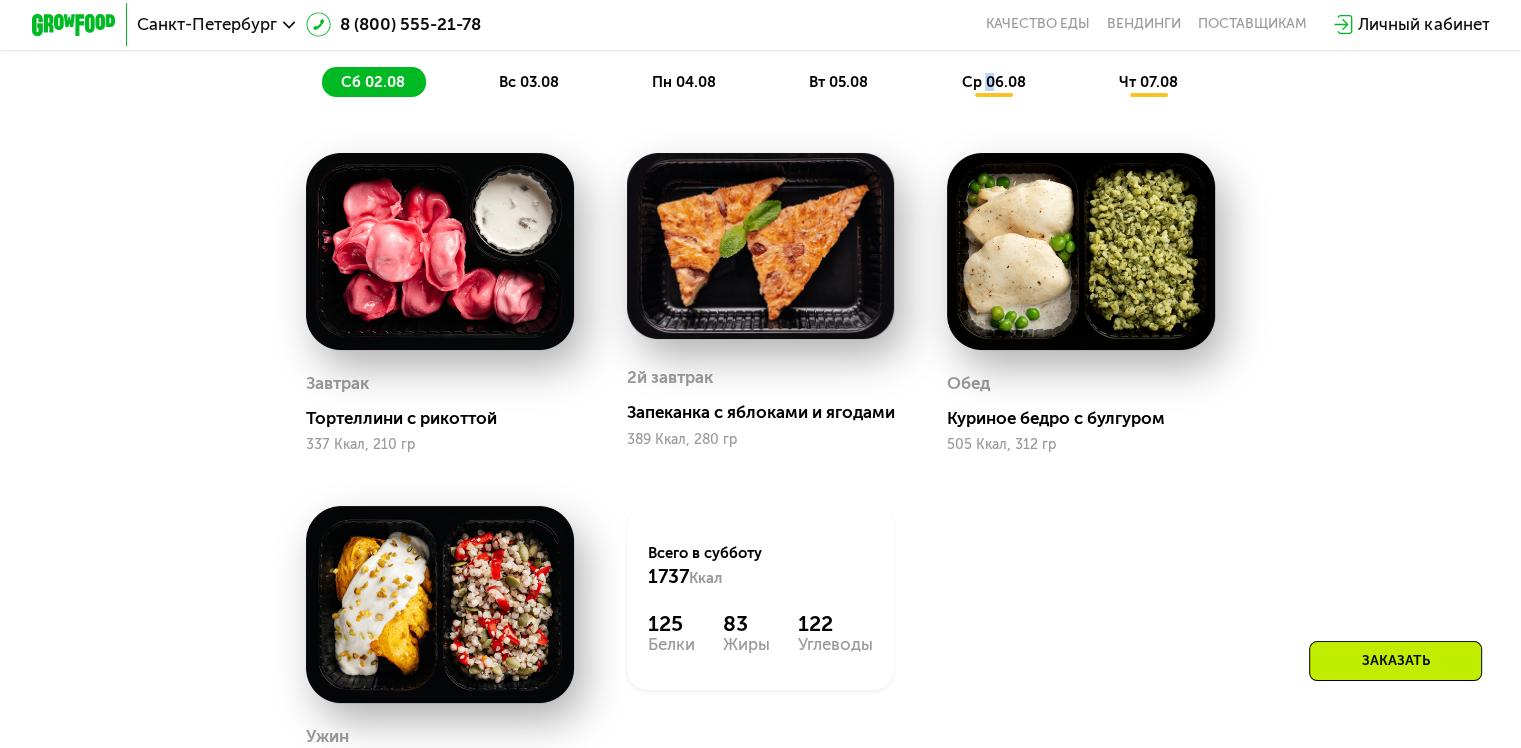 click on "ср 06.08" at bounding box center [993, 82] 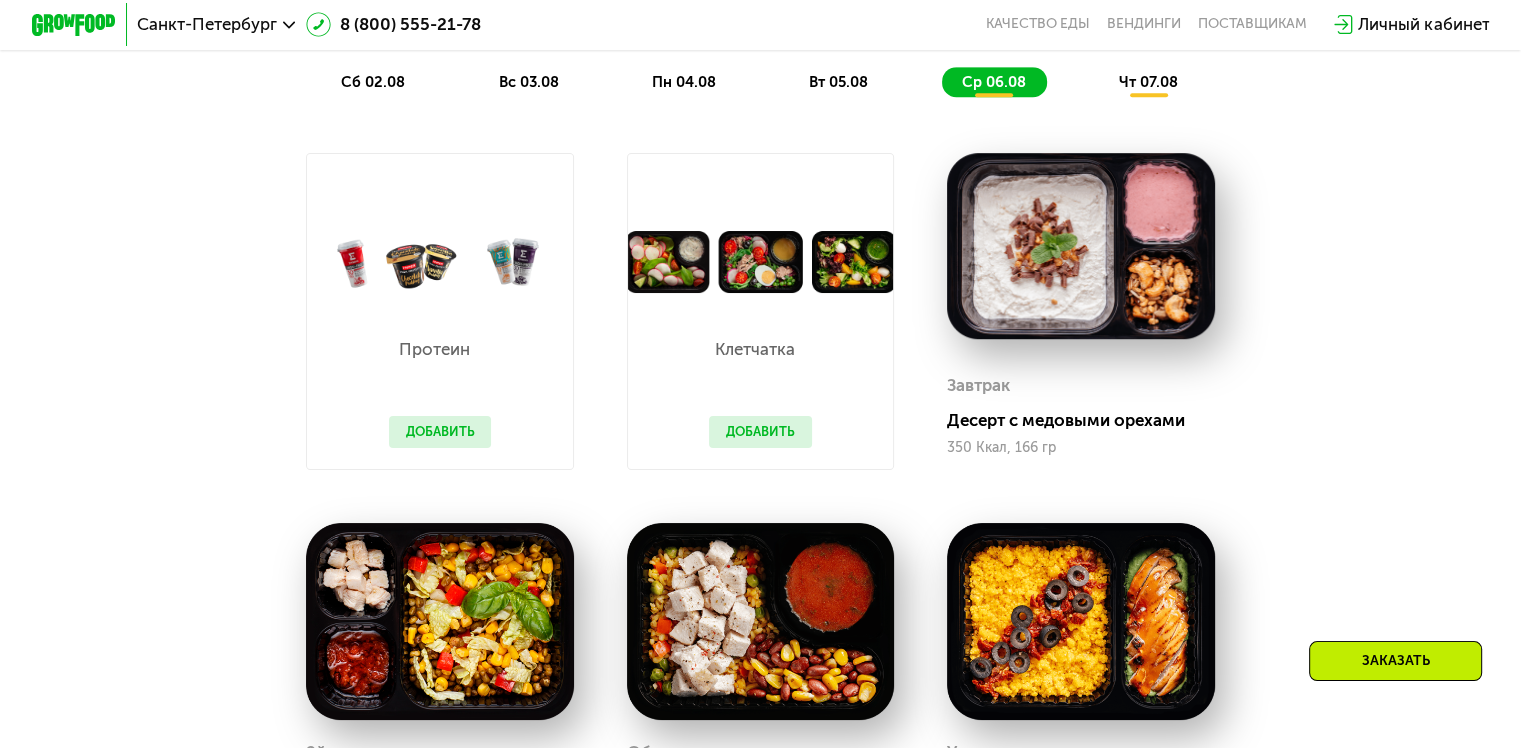 click on "чт 07.08" at bounding box center [1148, 82] 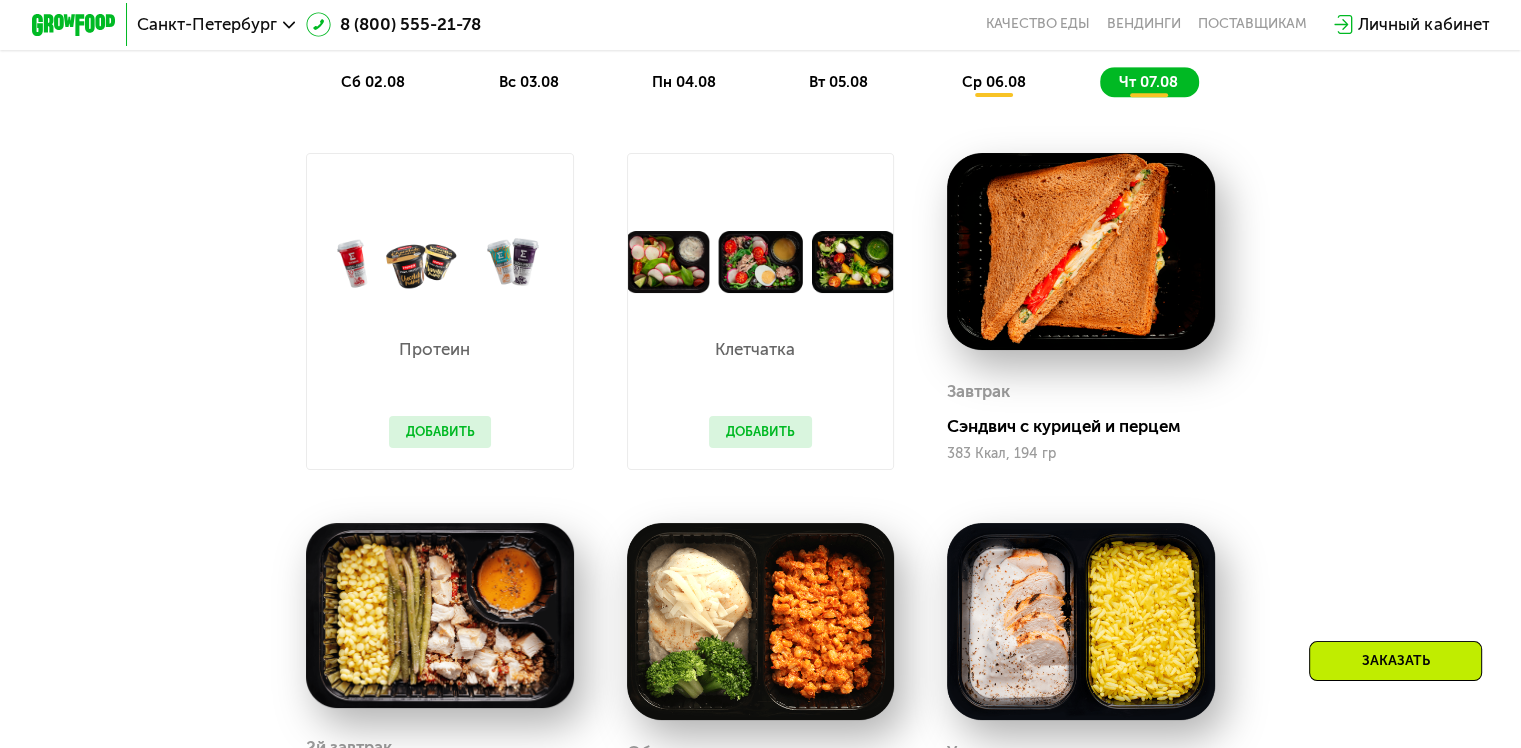 click on "вт 05.08" 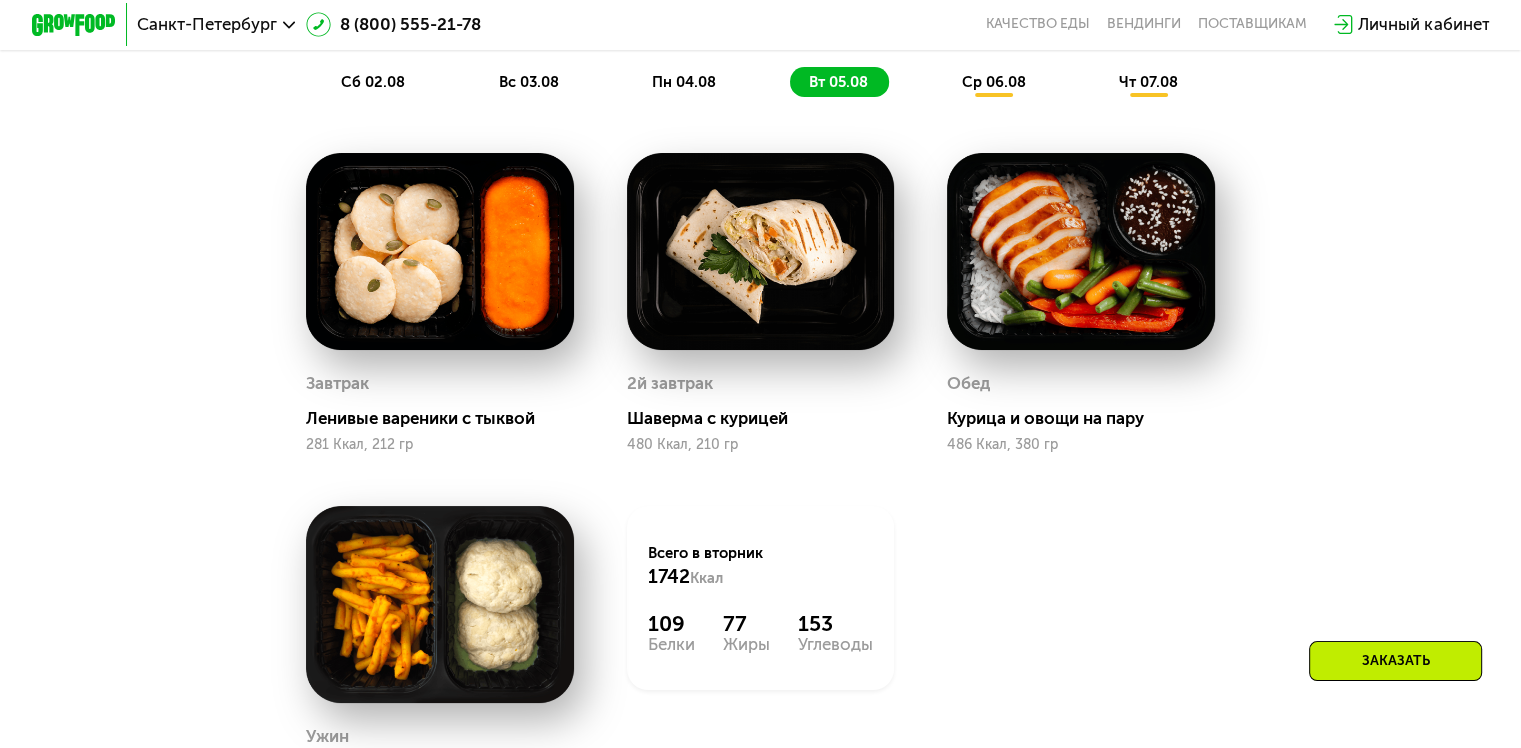 click on "ср 06.08" 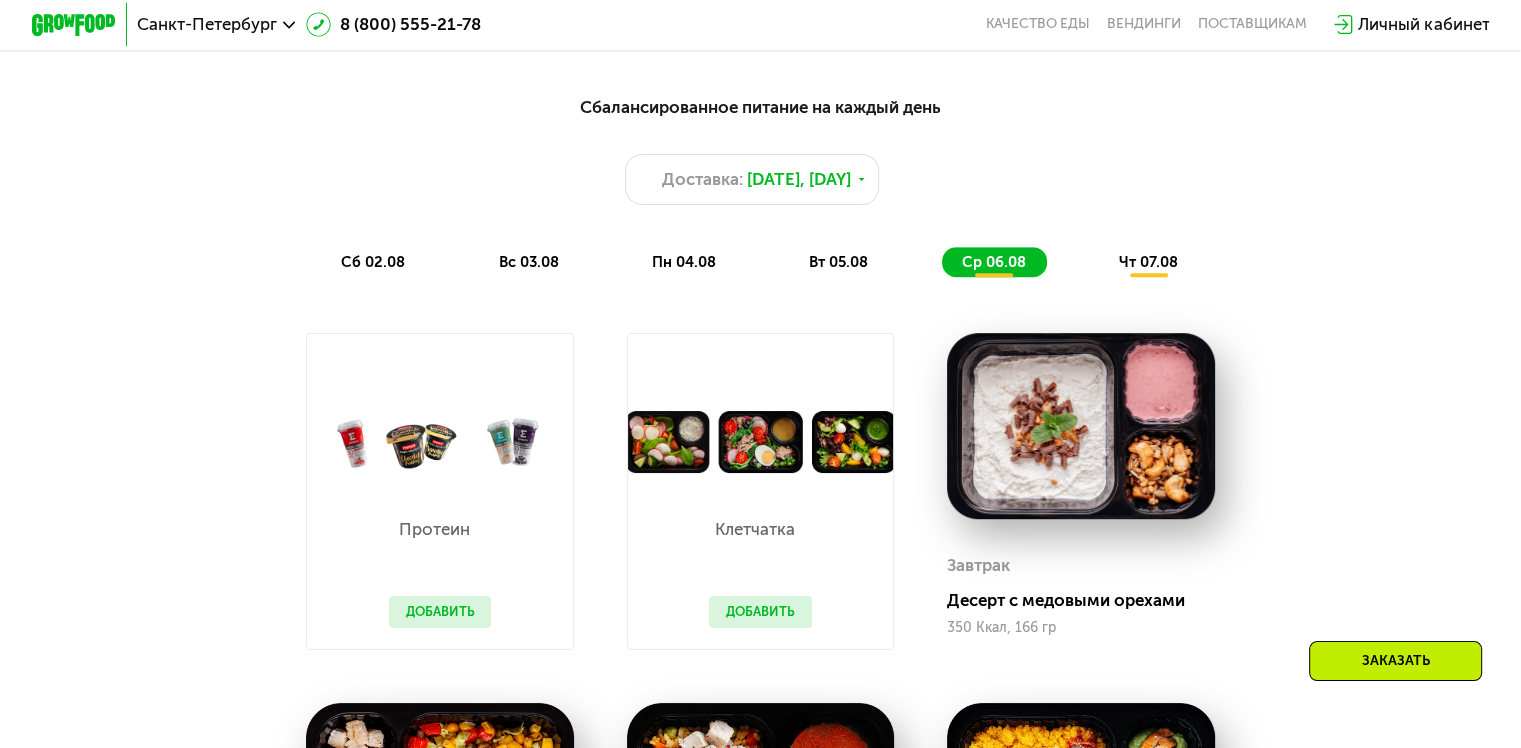 scroll, scrollTop: 1052, scrollLeft: 0, axis: vertical 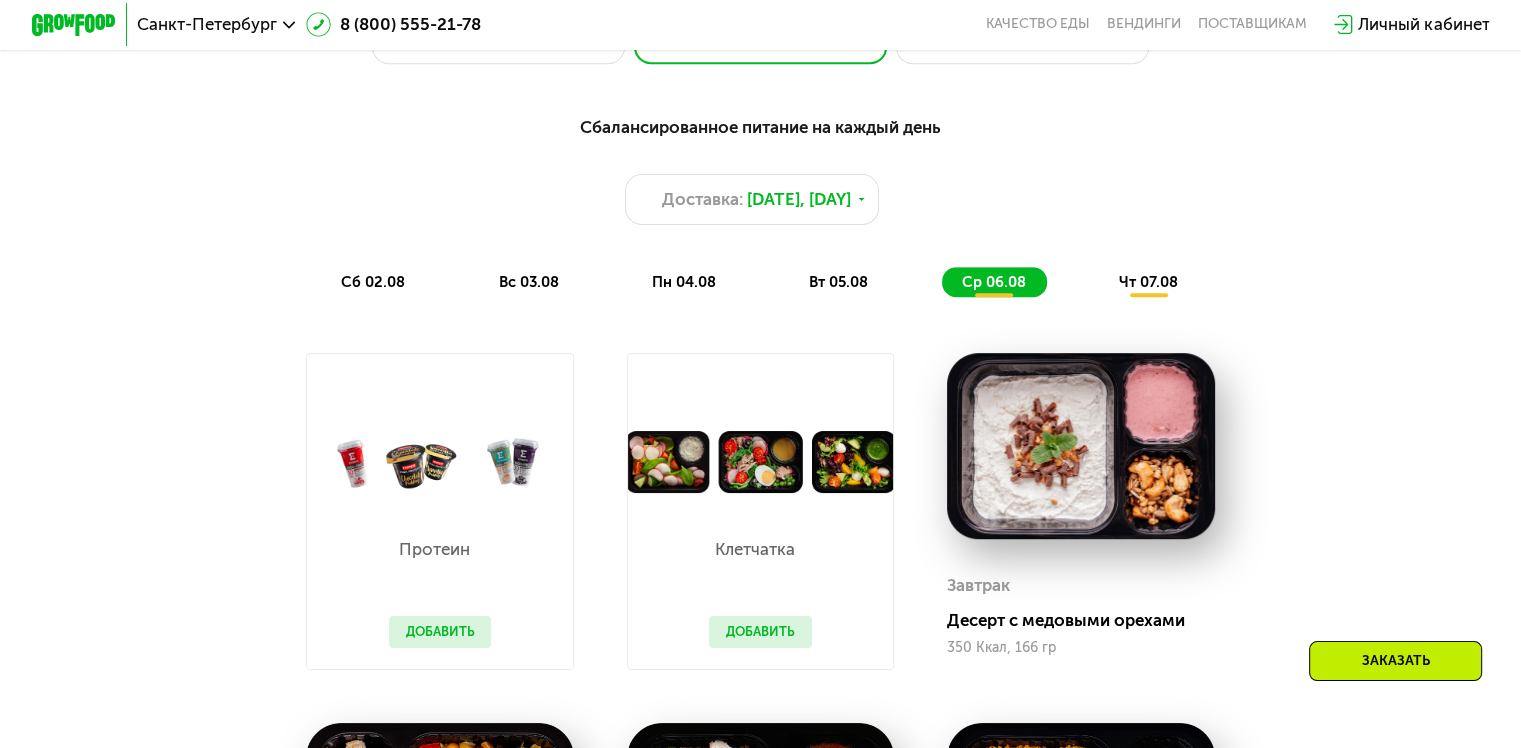 click on "пн 04.08" at bounding box center (684, 282) 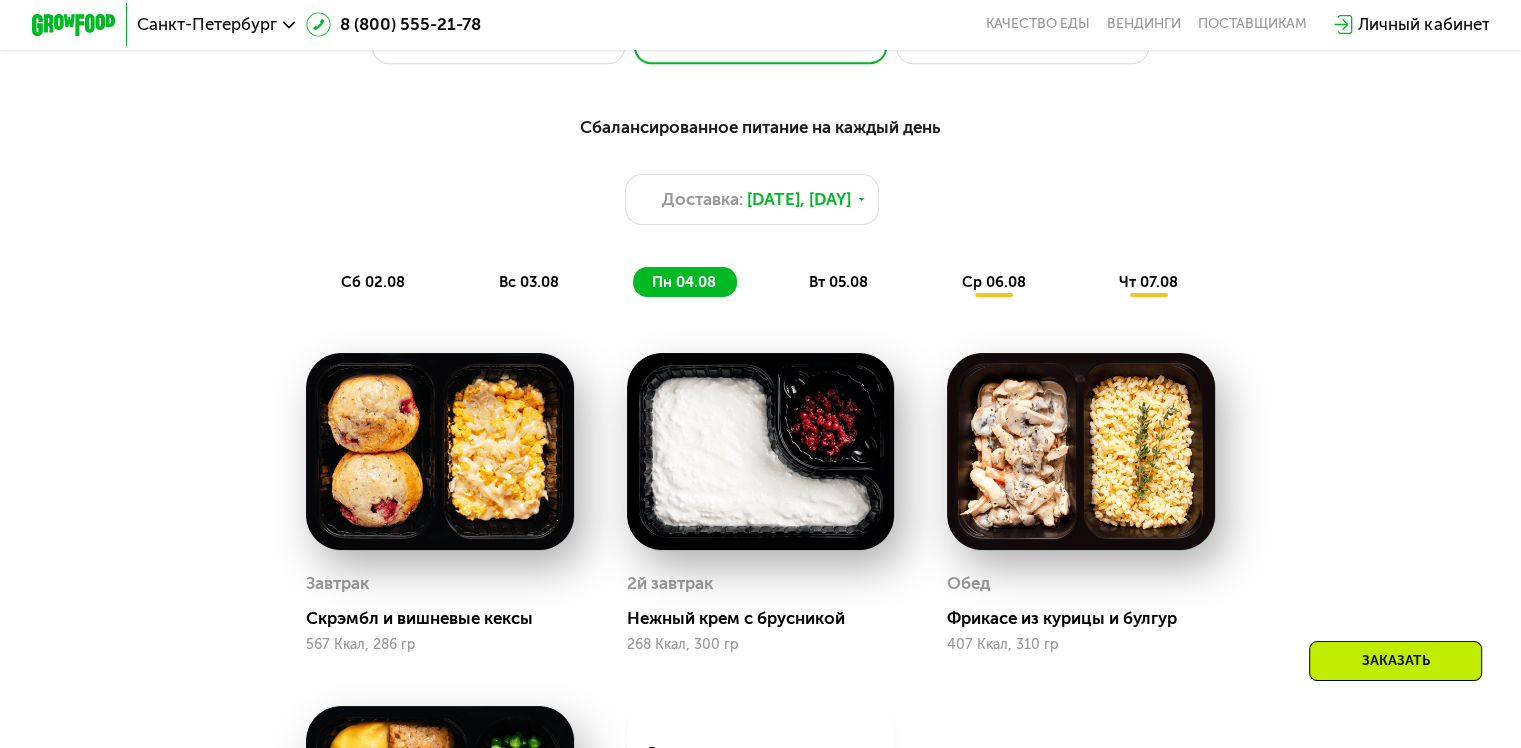 click on "сб 02.08" at bounding box center [373, 282] 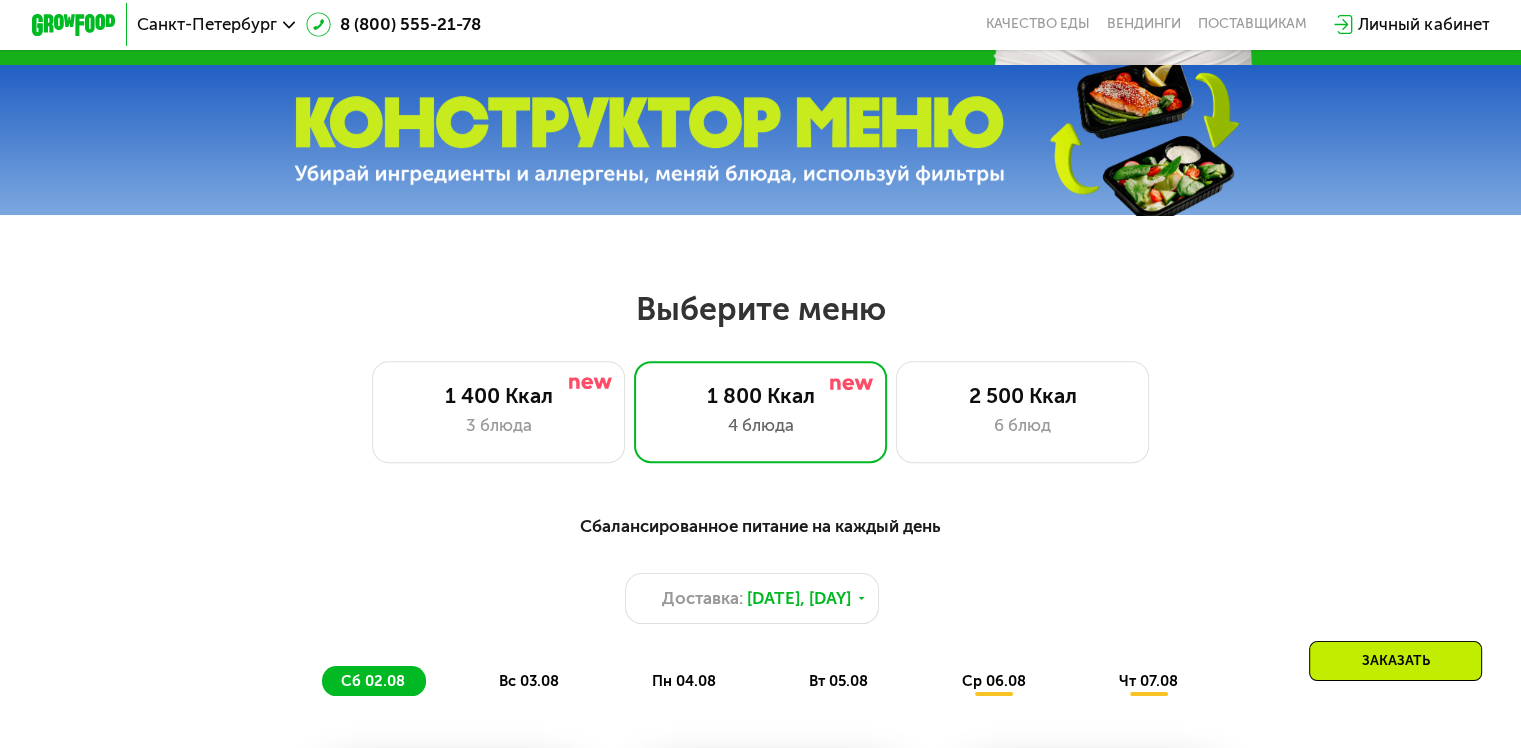 scroll, scrollTop: 652, scrollLeft: 0, axis: vertical 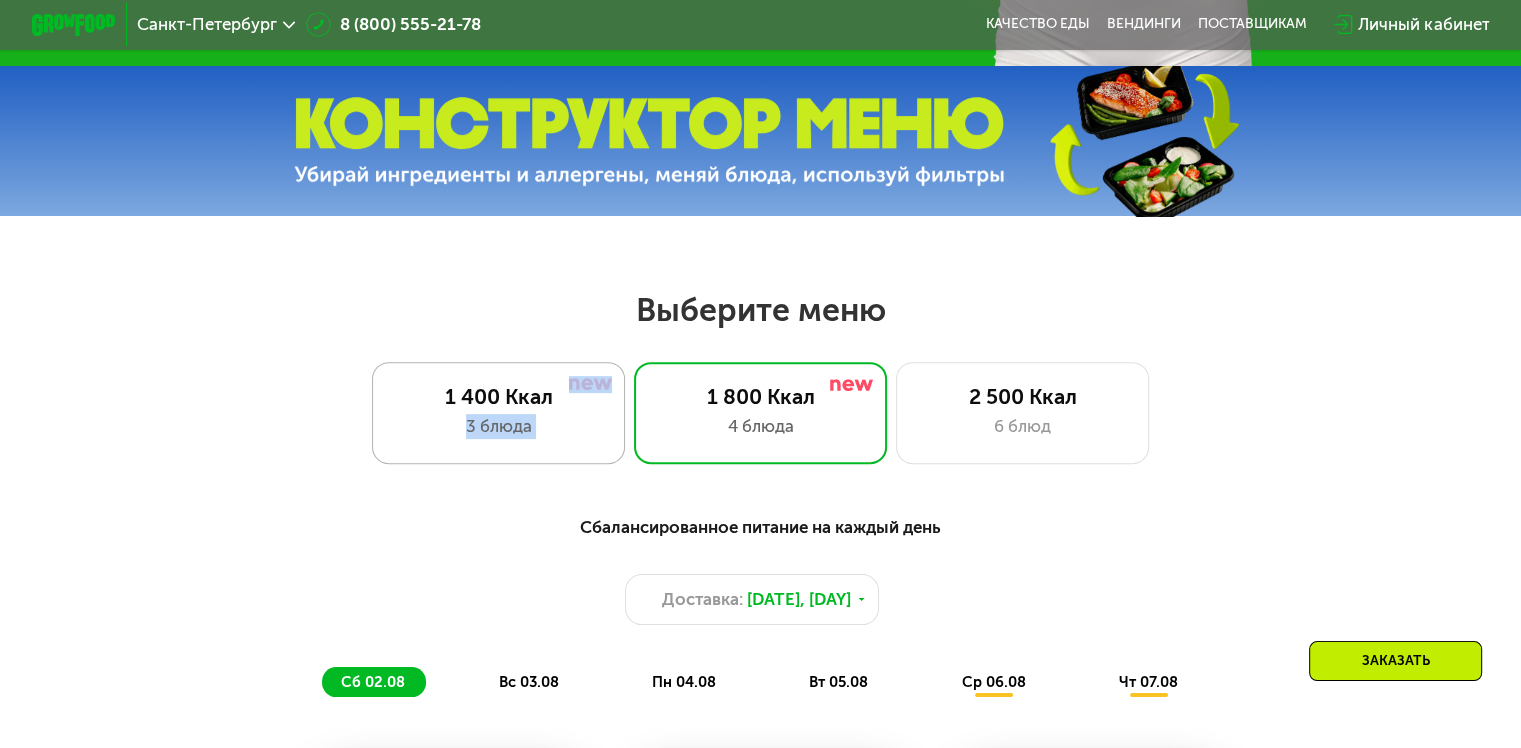 click on "1 400 Ккал 3 блюда" 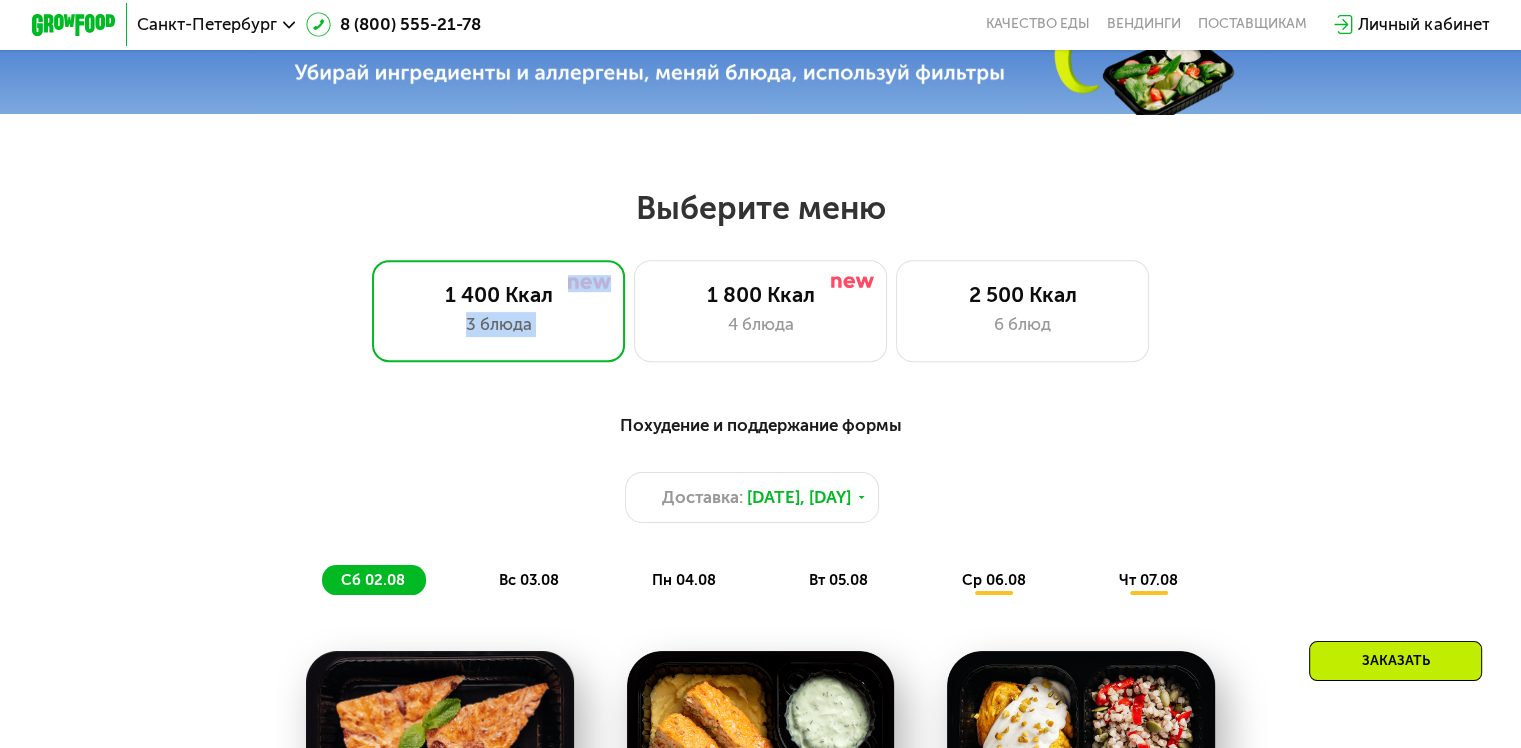 scroll, scrollTop: 752, scrollLeft: 0, axis: vertical 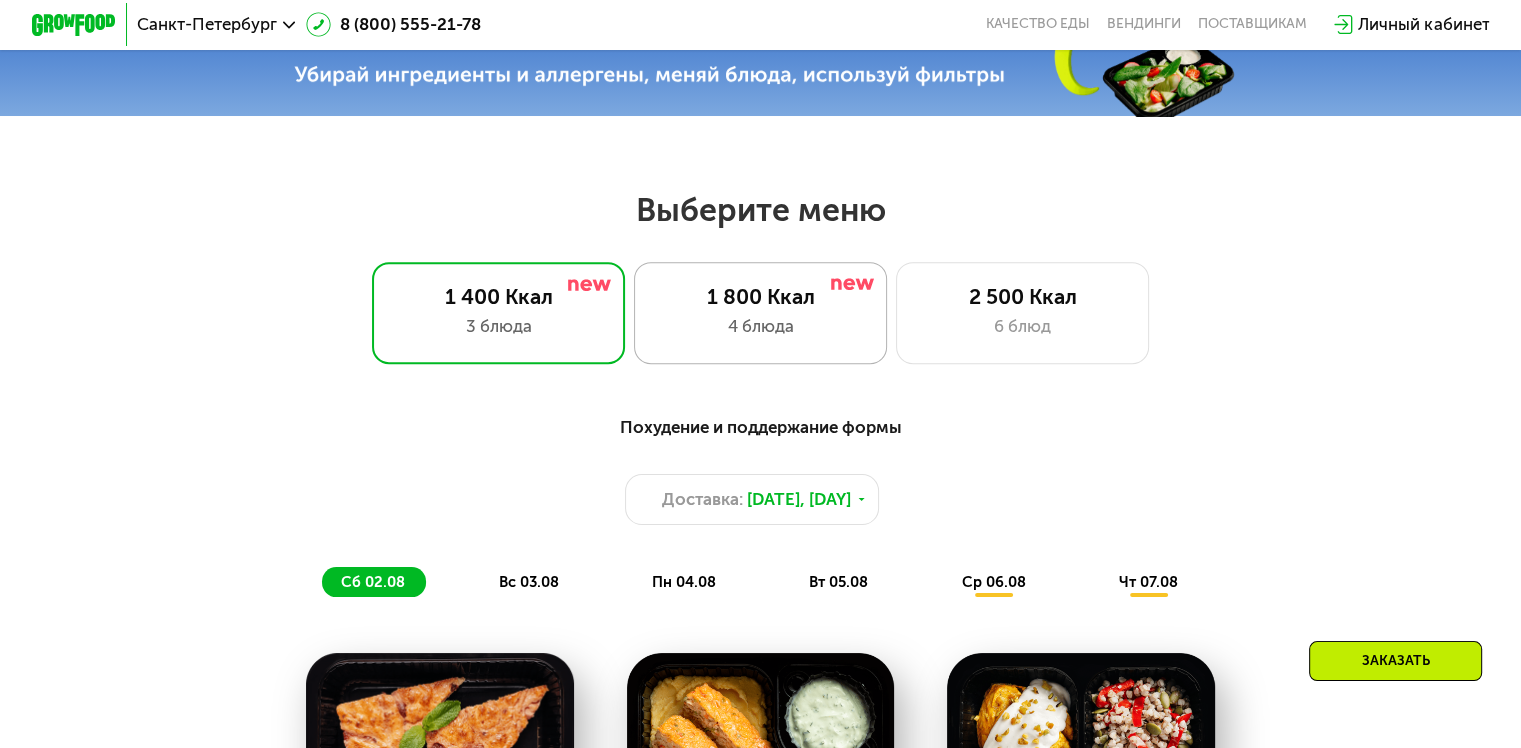 click on "1 800 Ккал" at bounding box center [760, 296] 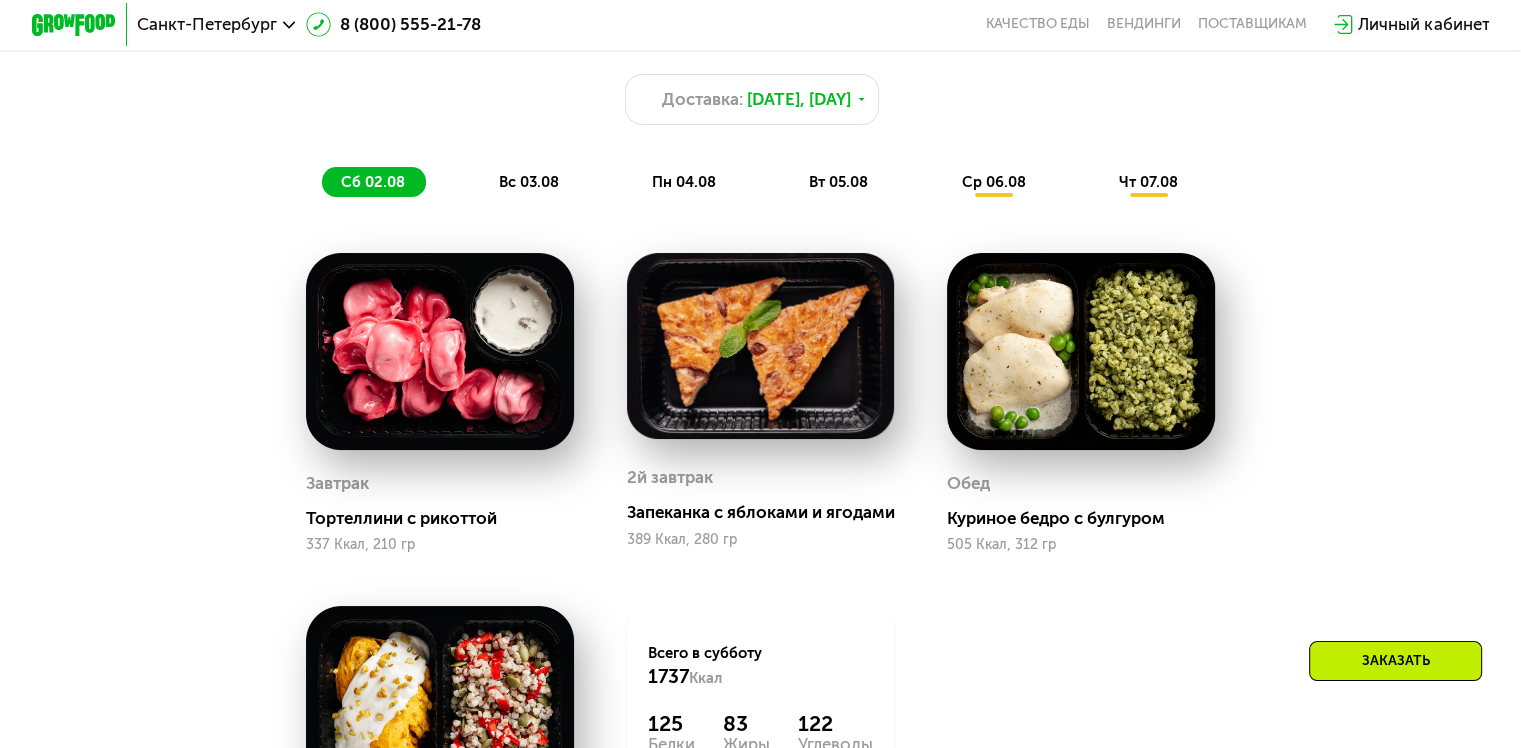 scroll, scrollTop: 1152, scrollLeft: 0, axis: vertical 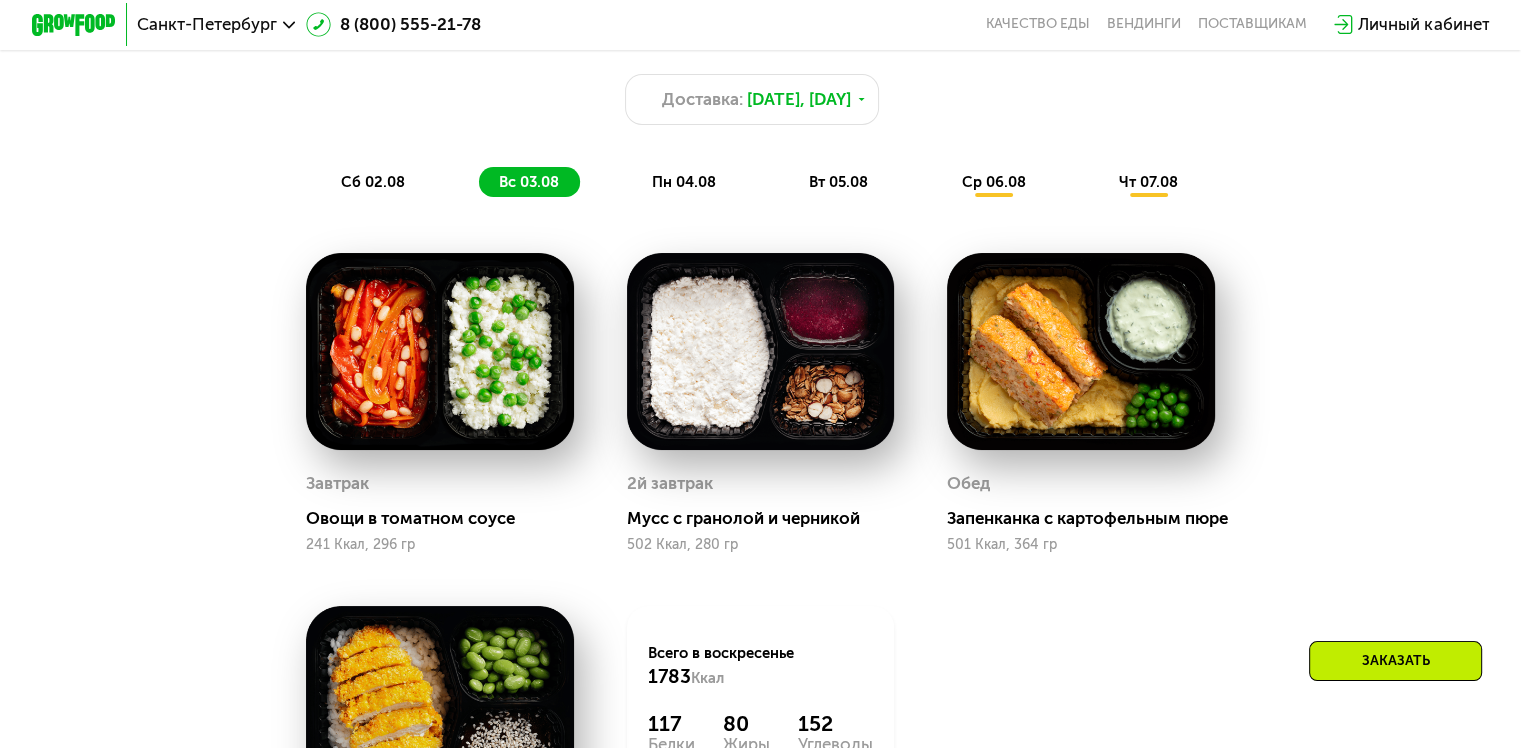 click on "пн 04.08" at bounding box center [684, 182] 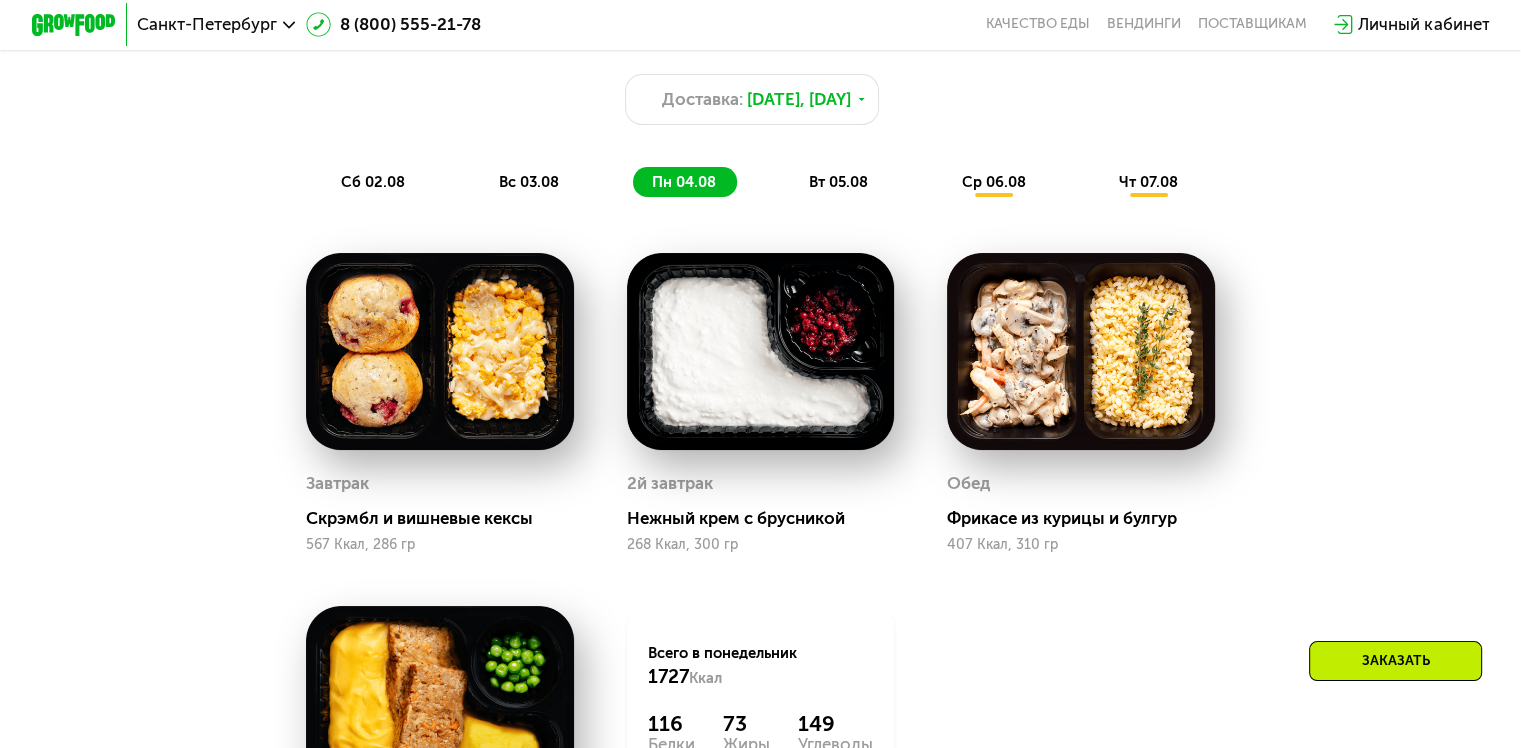 click on "вт 05.08" at bounding box center [838, 182] 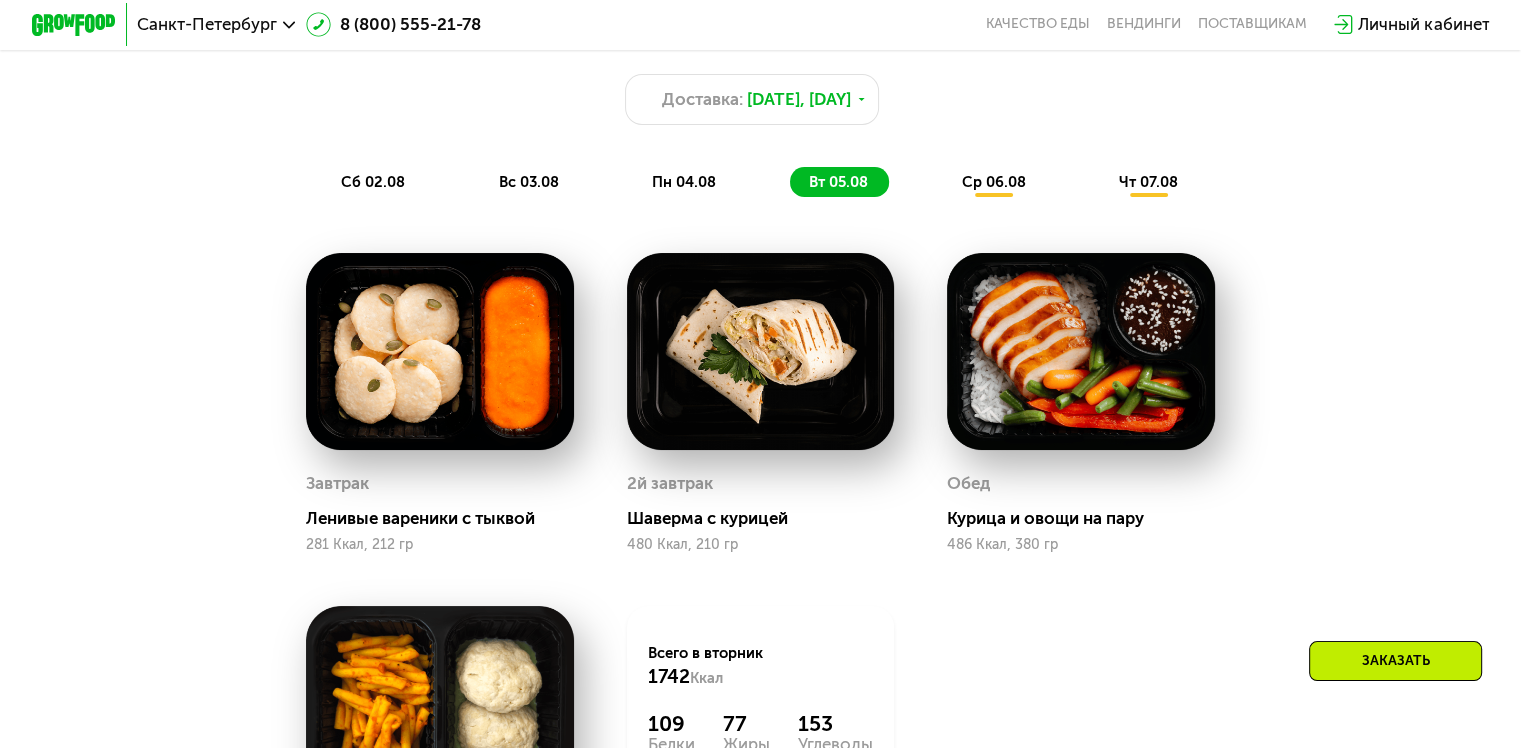 click on "ср 06.08" 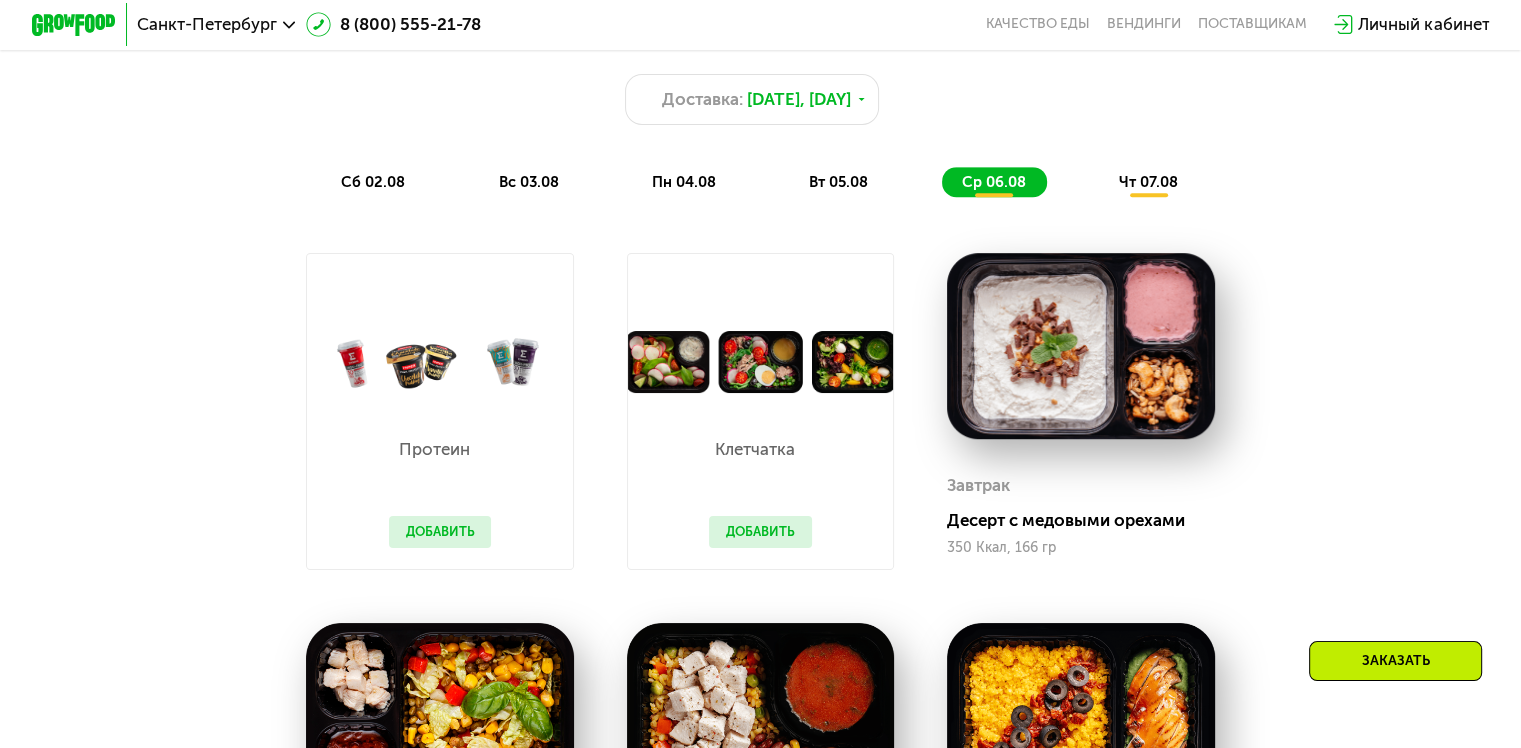 click on "чт 07.08" 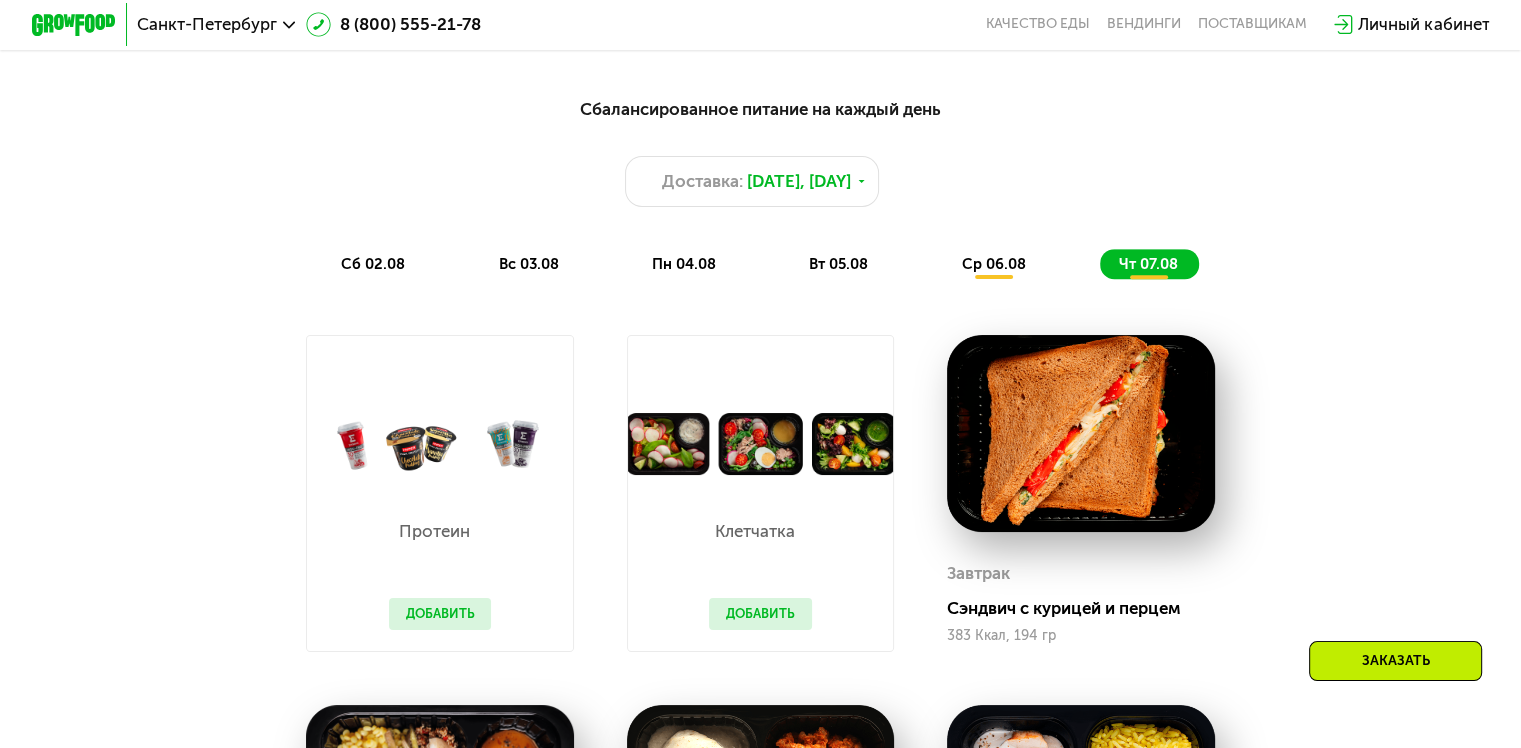 scroll, scrollTop: 1052, scrollLeft: 0, axis: vertical 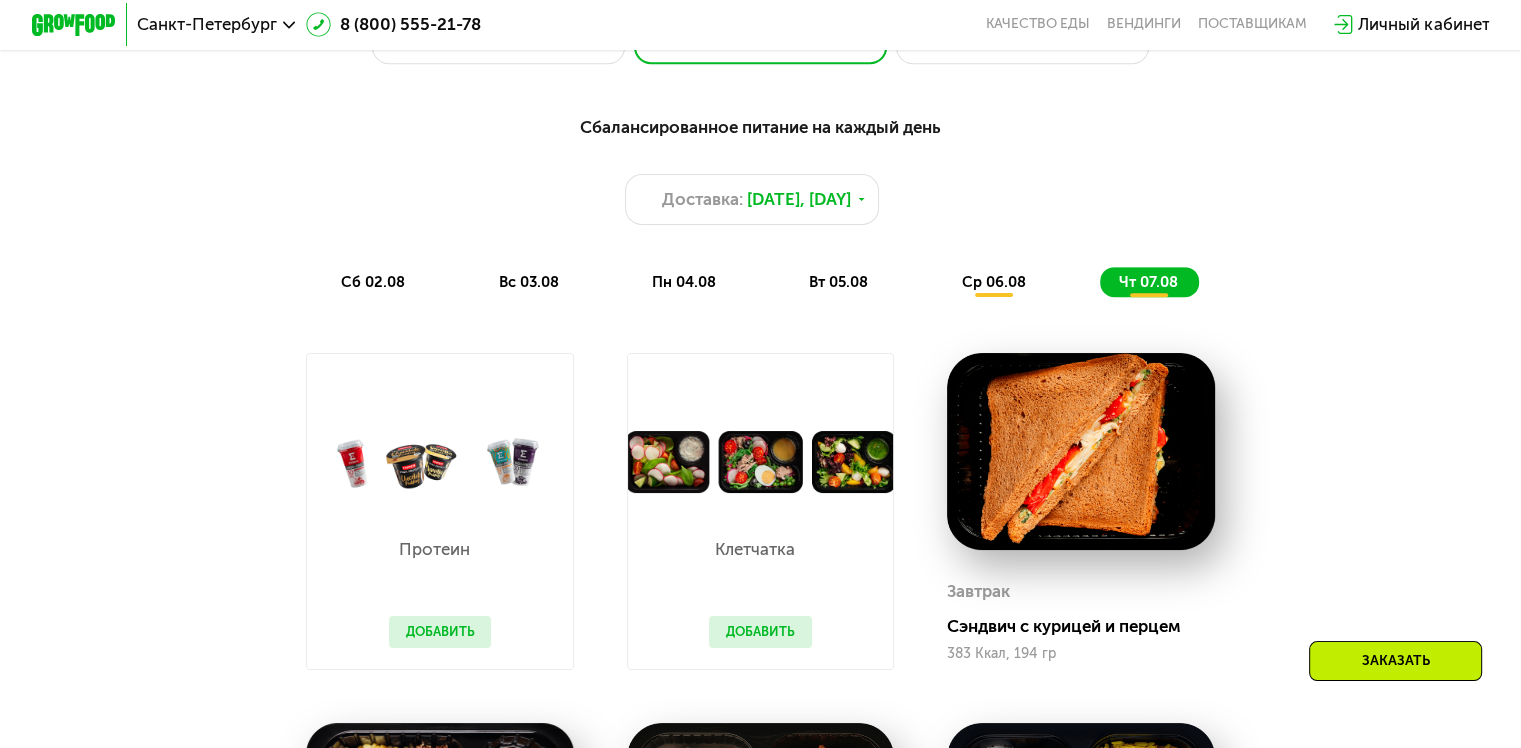 click on "сб 02.08" at bounding box center [373, 282] 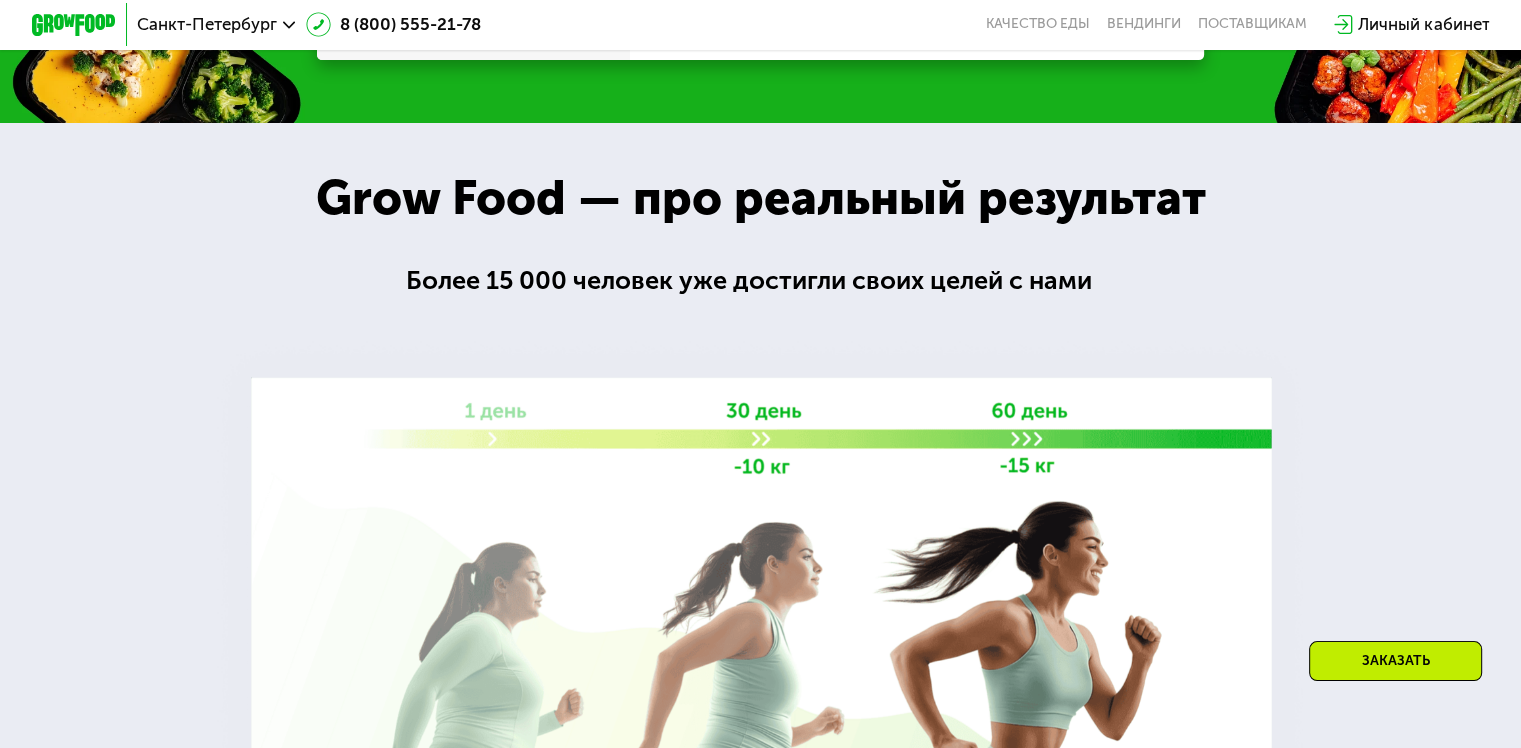 scroll, scrollTop: 2352, scrollLeft: 0, axis: vertical 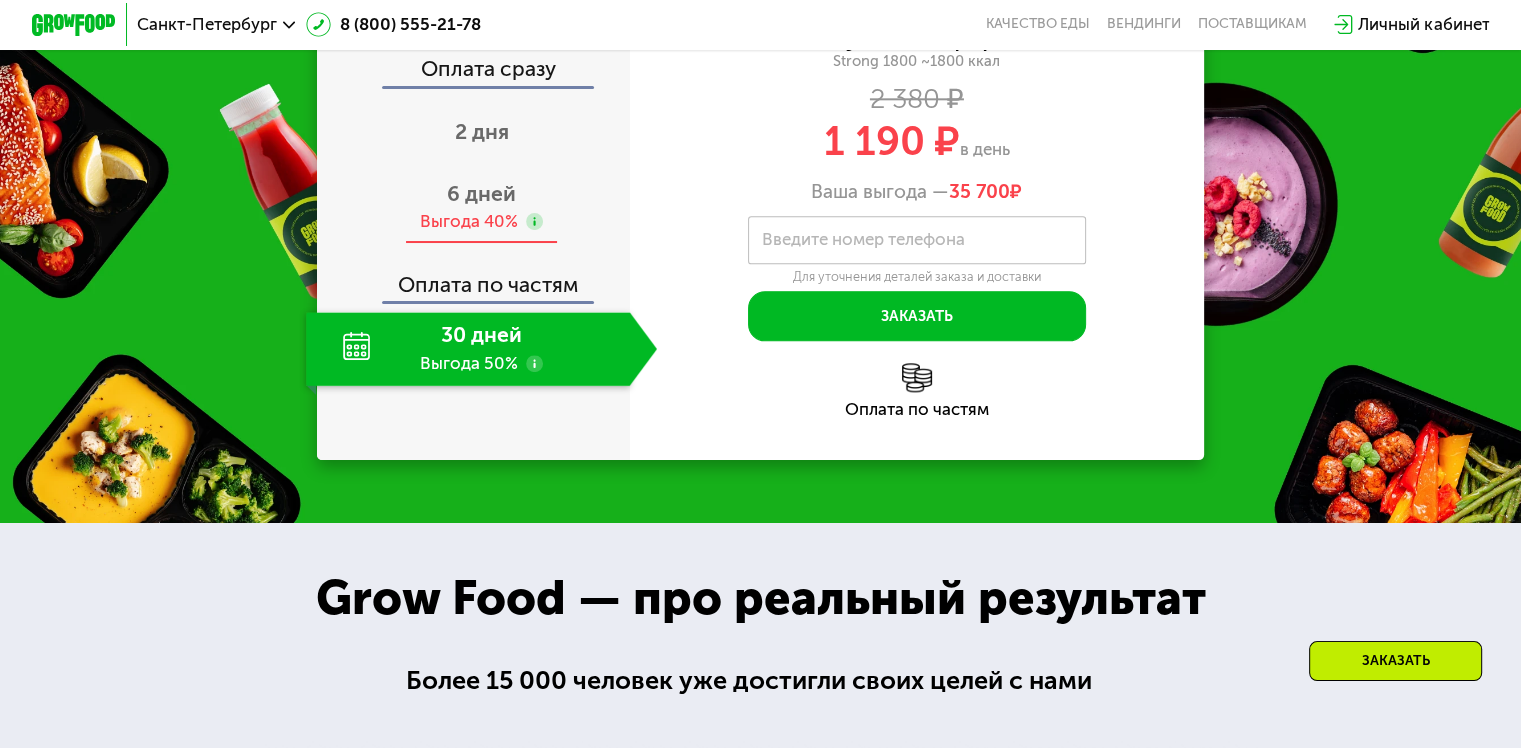 click 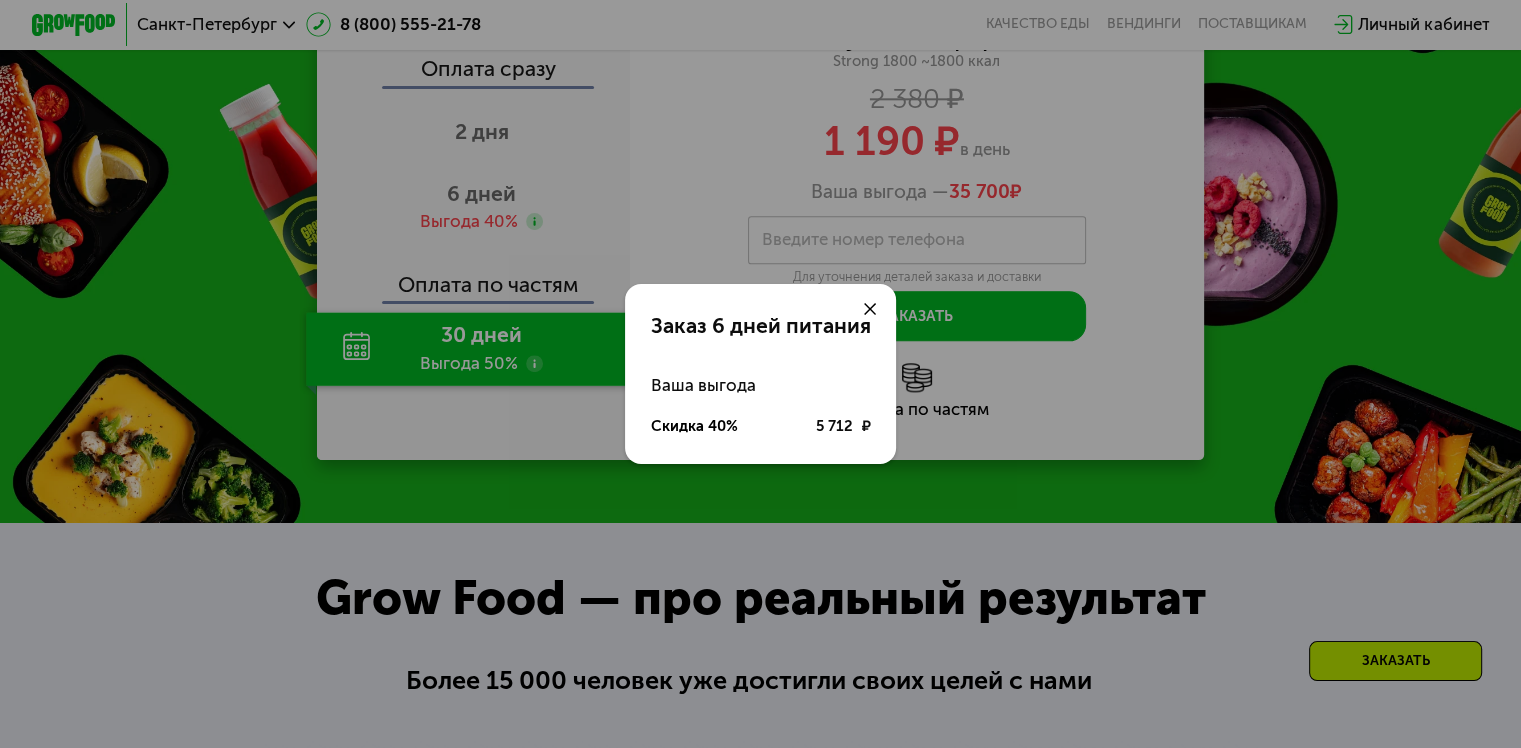 drag, startPoint x: 875, startPoint y: 307, endPoint x: 860, endPoint y: 305, distance: 15.132746 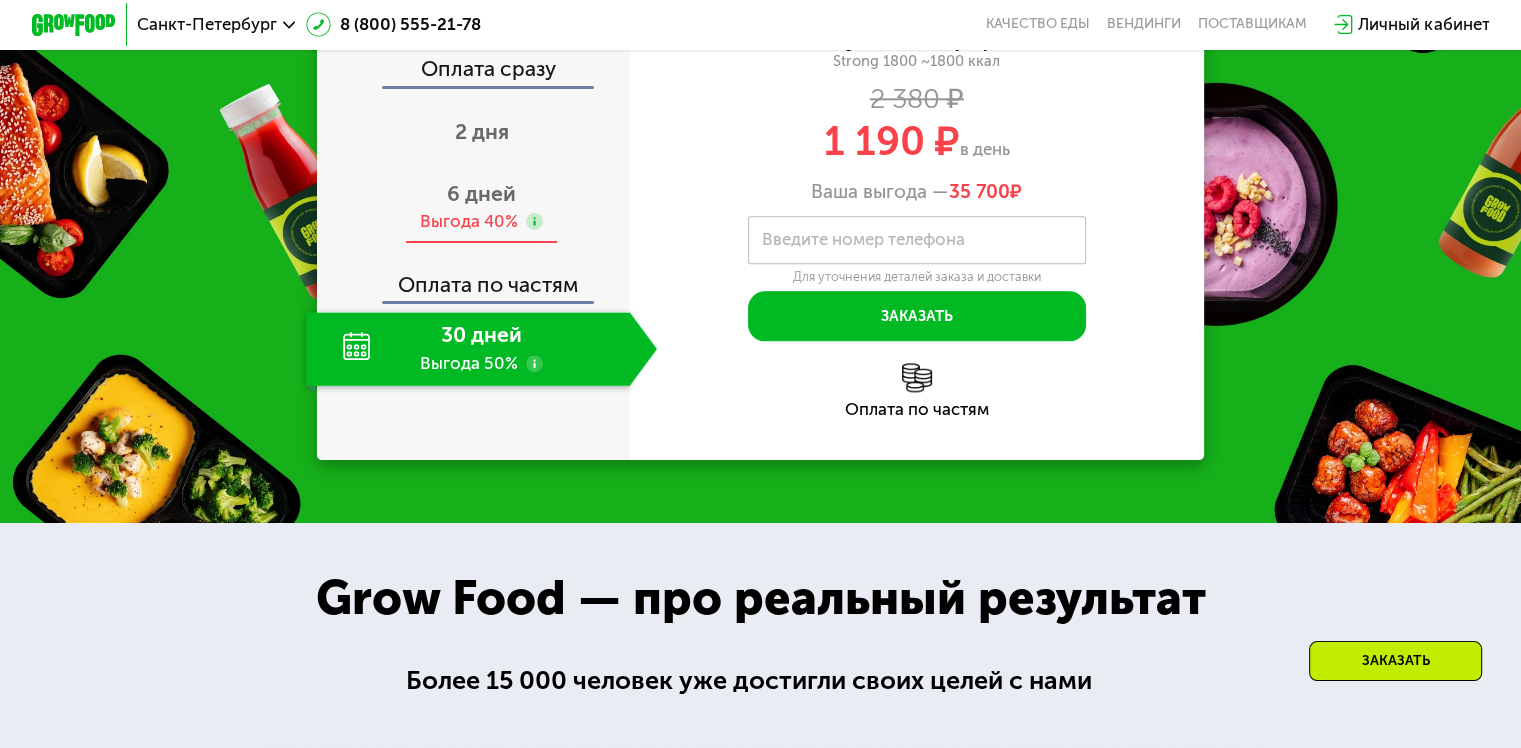 click on "6 дней Выгода 40%" at bounding box center (481, 207) 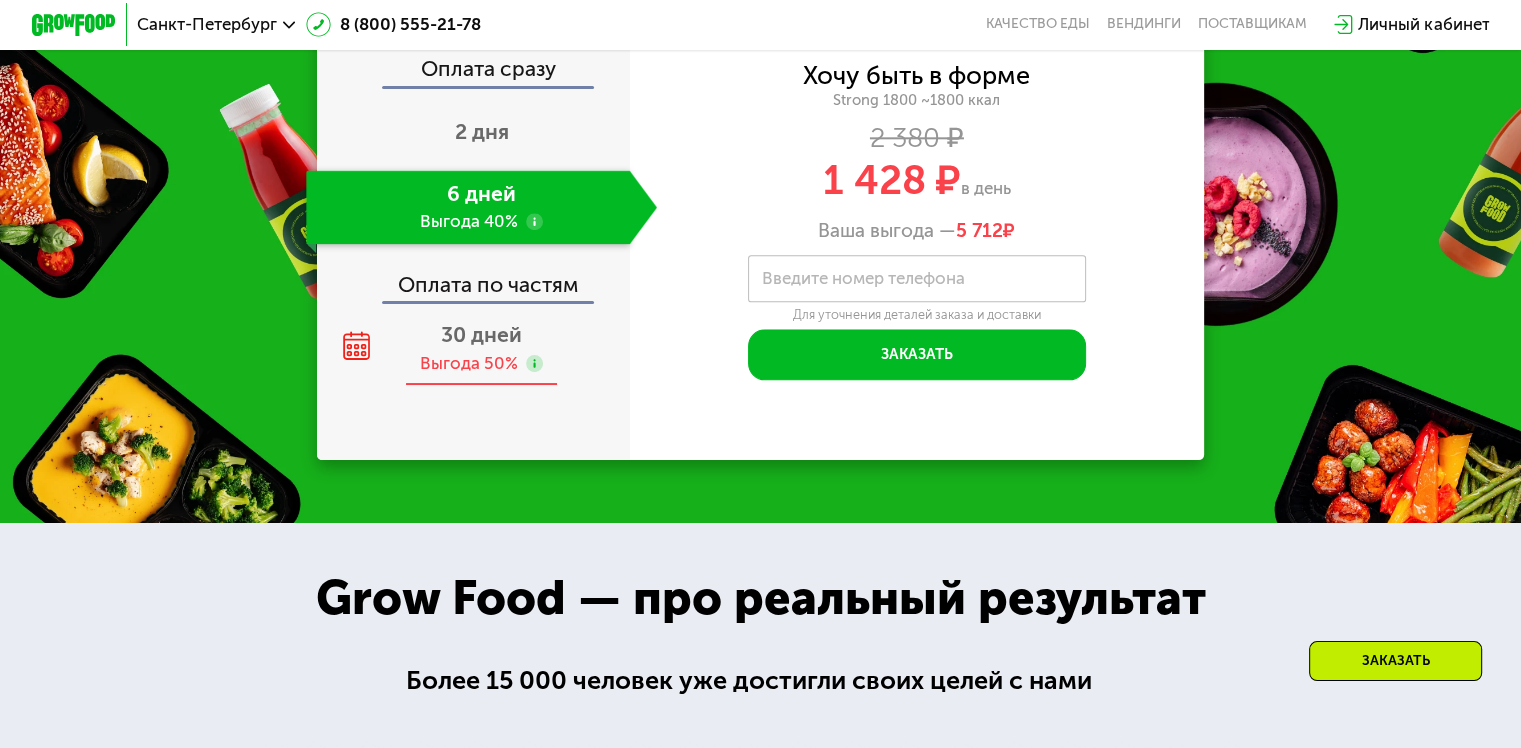 click on "30 дней Выгода 50%" at bounding box center [481, 349] 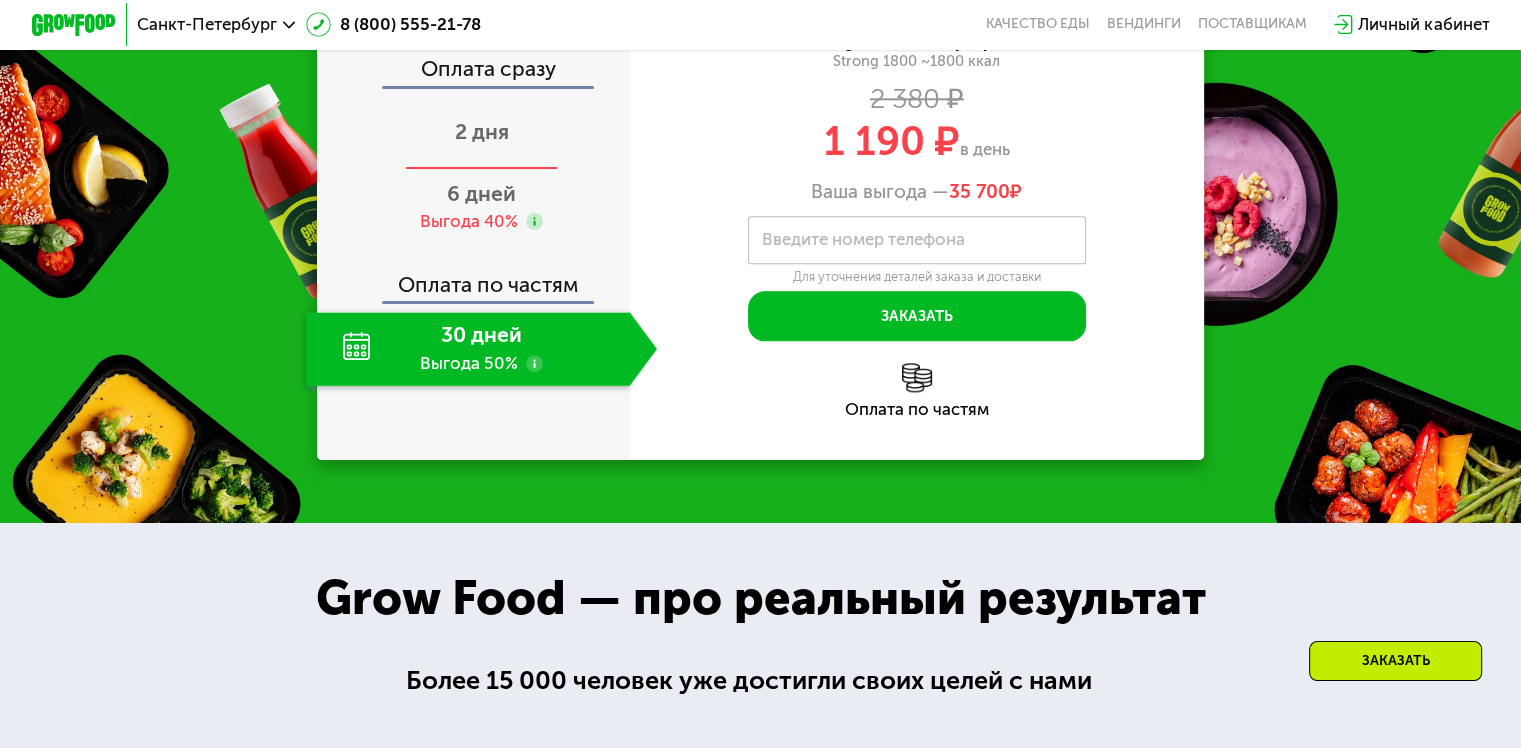 click on "2 дня" at bounding box center [481, 133] 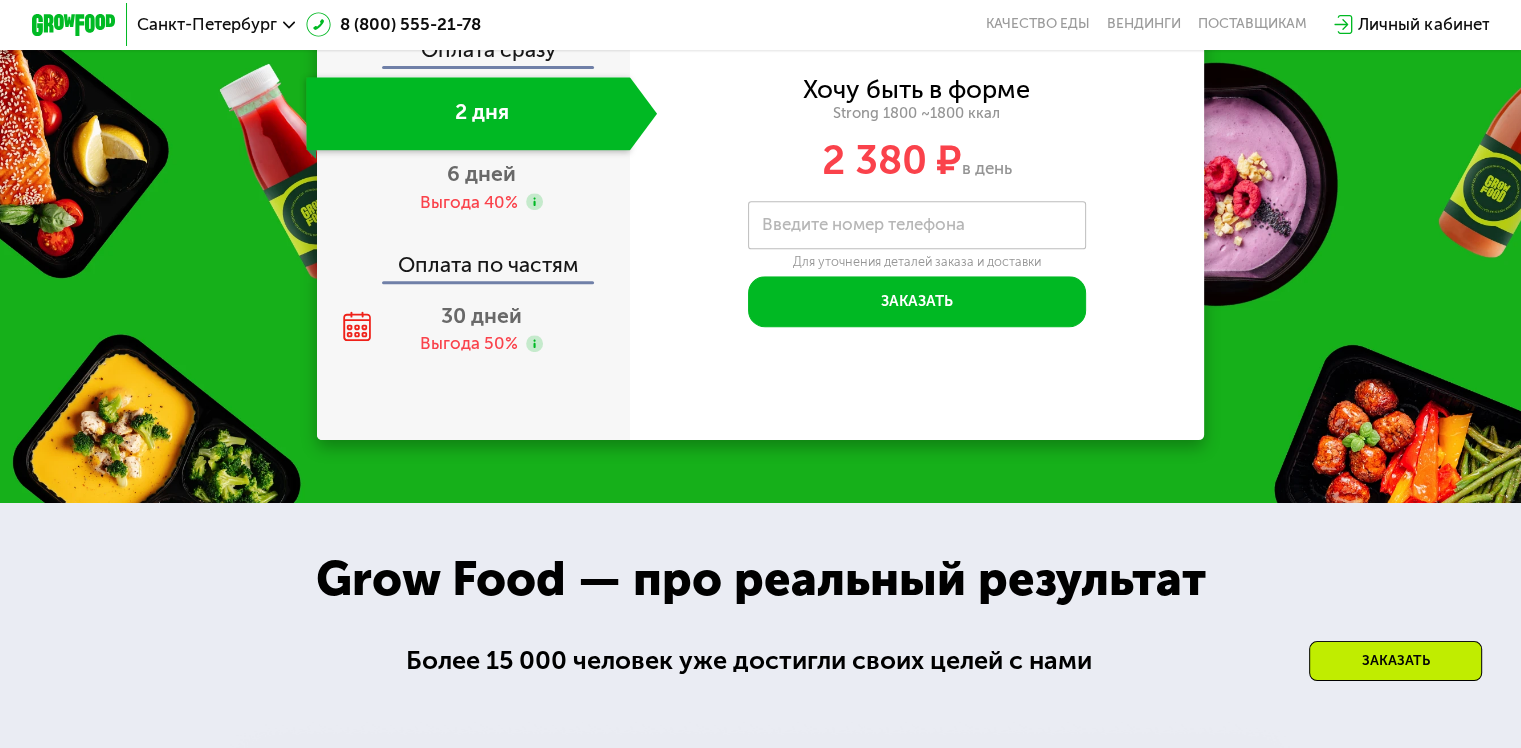 click on "Оплата сразу" 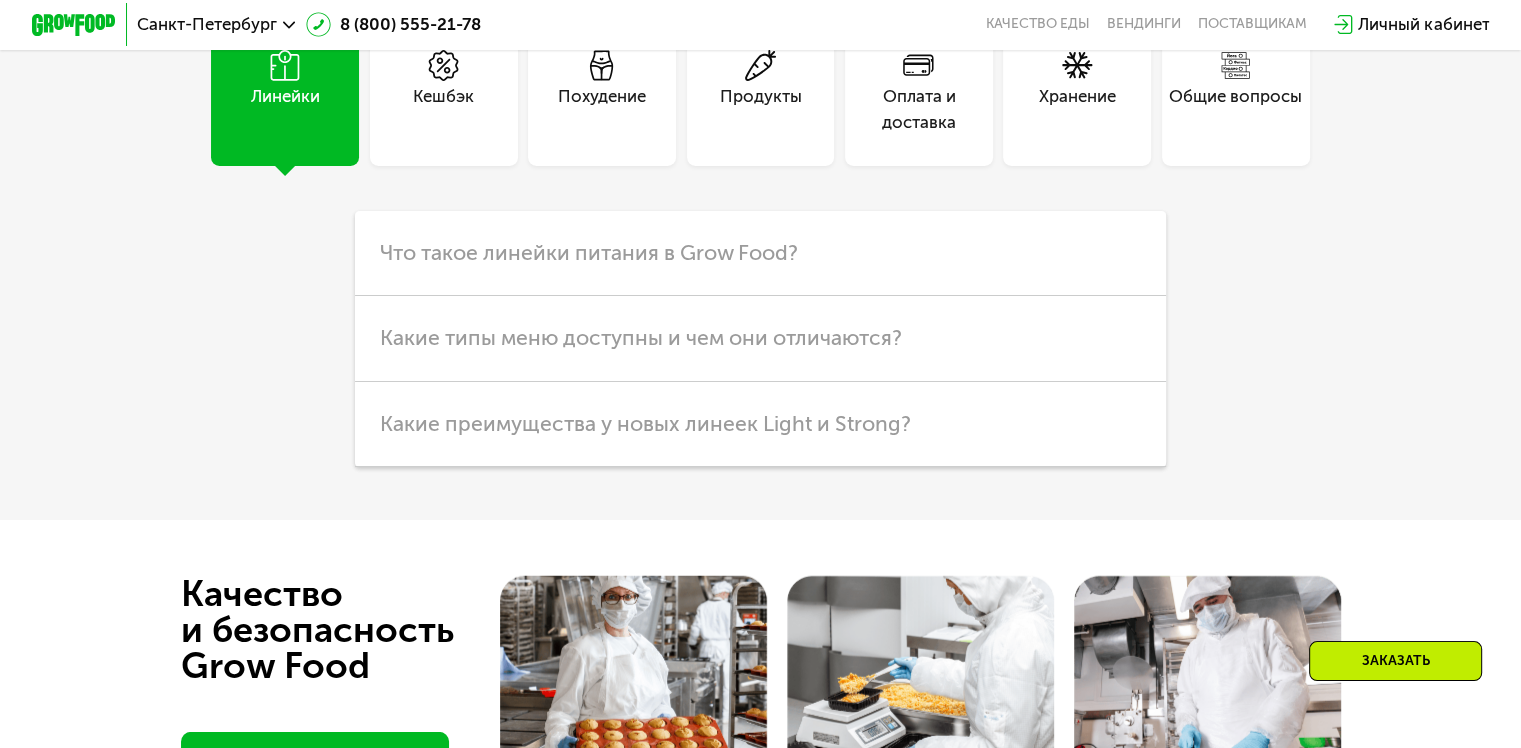 scroll, scrollTop: 5072, scrollLeft: 0, axis: vertical 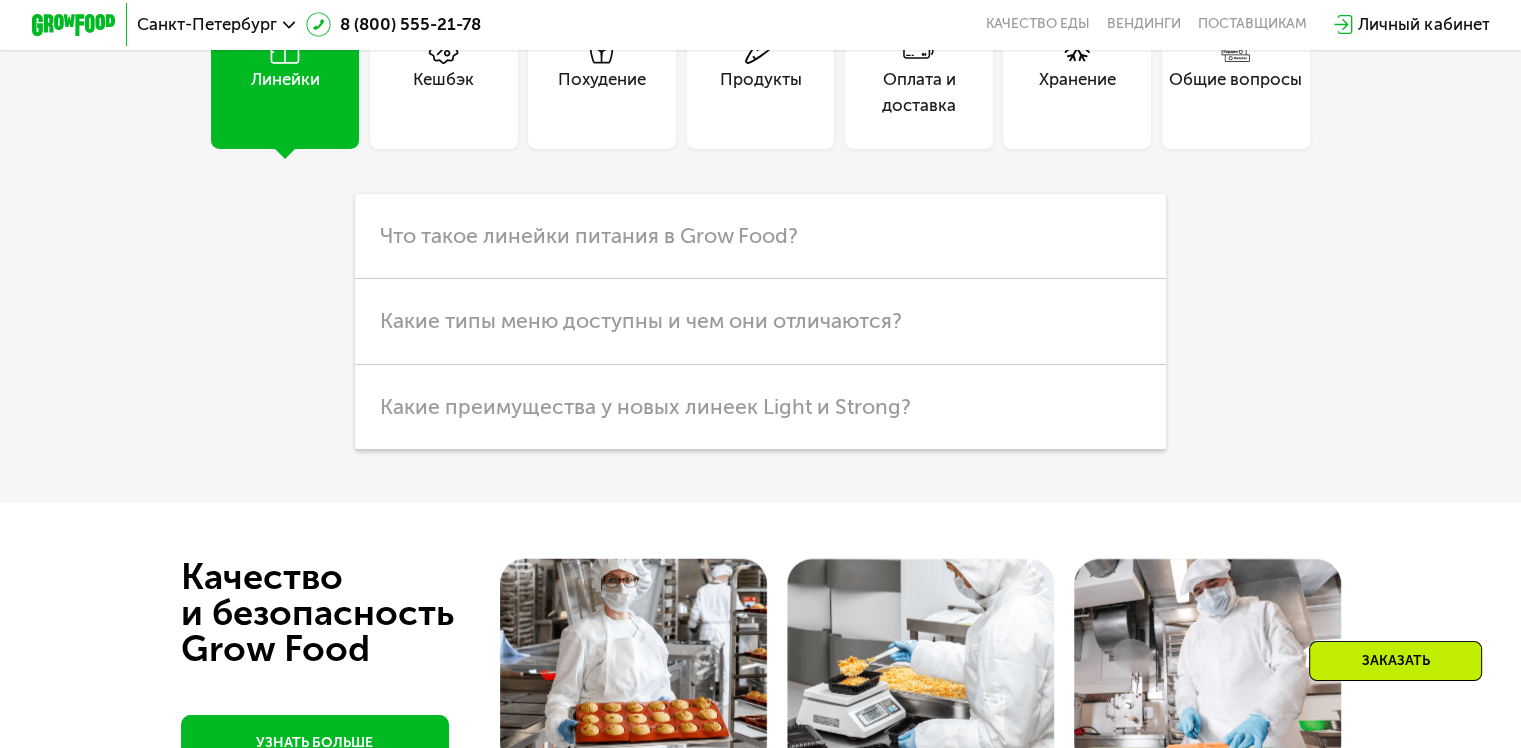 click on "Похудение" at bounding box center [602, 75] 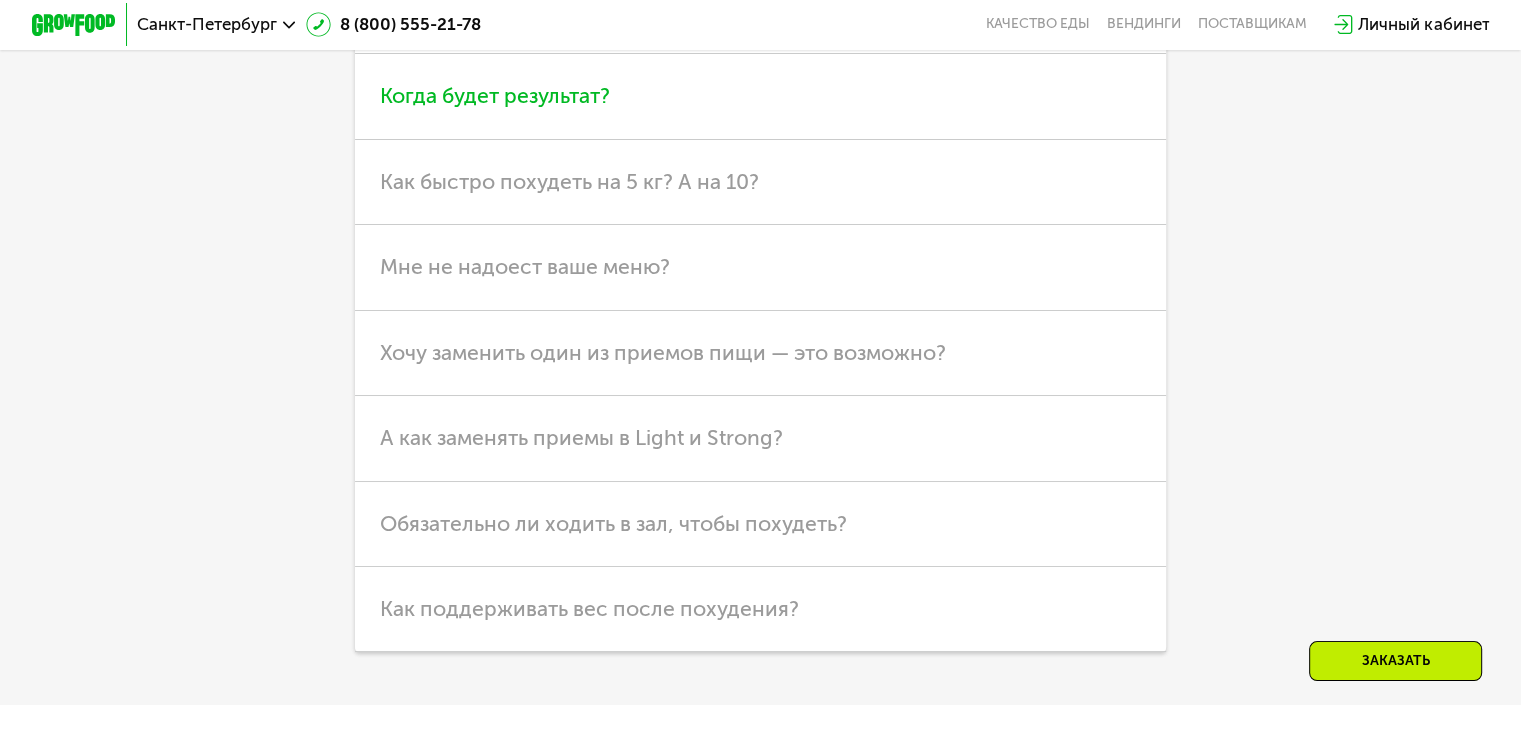 scroll, scrollTop: 5372, scrollLeft: 0, axis: vertical 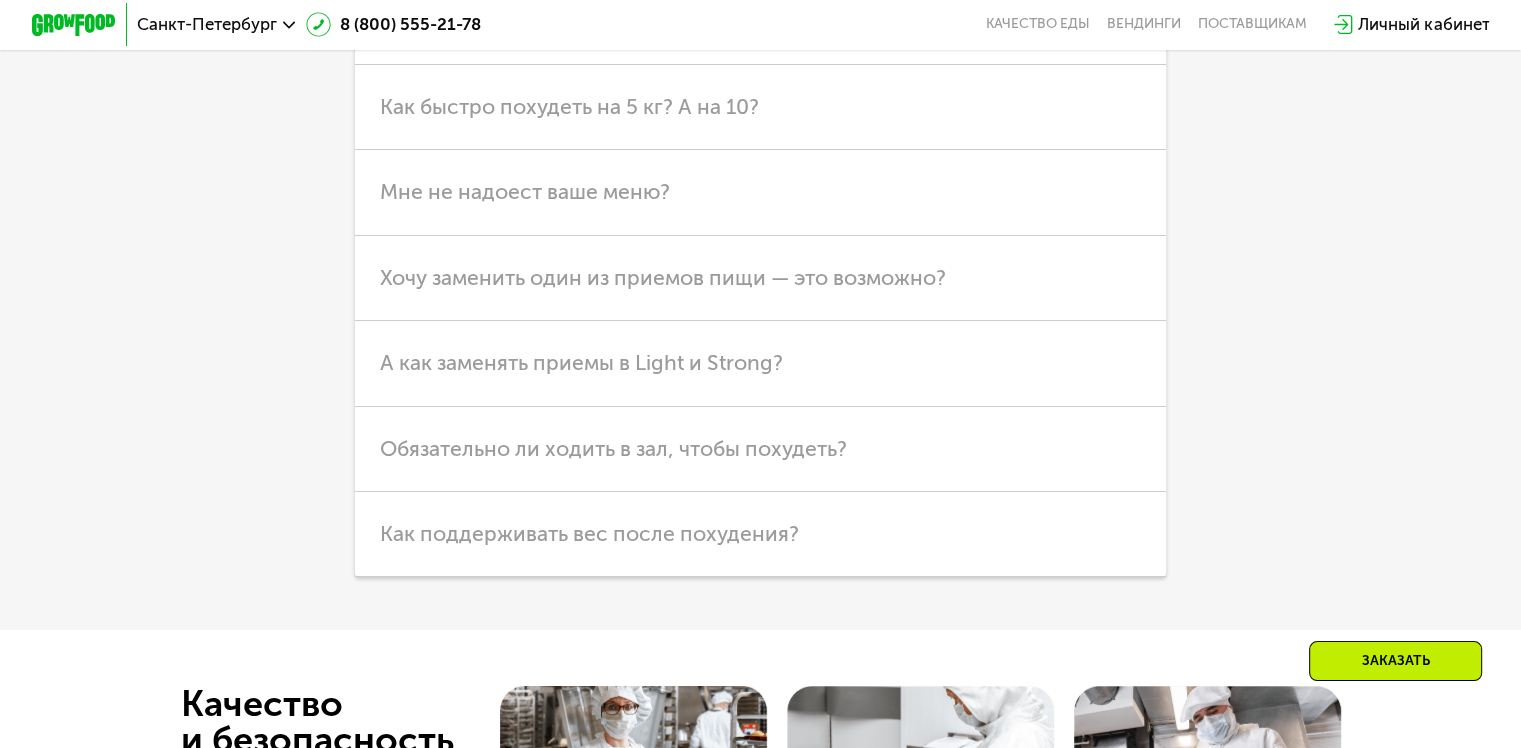 click on "Продукты" at bounding box center [761, -208] 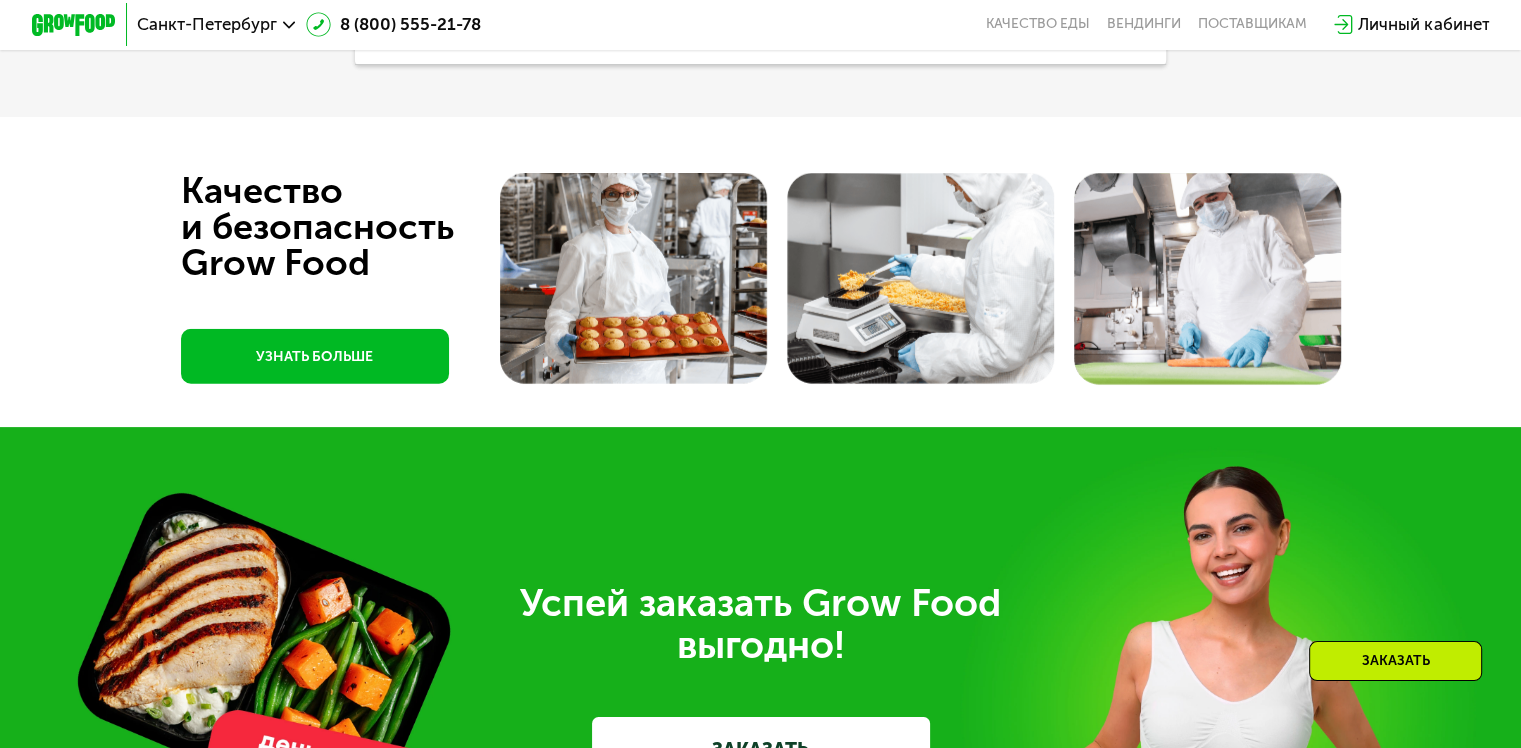 click on "Хранение" at bounding box center (1077, -208) 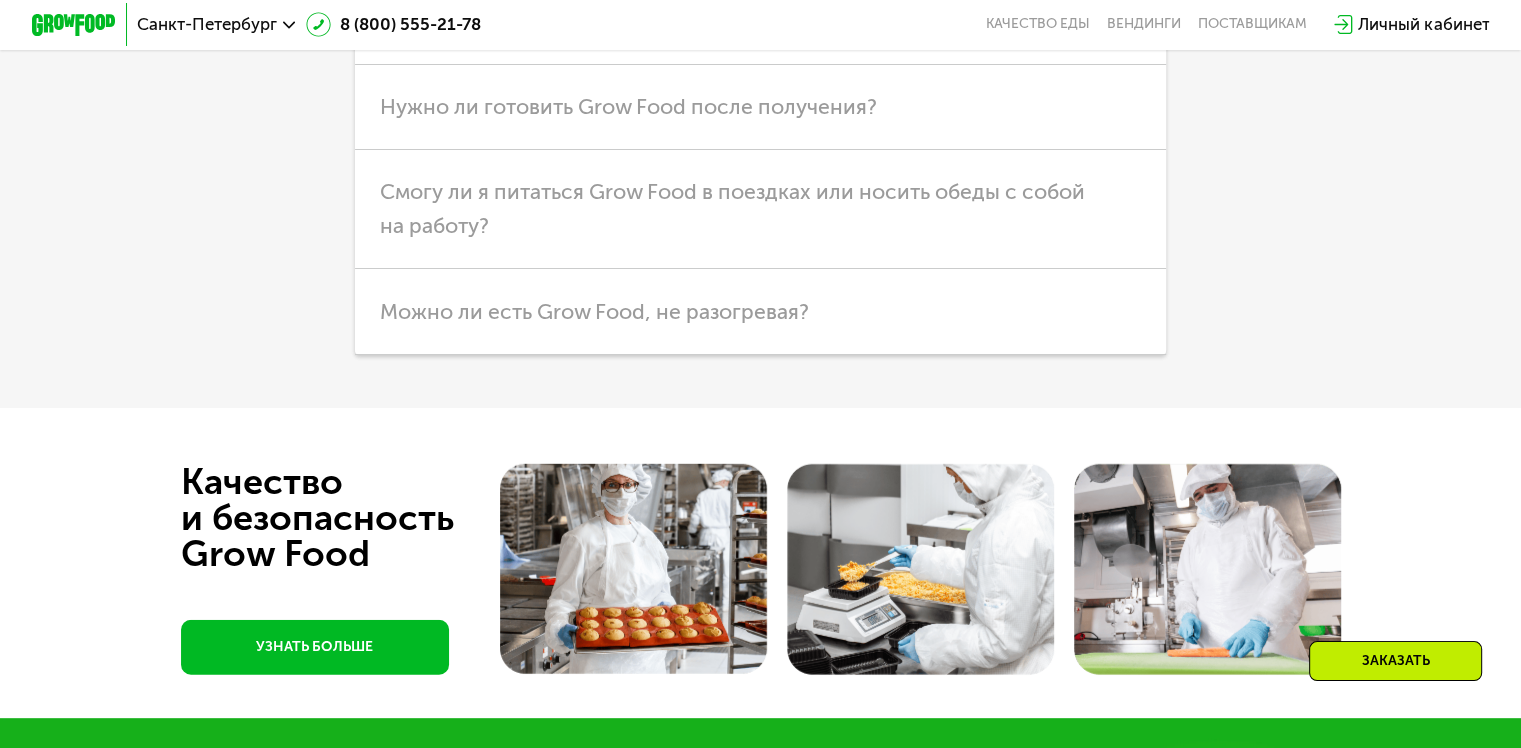 click on "Оплата и доставка" at bounding box center [919, -208] 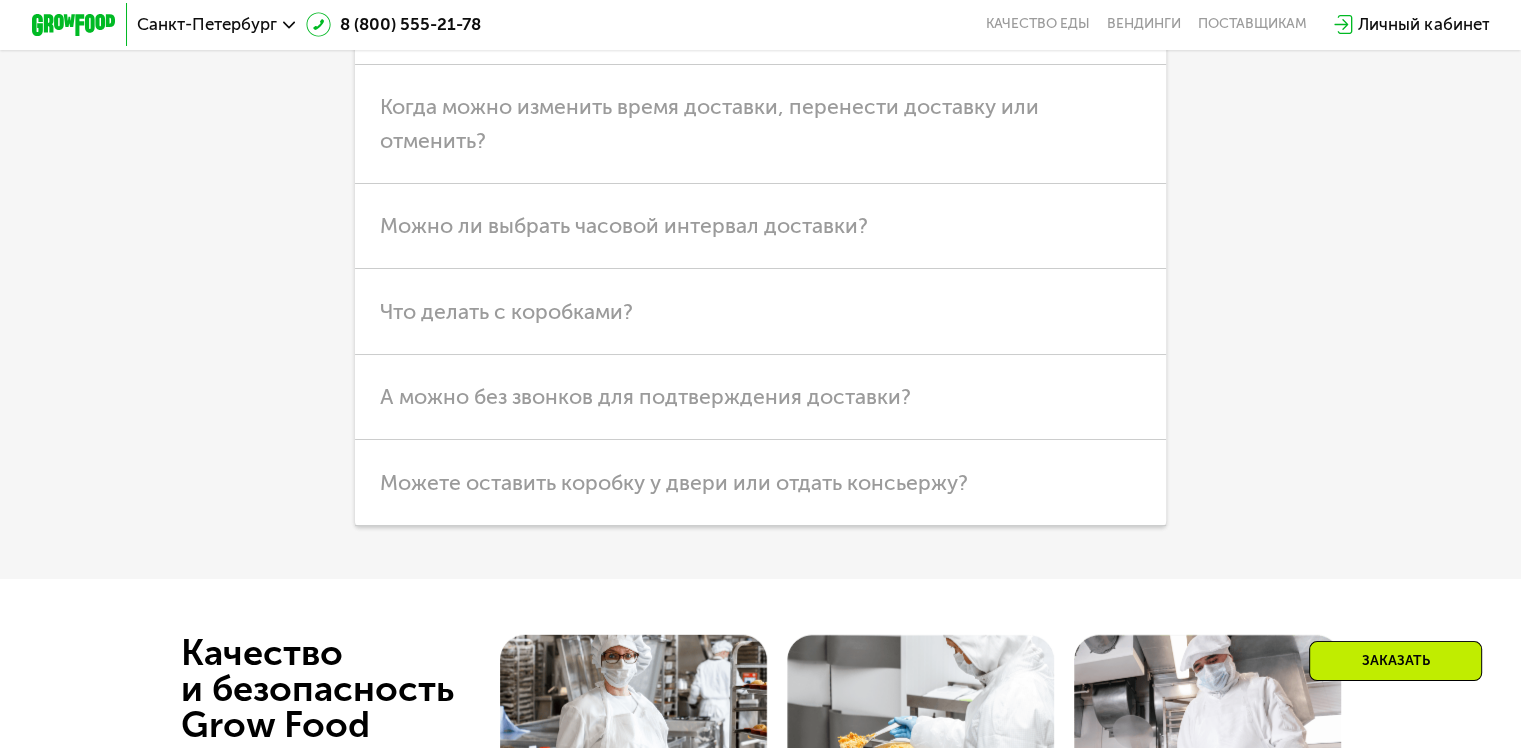 click on "Как осуществляется доставка?" at bounding box center [760, 21] 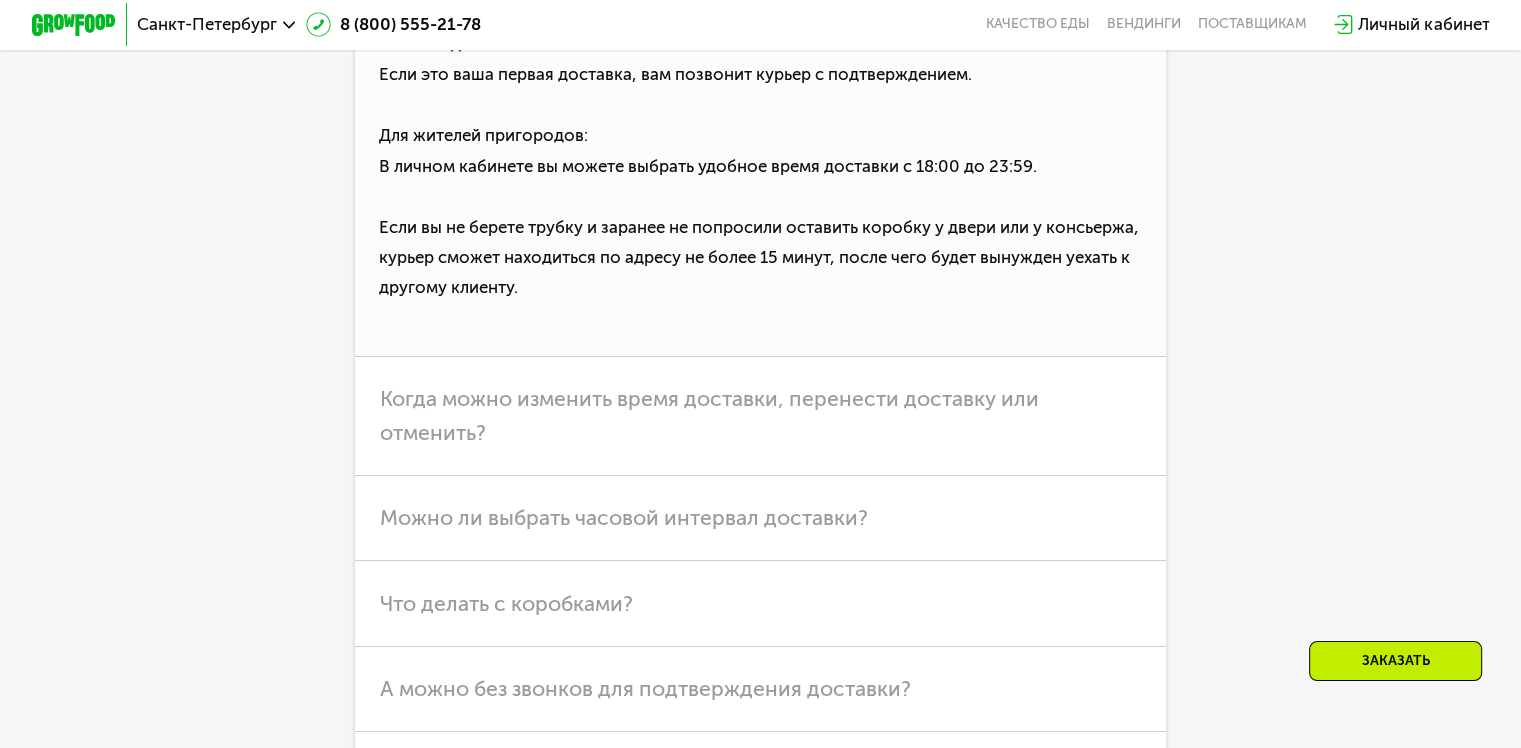 scroll, scrollTop: 5572, scrollLeft: 0, axis: vertical 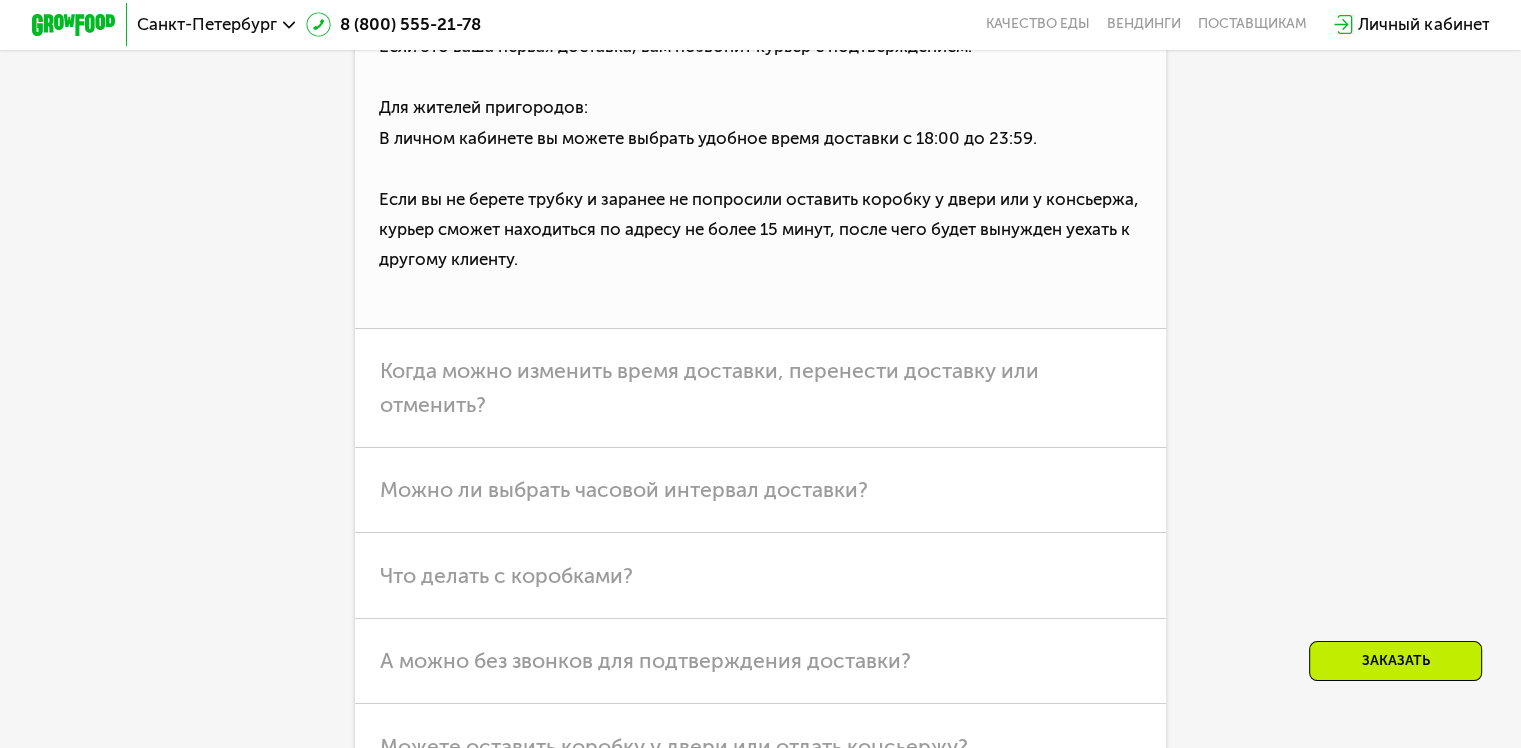 drag, startPoint x: 593, startPoint y: 249, endPoint x: 644, endPoint y: 256, distance: 51.47815 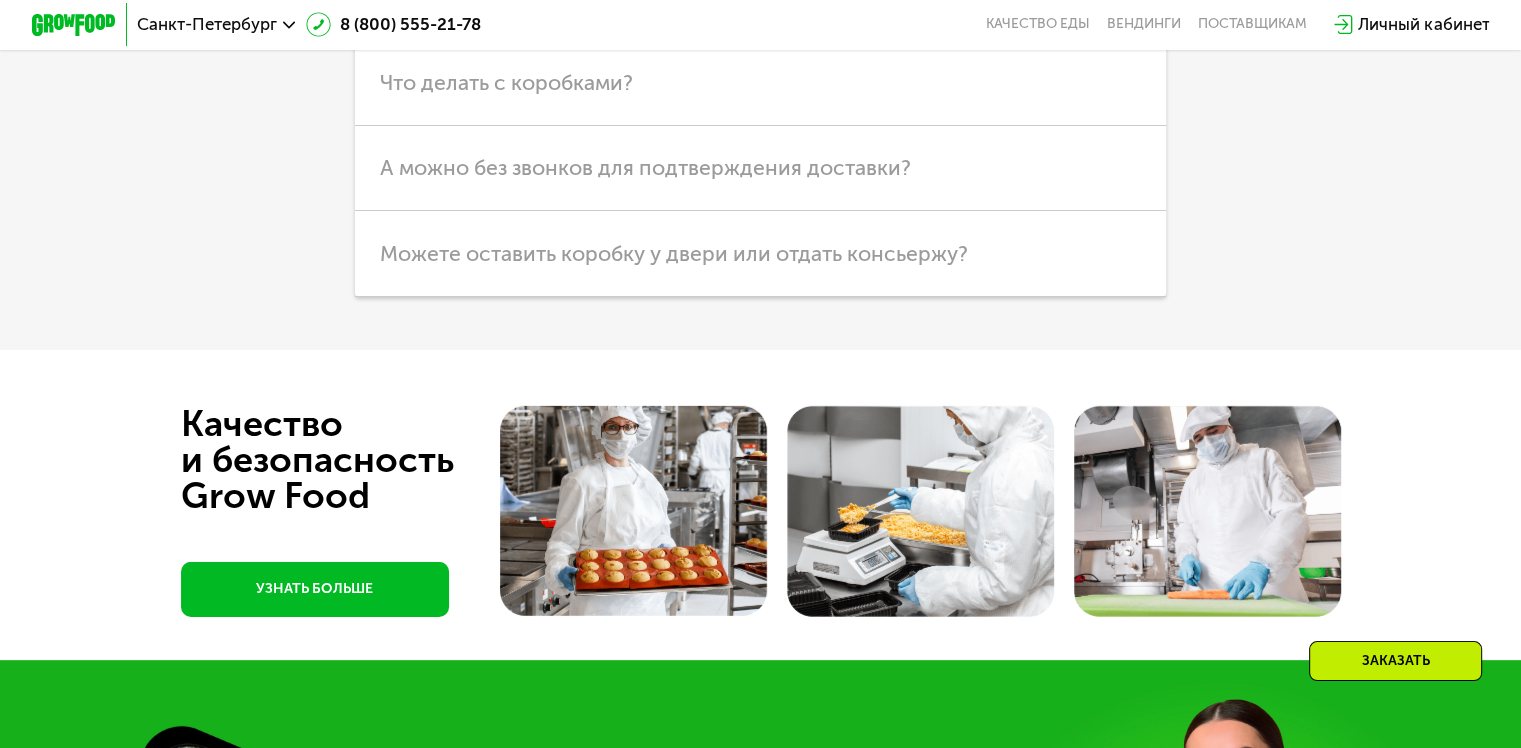 scroll, scrollTop: 6072, scrollLeft: 0, axis: vertical 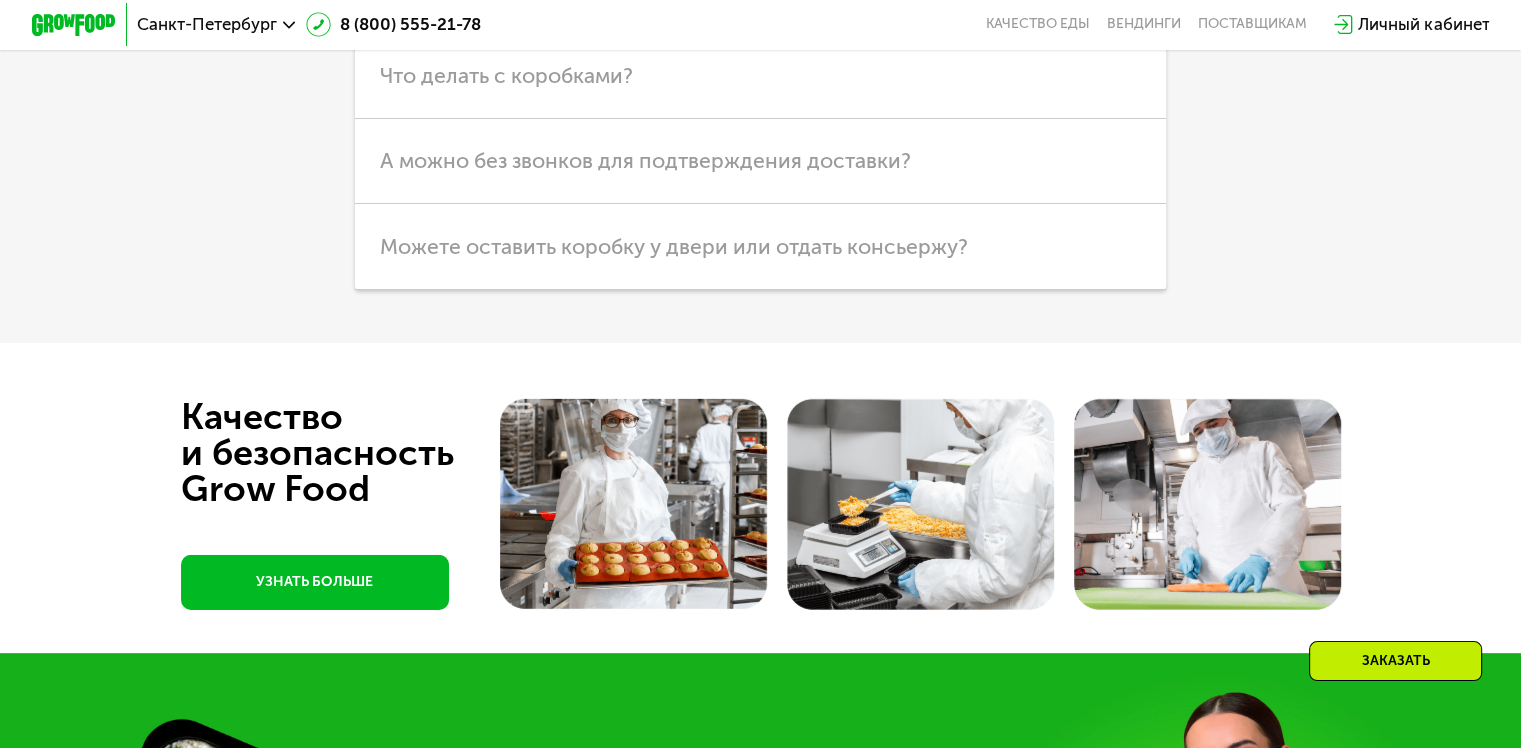 click on "Что делать с коробками?" at bounding box center [760, 75] 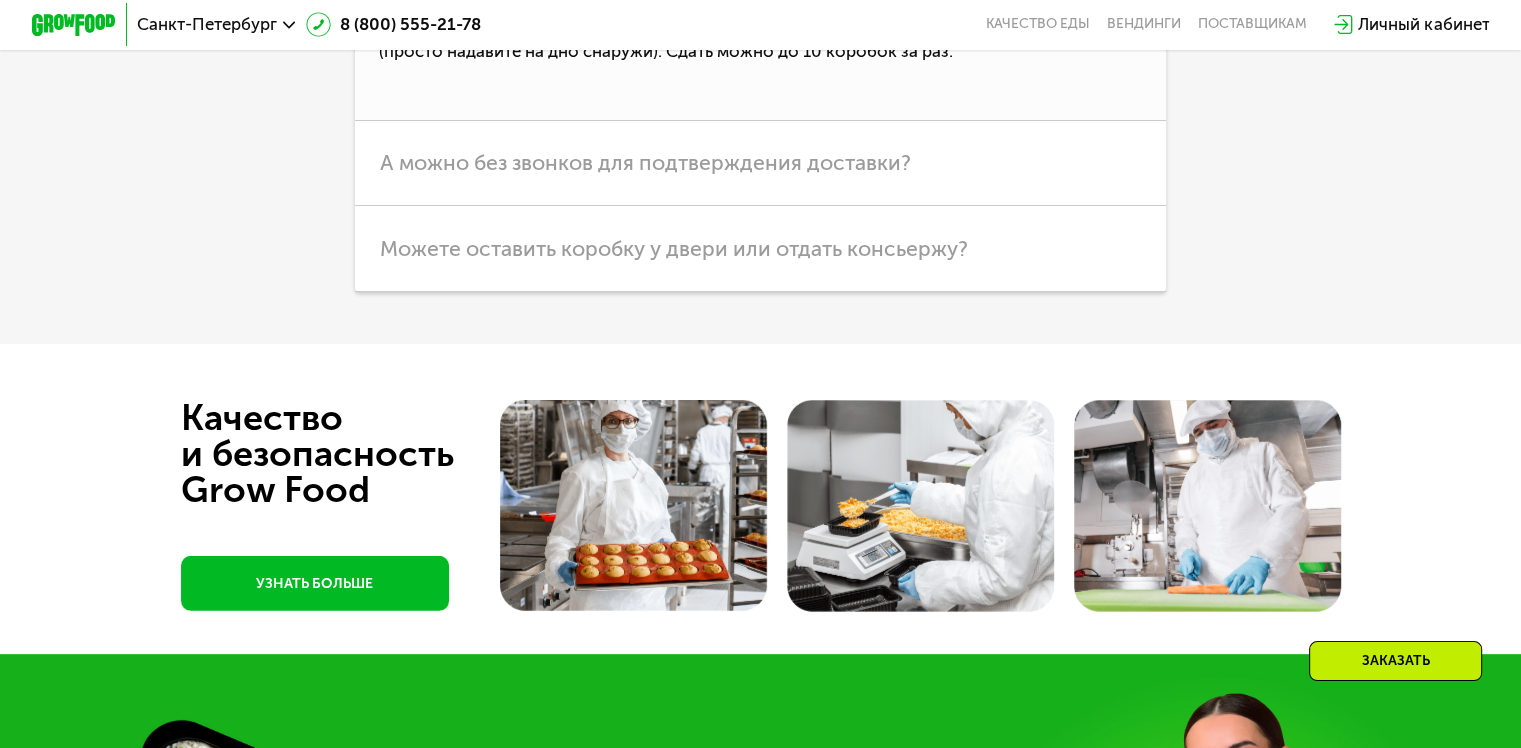scroll, scrollTop: 5772, scrollLeft: 0, axis: vertical 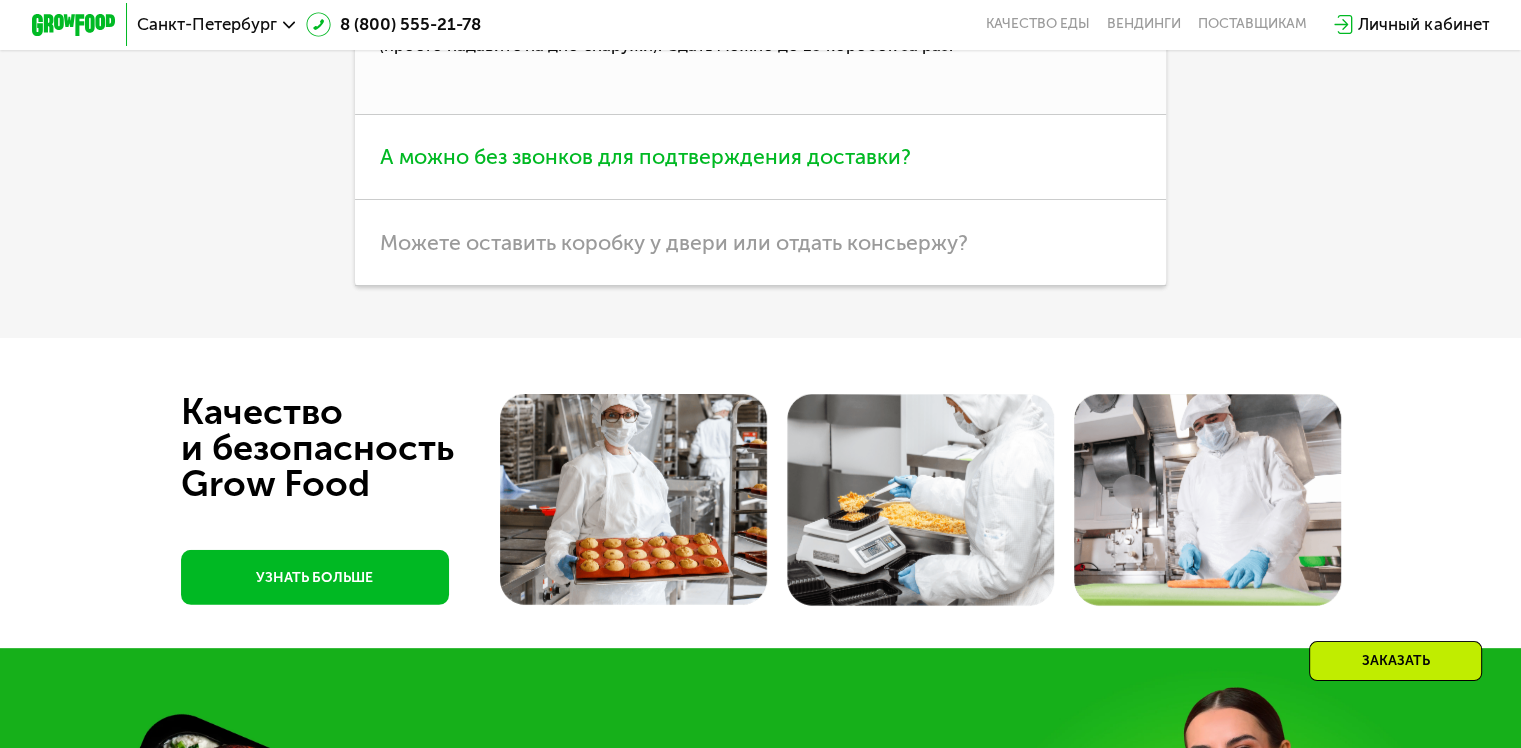 click on "А можно без звонков для подтверждения доставки?" at bounding box center (760, 157) 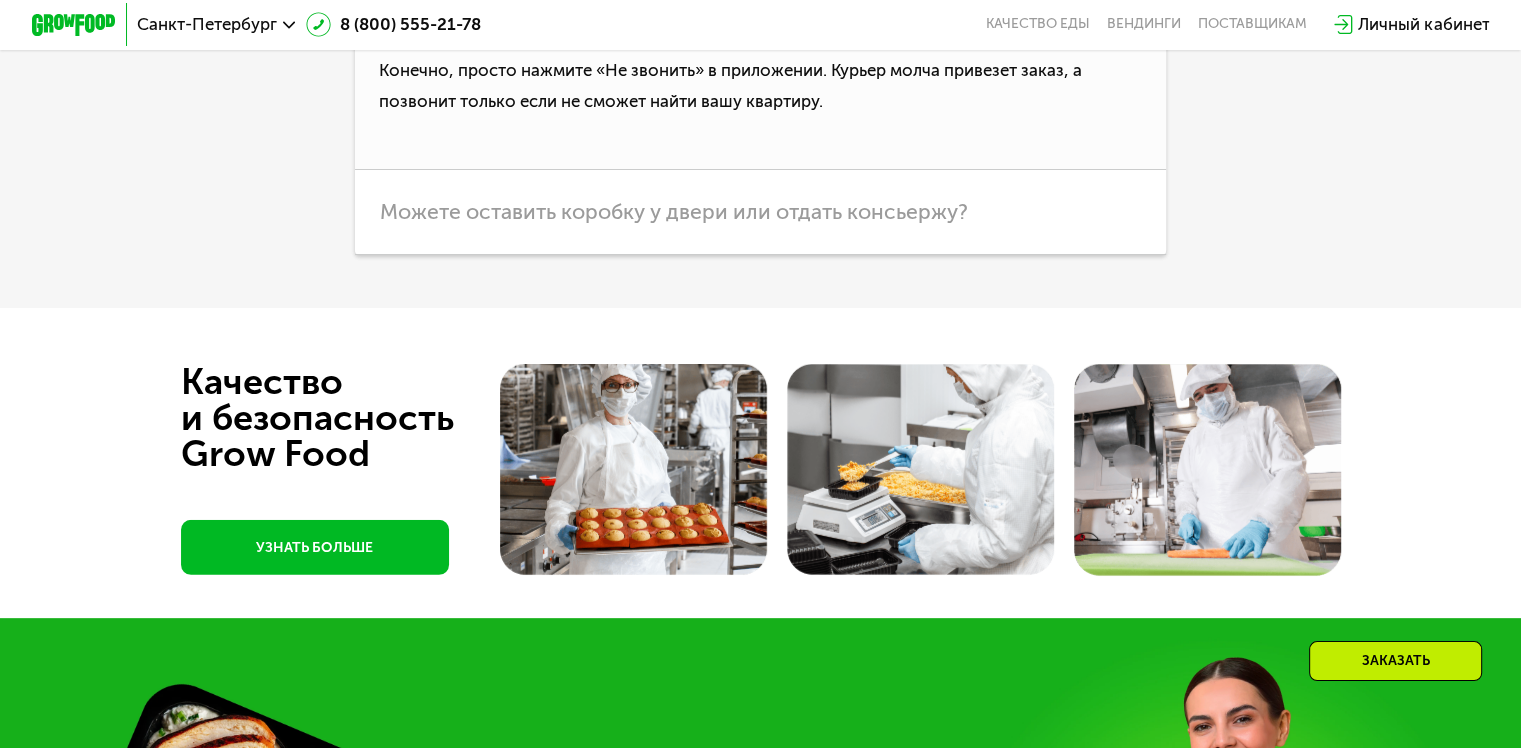 click on "Можно ли выбрать часовой интервал доставки?" at bounding box center (624, -175) 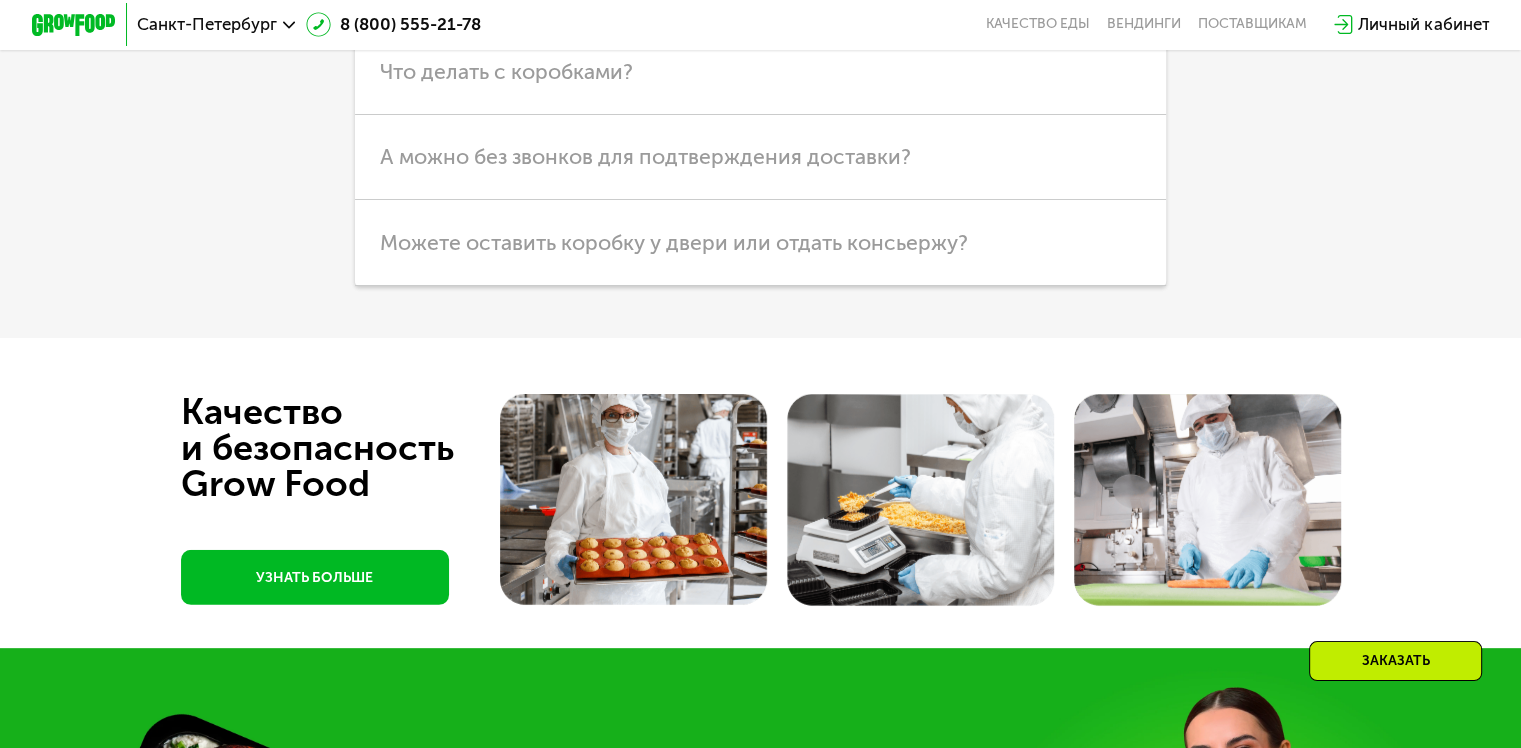 scroll, scrollTop: 5372, scrollLeft: 0, axis: vertical 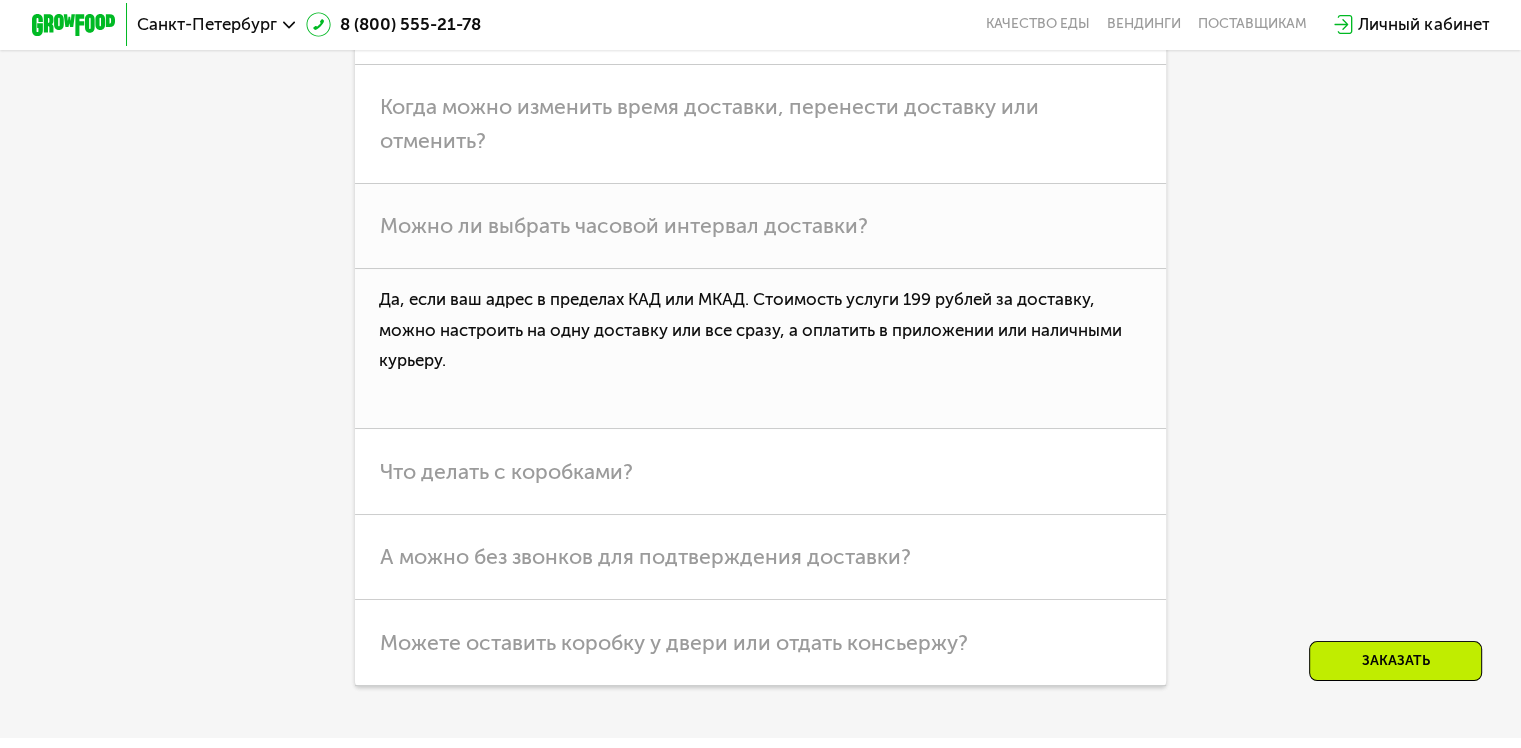 click on "Как осуществляется доставка?" at bounding box center (760, 21) 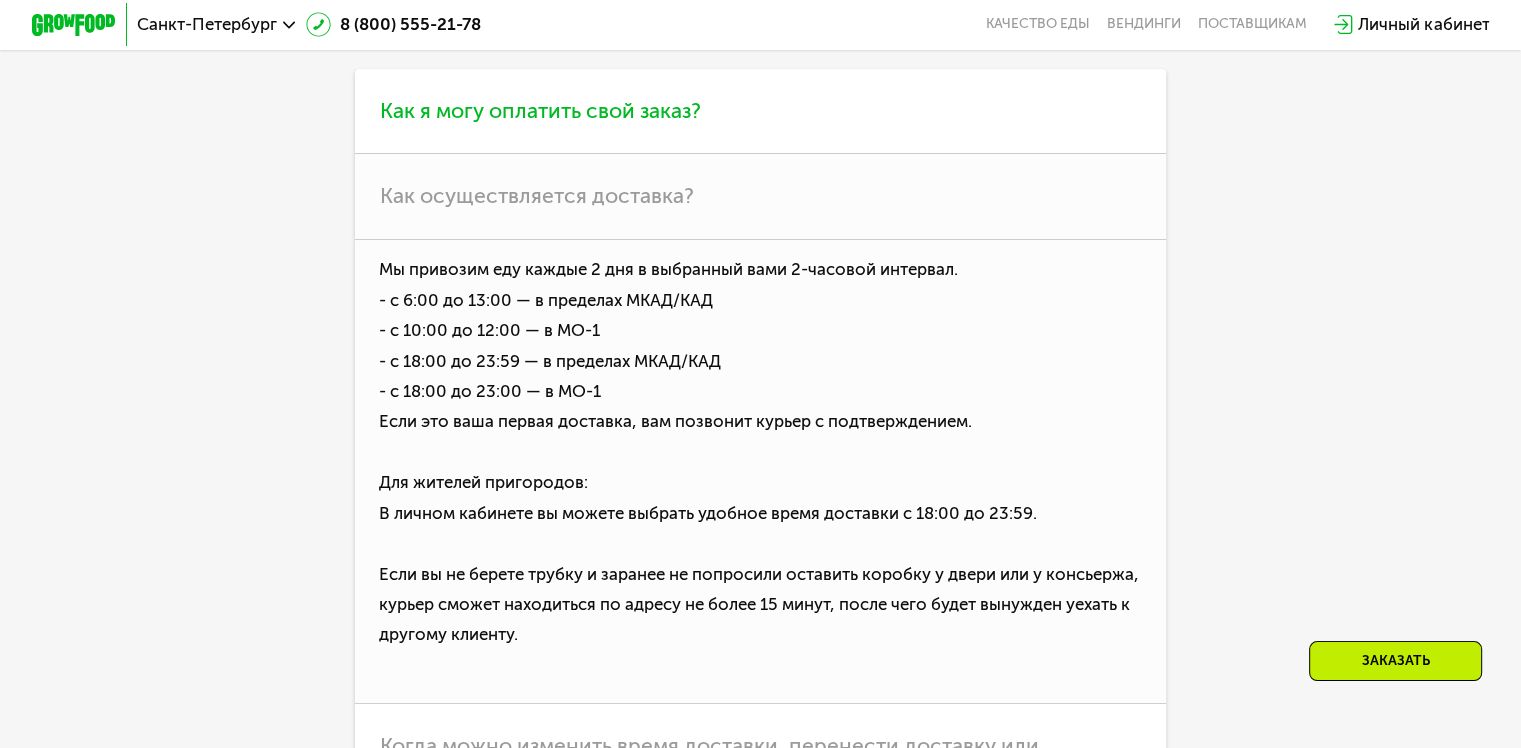 scroll, scrollTop: 5172, scrollLeft: 0, axis: vertical 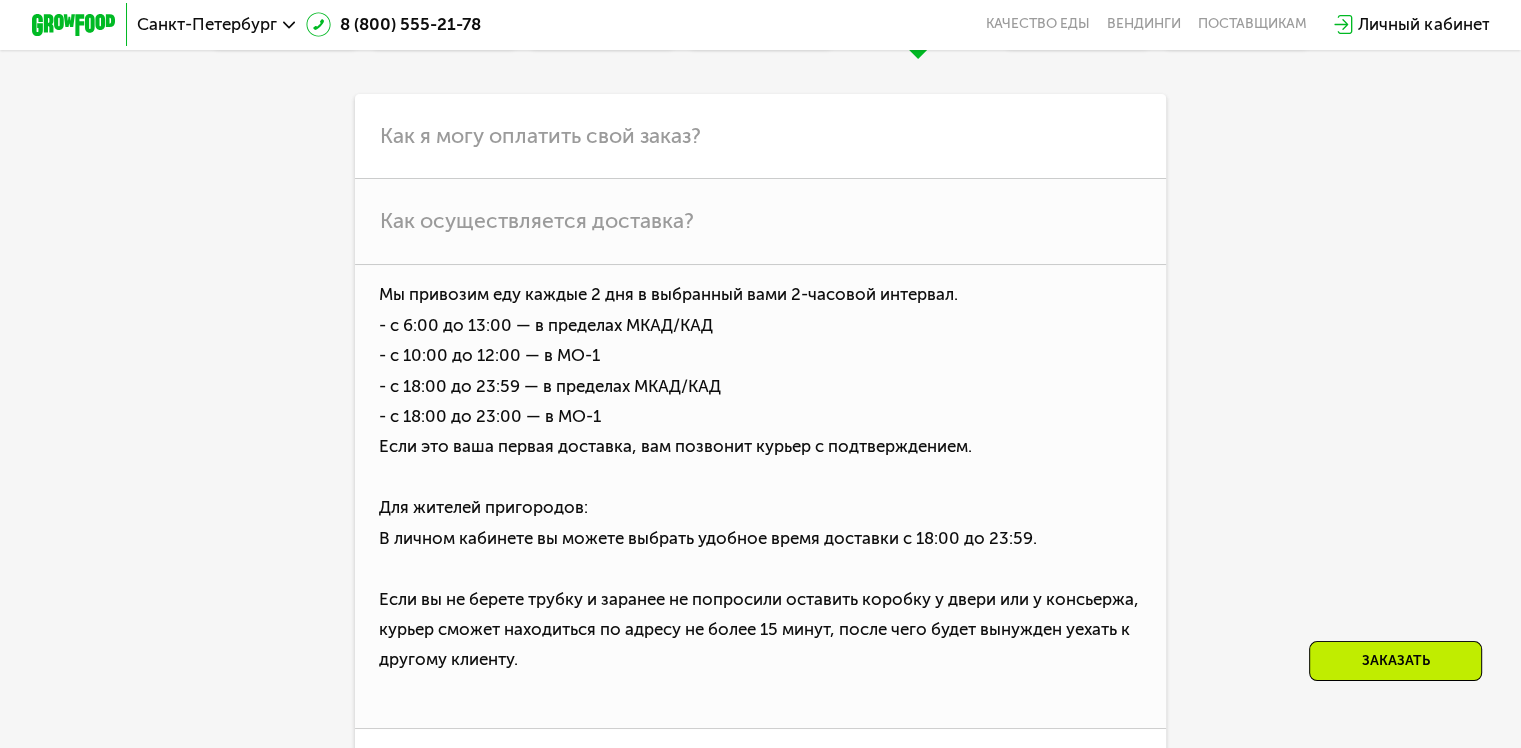 click on "Продукты" at bounding box center [761, -8] 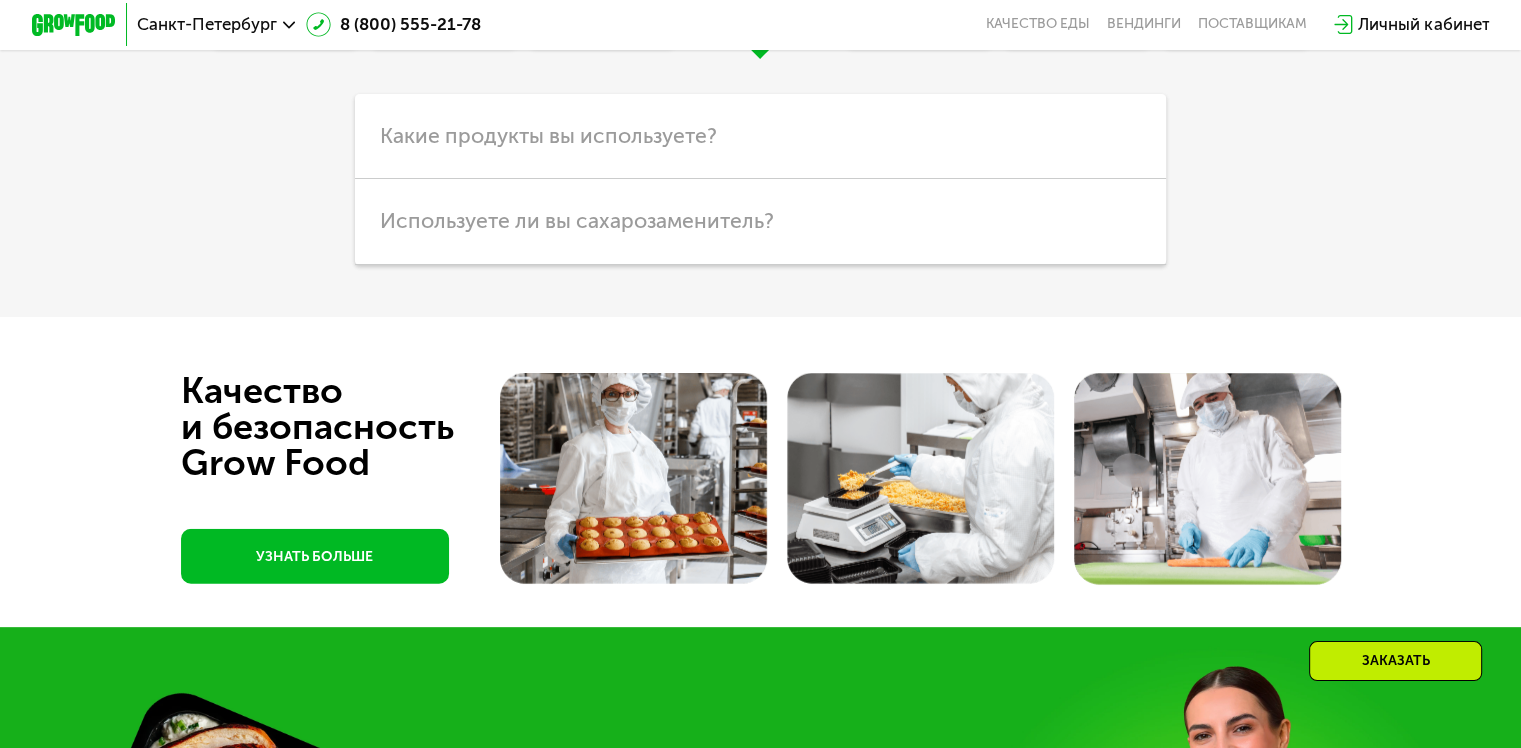 click on "Кешбэк" at bounding box center [444, -25] 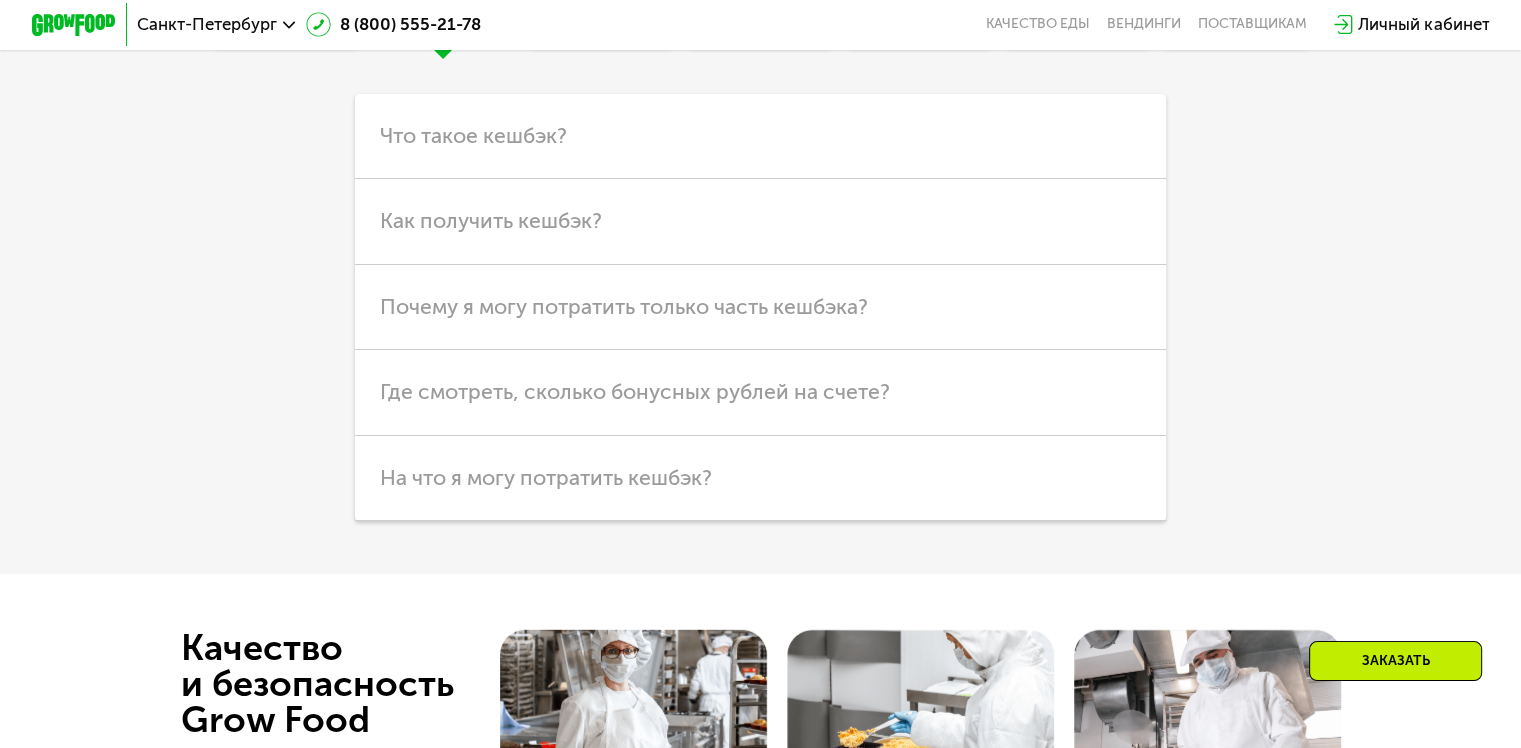 click on "Линейки" at bounding box center (285, -25) 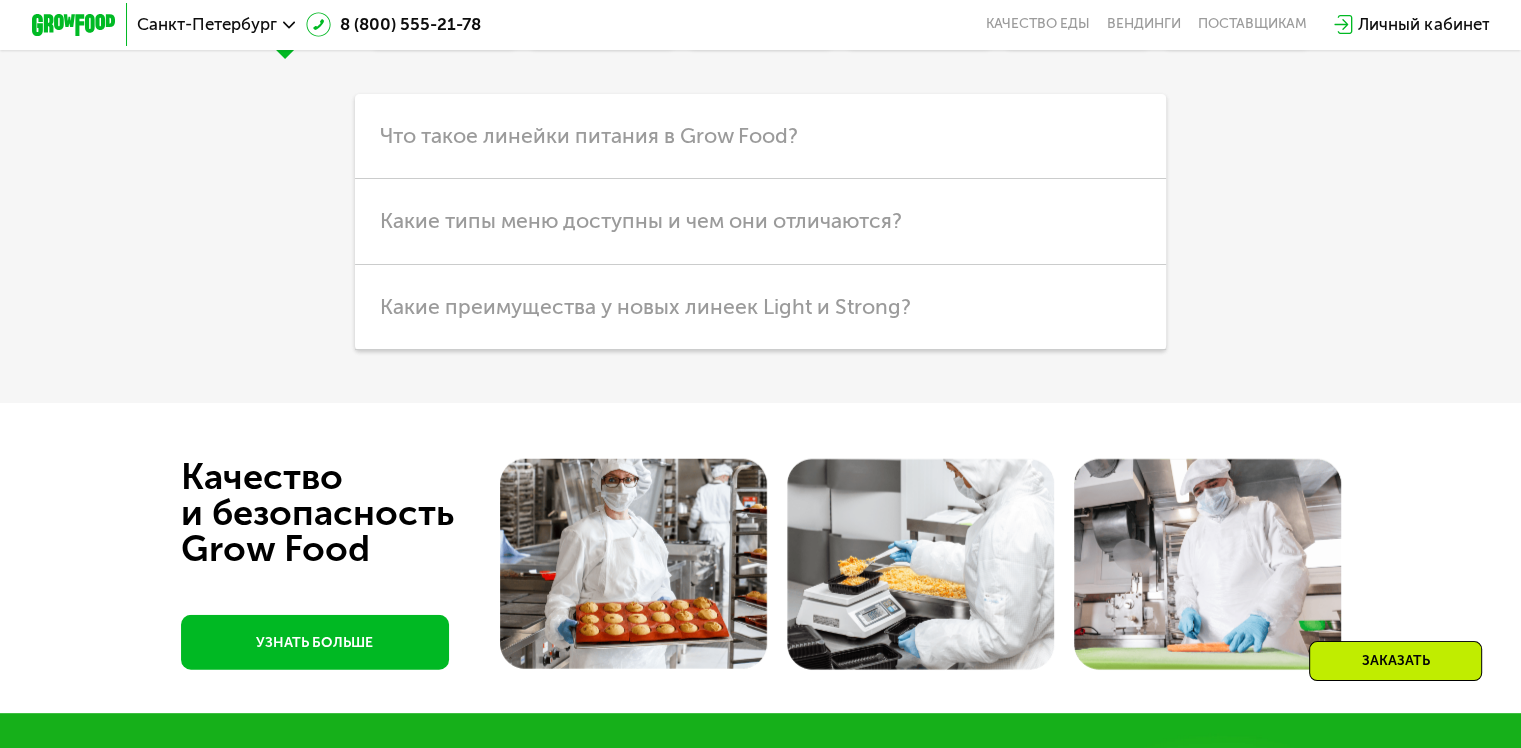 click on "Похудение" at bounding box center [602, -8] 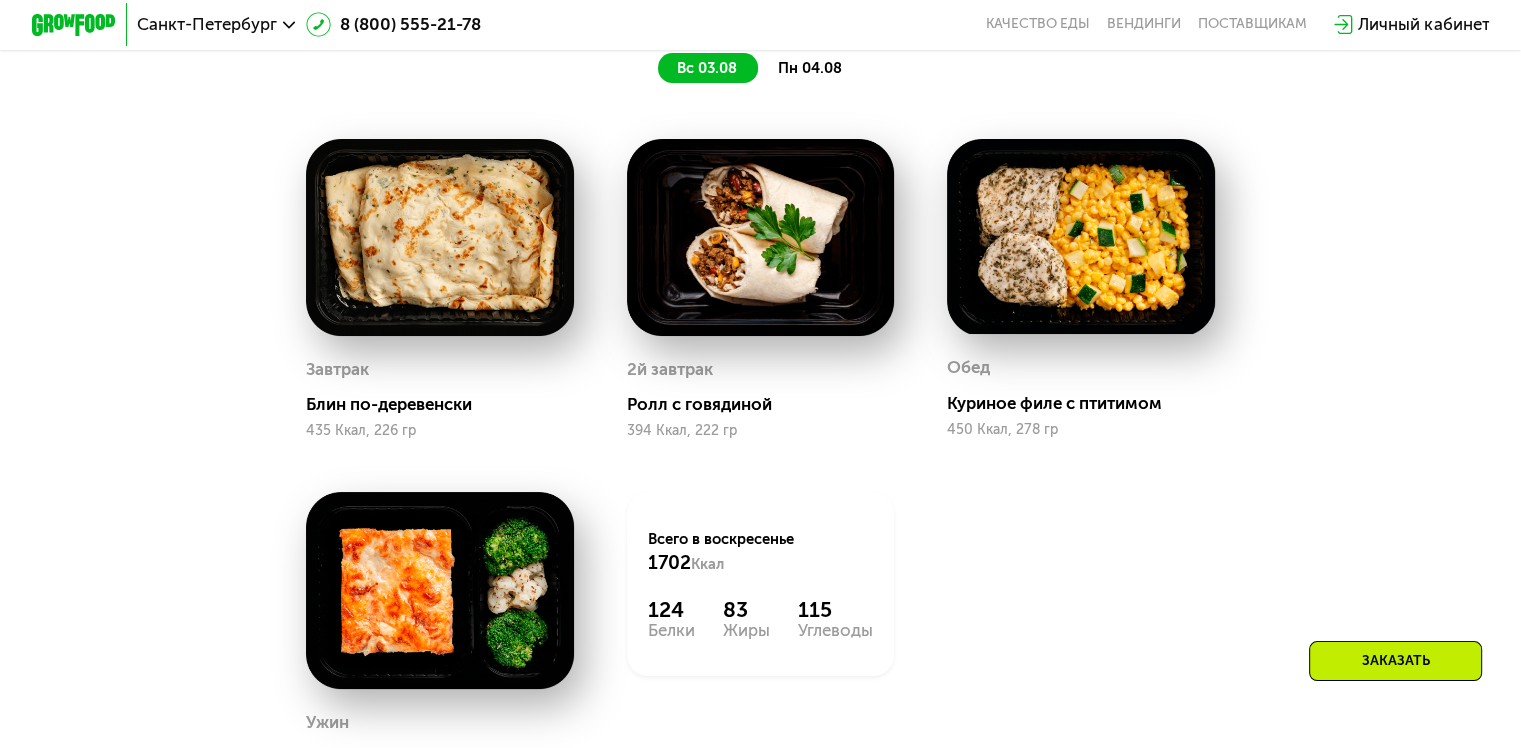scroll, scrollTop: 1272, scrollLeft: 0, axis: vertical 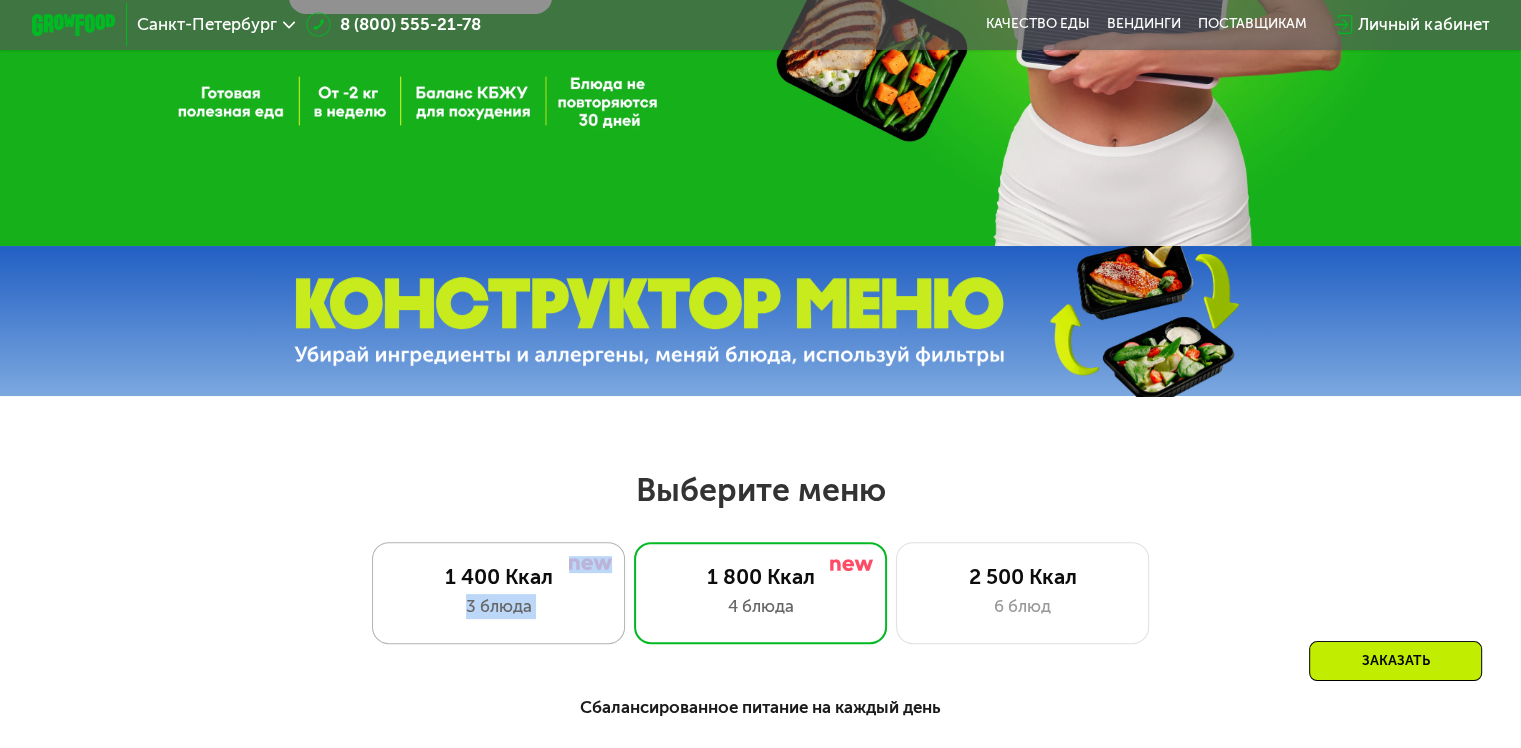 click on "1 400 Ккал 3 блюда" 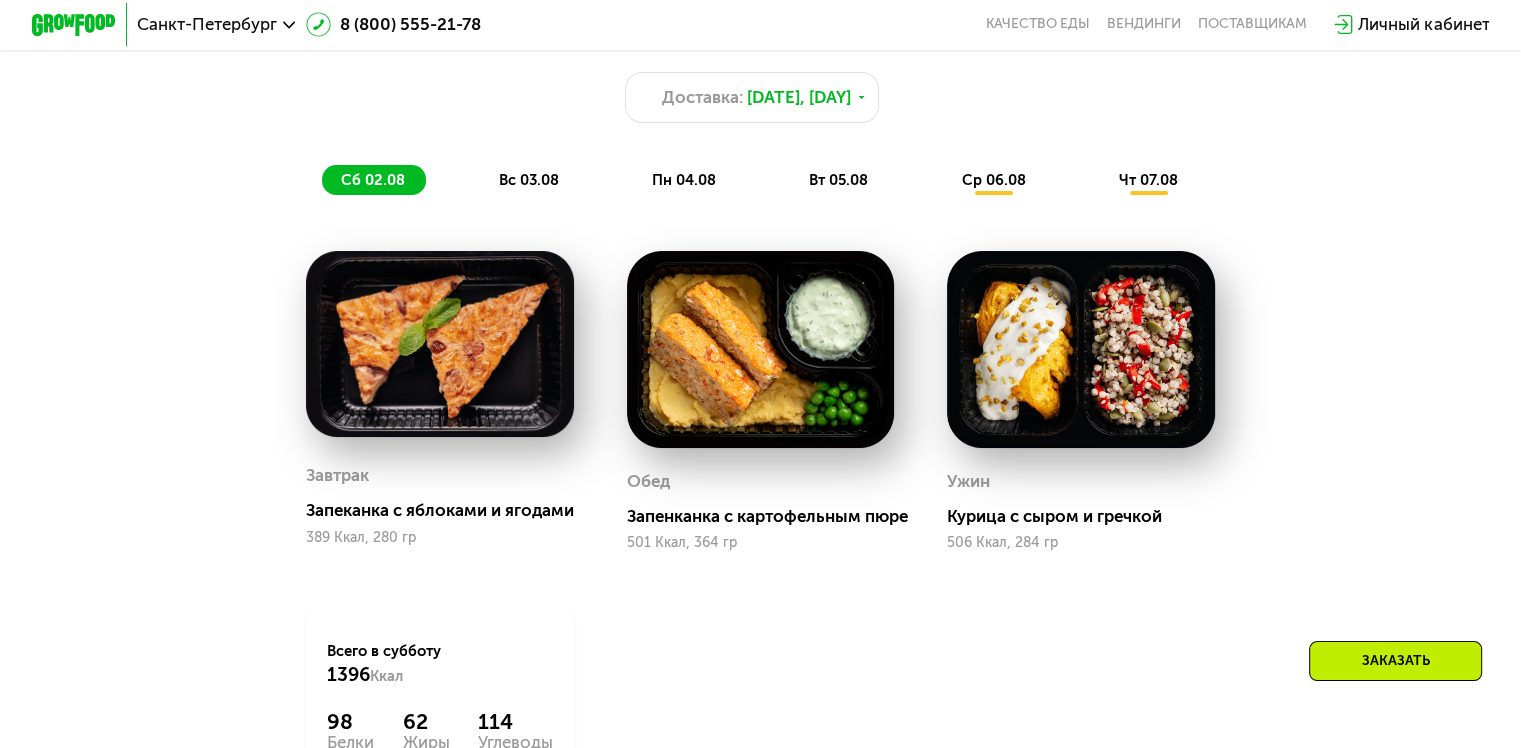 scroll, scrollTop: 1172, scrollLeft: 0, axis: vertical 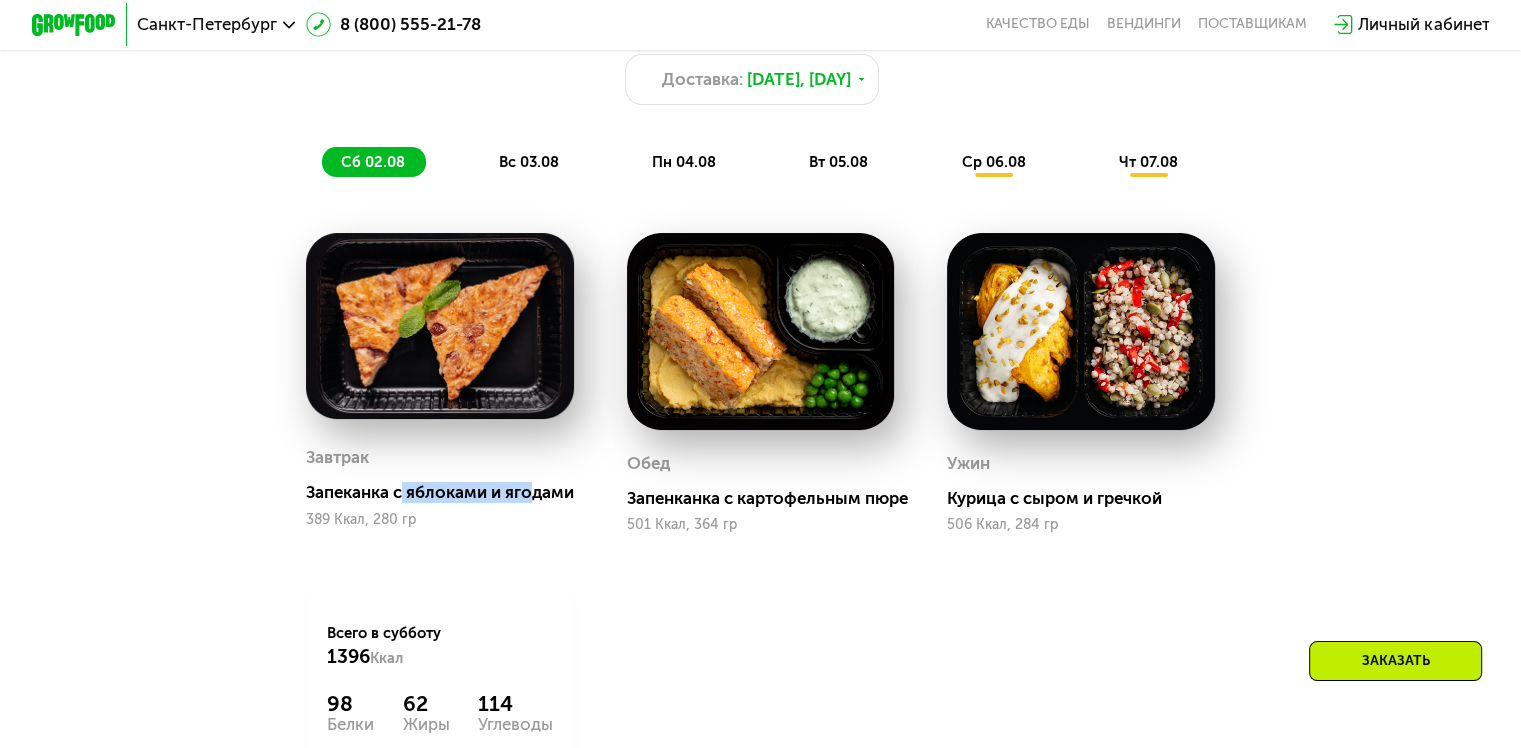 drag, startPoint x: 397, startPoint y: 512, endPoint x: 583, endPoint y: 539, distance: 187.94946 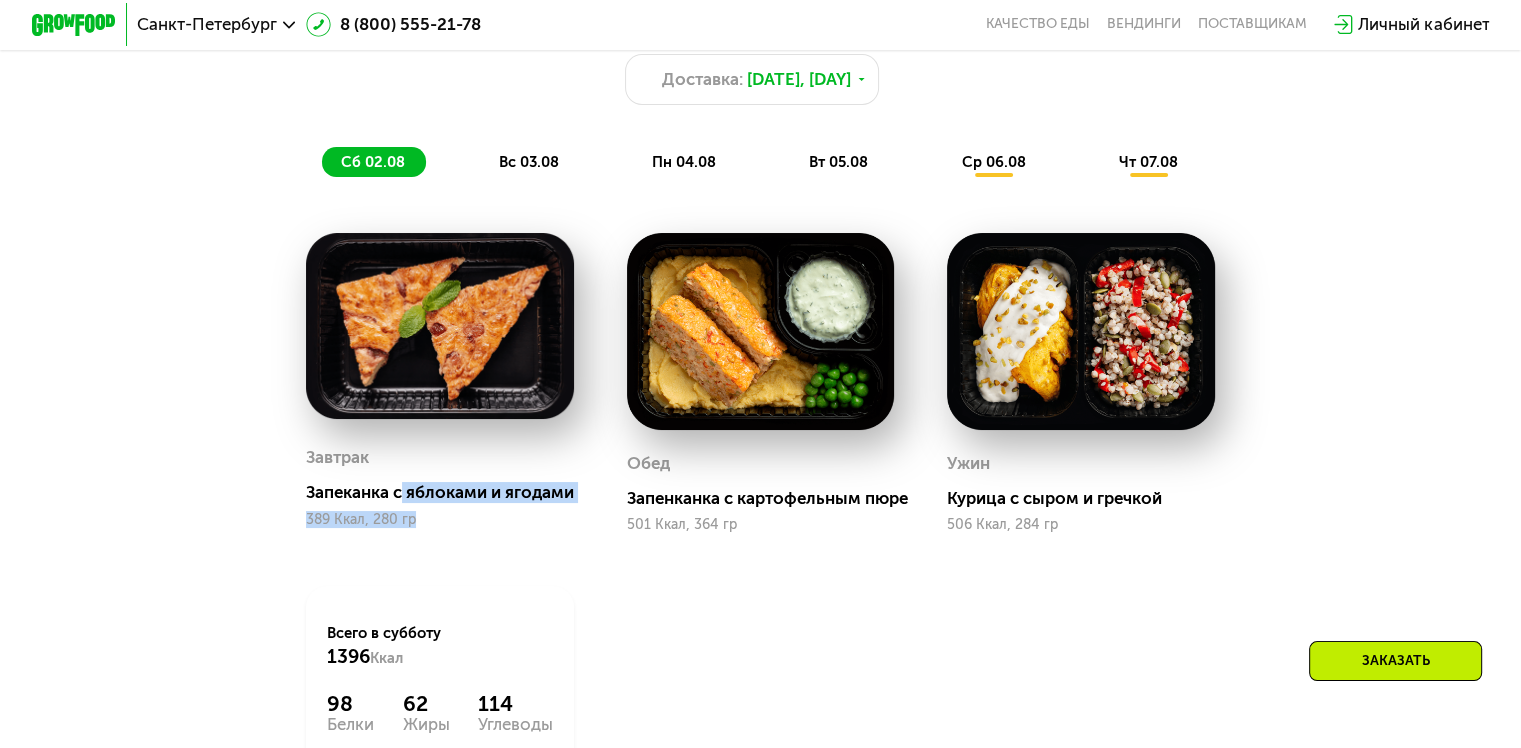 click on "Завтрак Запеканка с яблоками и ягодами [KCAL], [WEIGHT]" 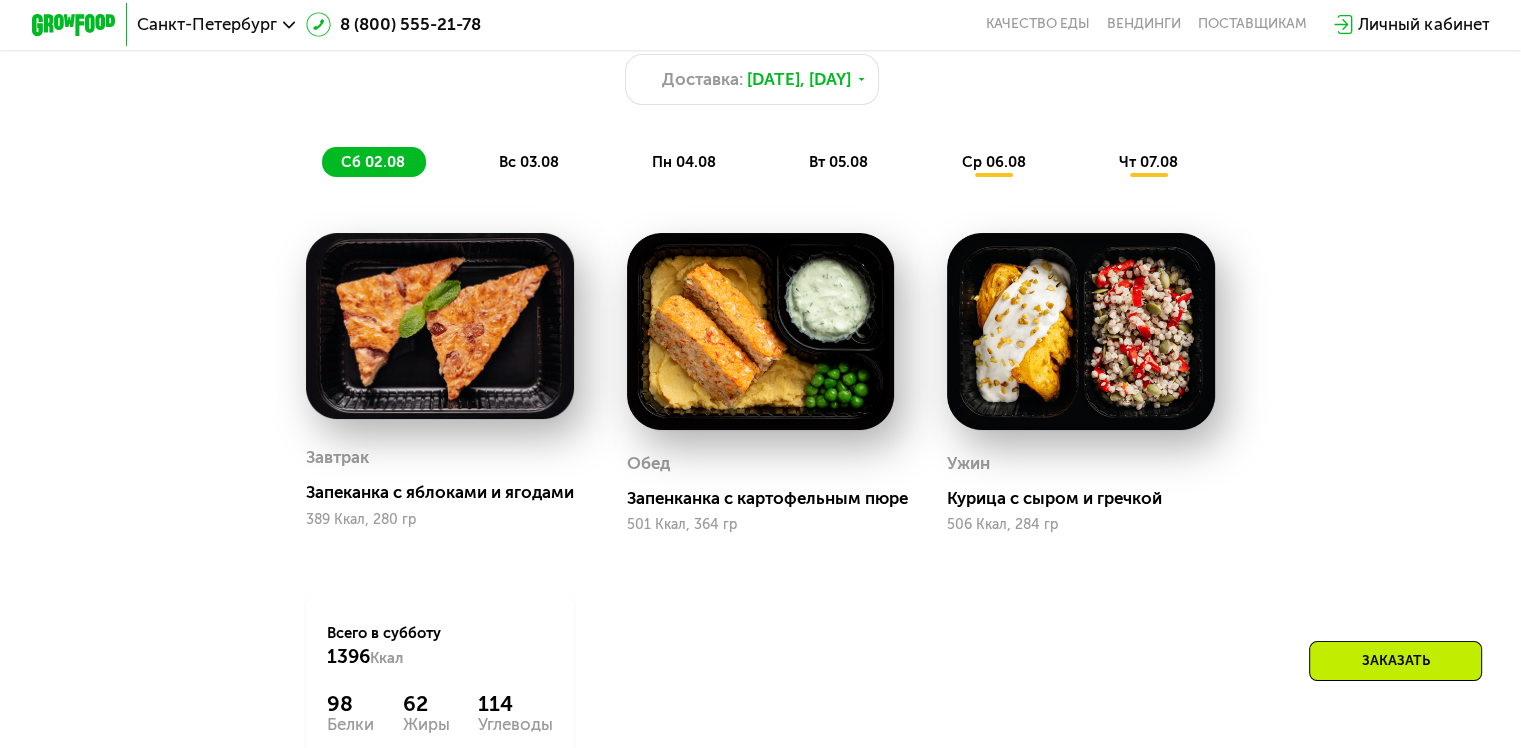 click on "Похудение и поддержание формы Доставка: [DATE], [DAY] [DAY] [DATE] [DAY] [DATE] [DAY] [DATE] [DAY] [DATE]" at bounding box center (760, 85) 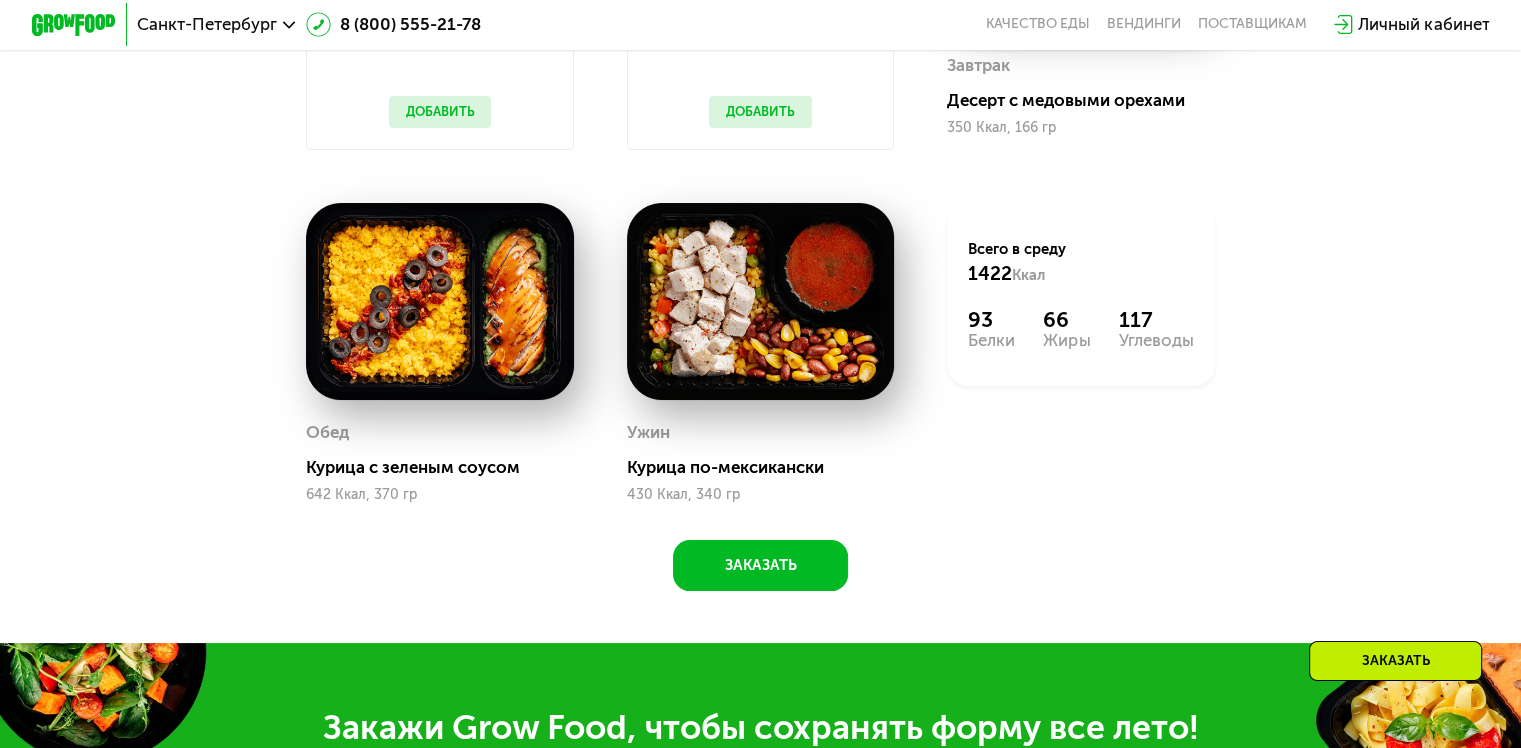 scroll, scrollTop: 1172, scrollLeft: 0, axis: vertical 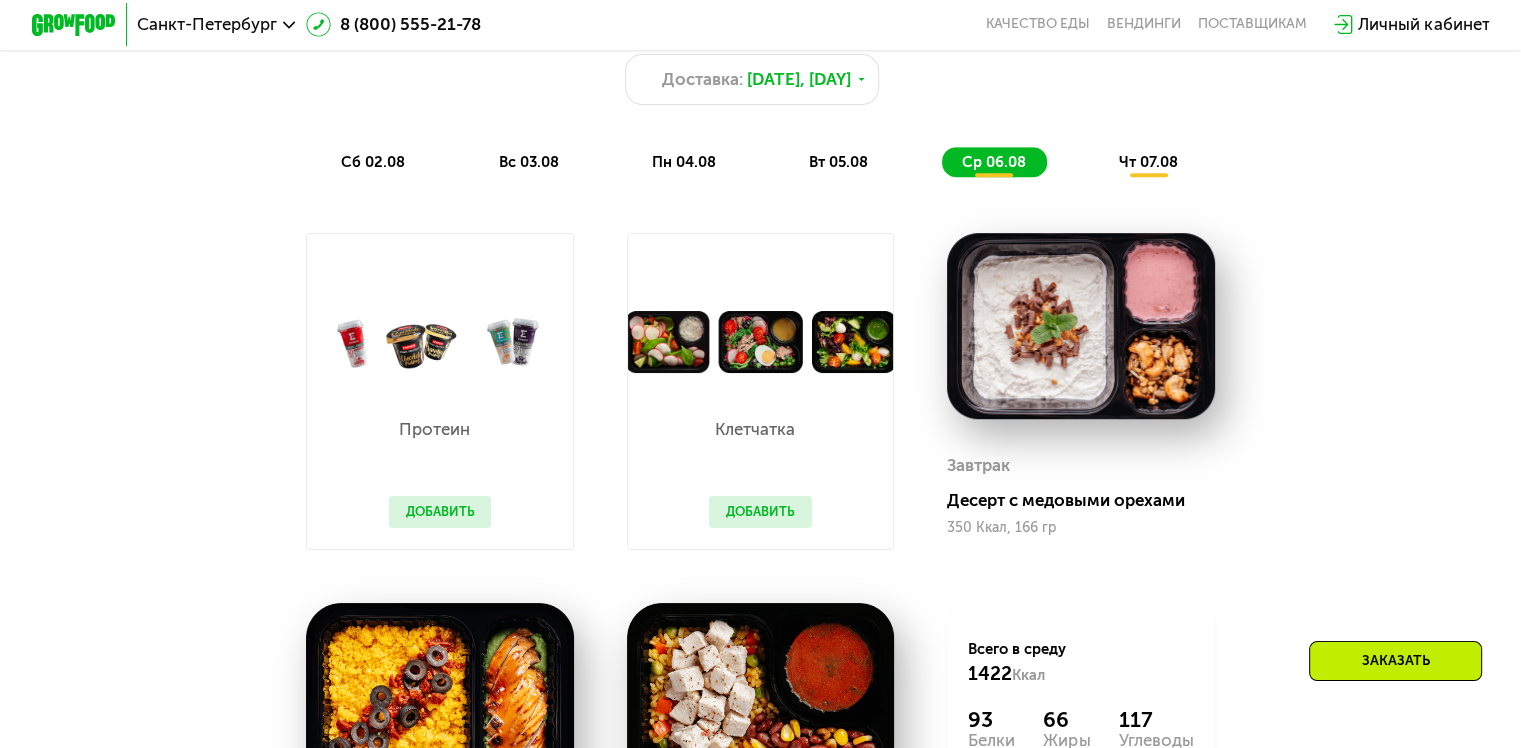 click on "чт 07.08" at bounding box center (1148, 162) 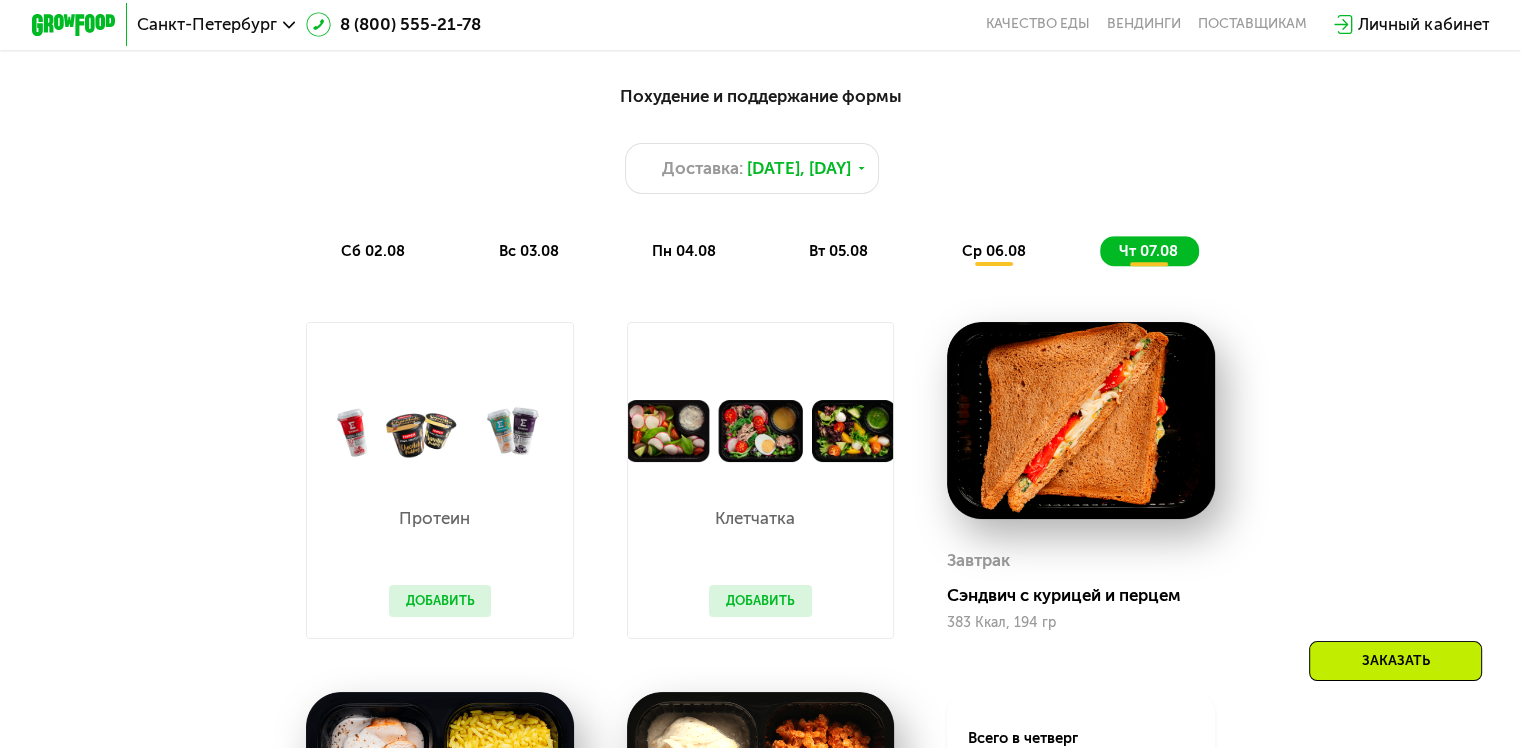 scroll, scrollTop: 1072, scrollLeft: 0, axis: vertical 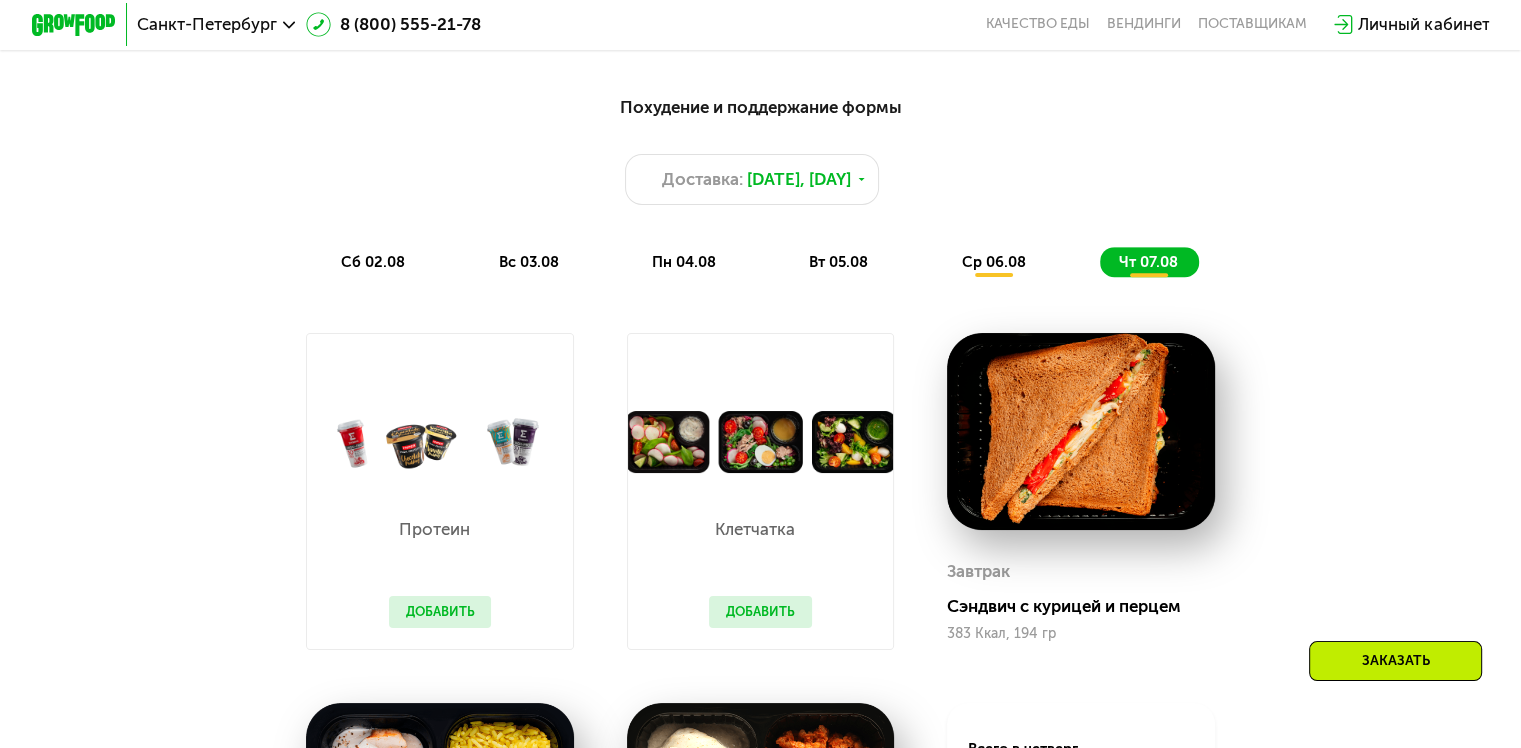click on "вт 05.08" at bounding box center [838, 262] 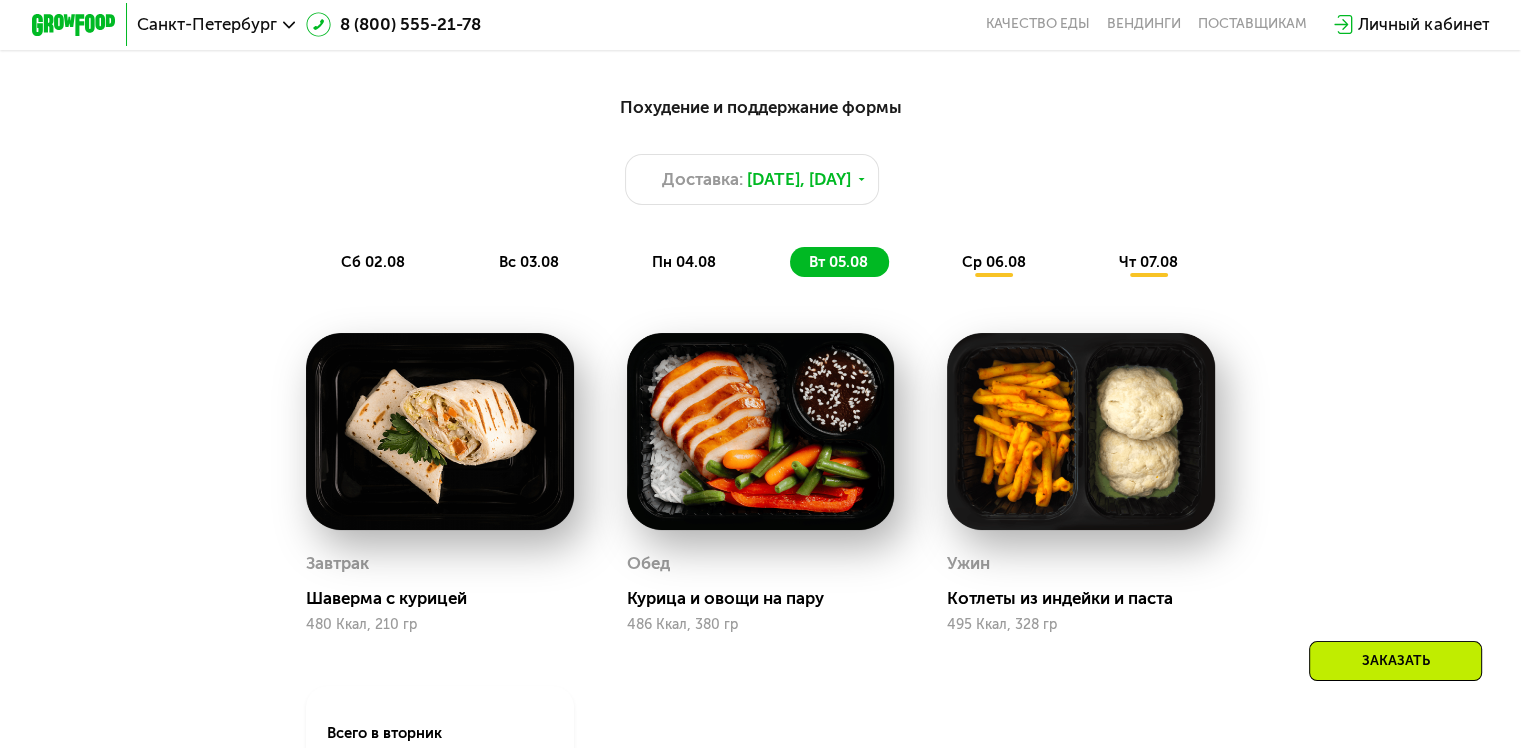 click on "пн 04.08" 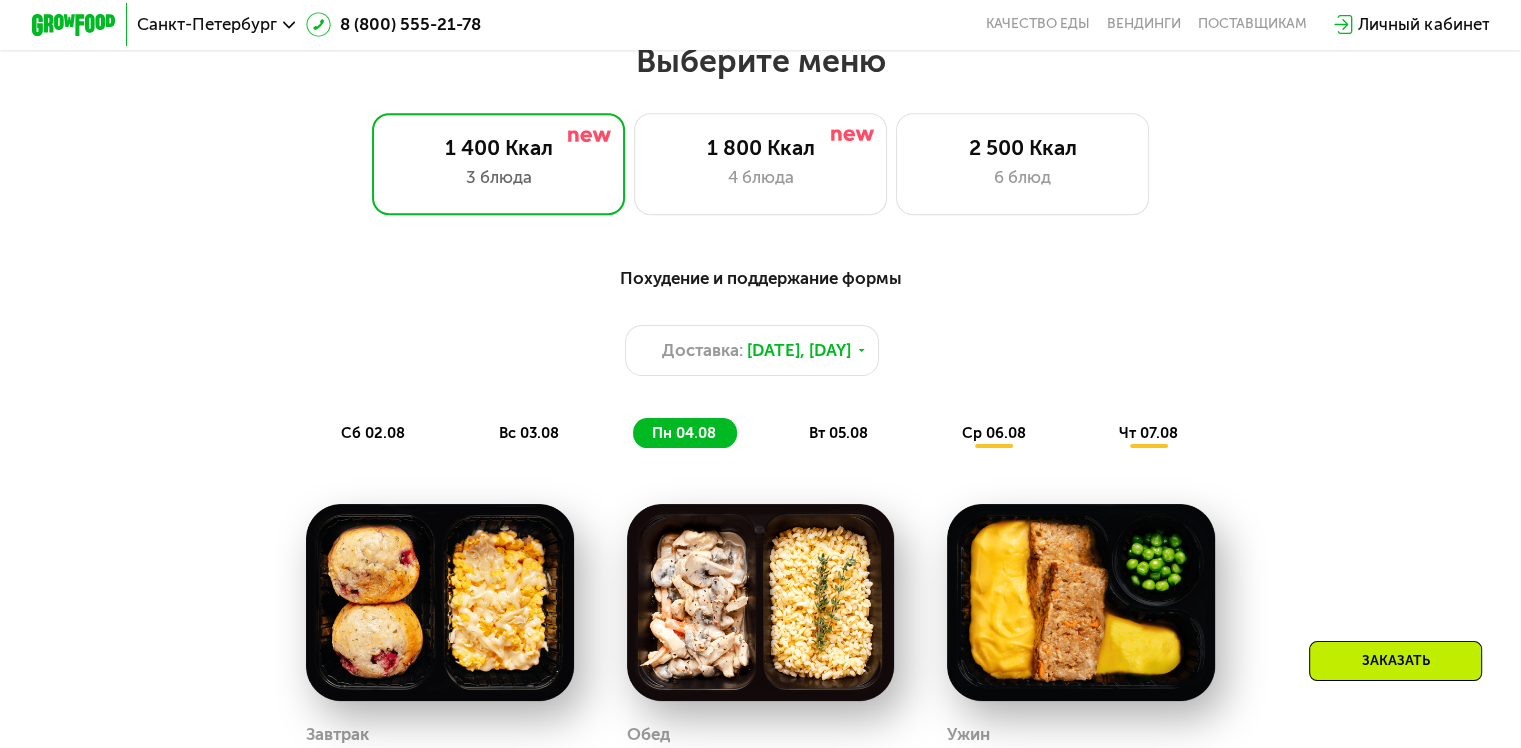 scroll, scrollTop: 872, scrollLeft: 0, axis: vertical 